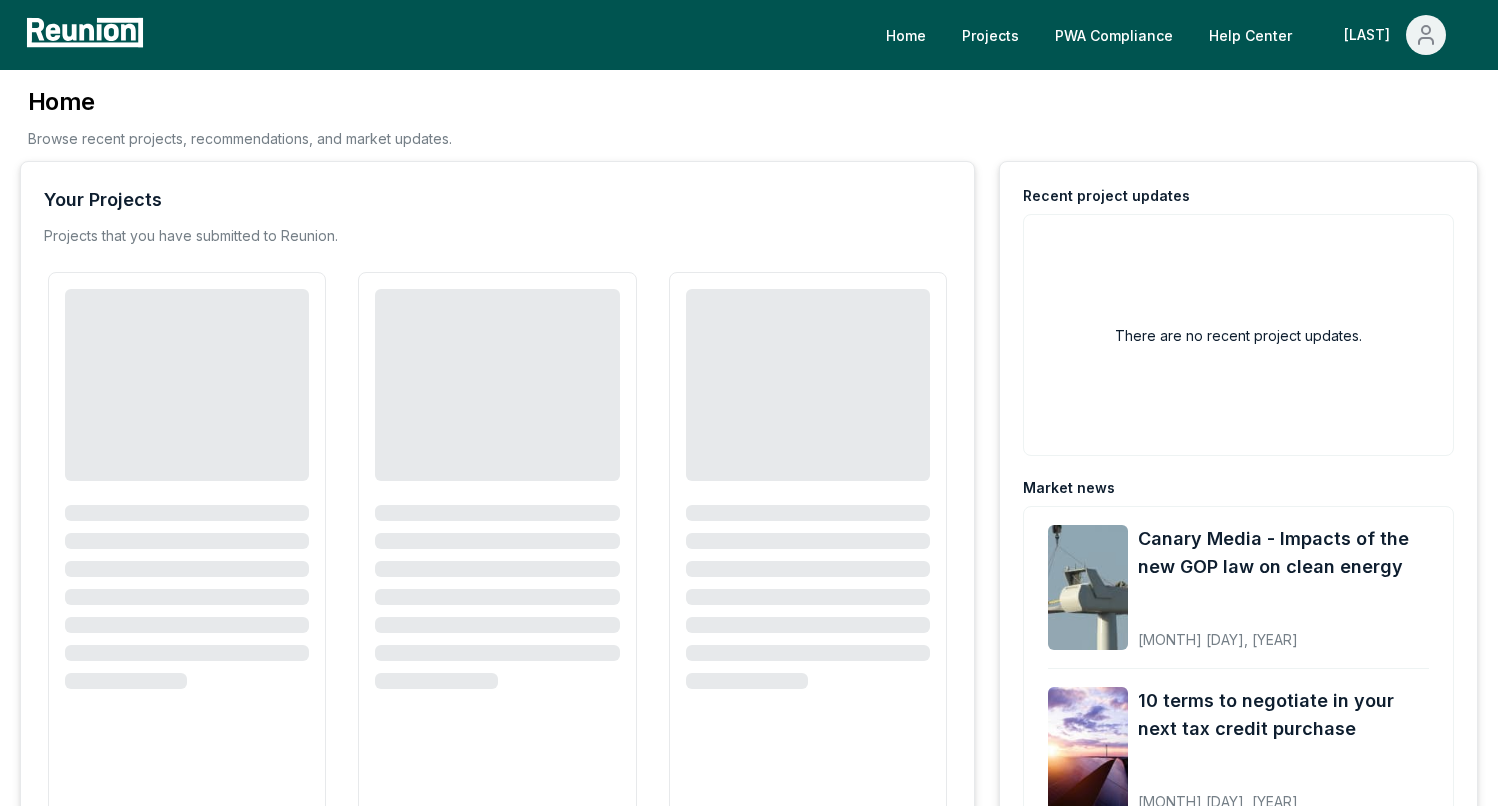 scroll, scrollTop: 0, scrollLeft: 0, axis: both 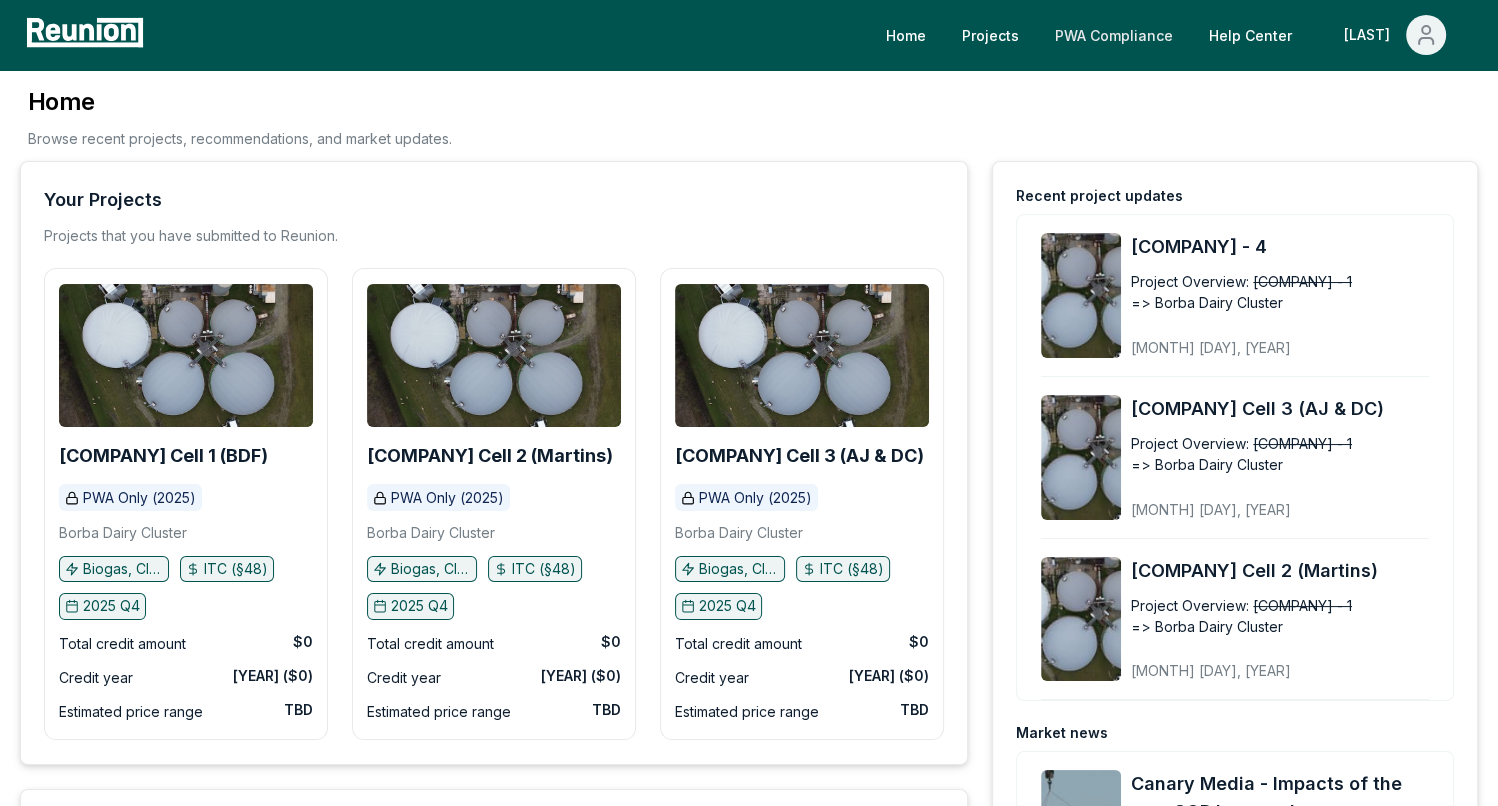 click on "PWA Compliance" at bounding box center (1114, 35) 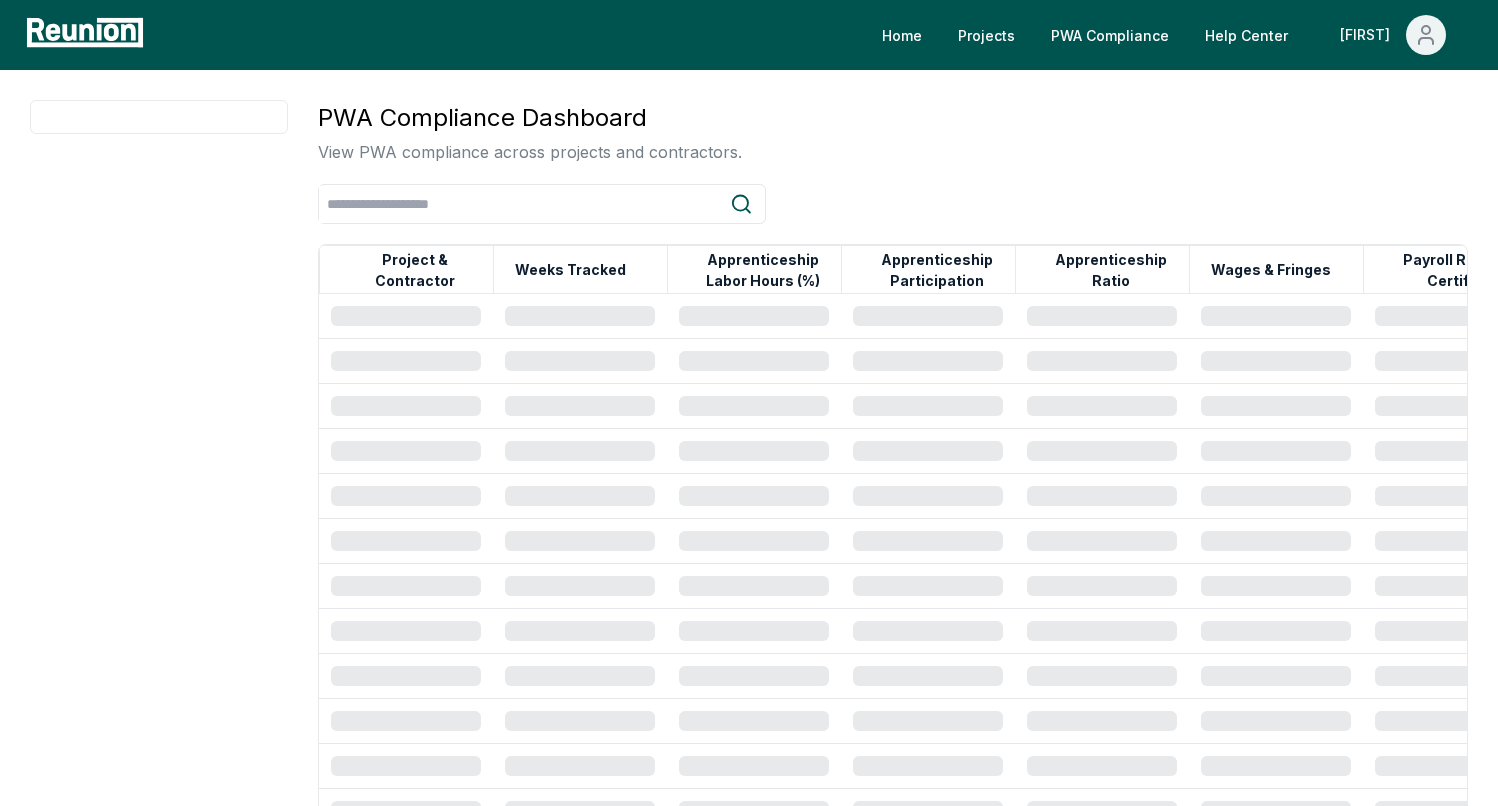 scroll, scrollTop: 0, scrollLeft: 0, axis: both 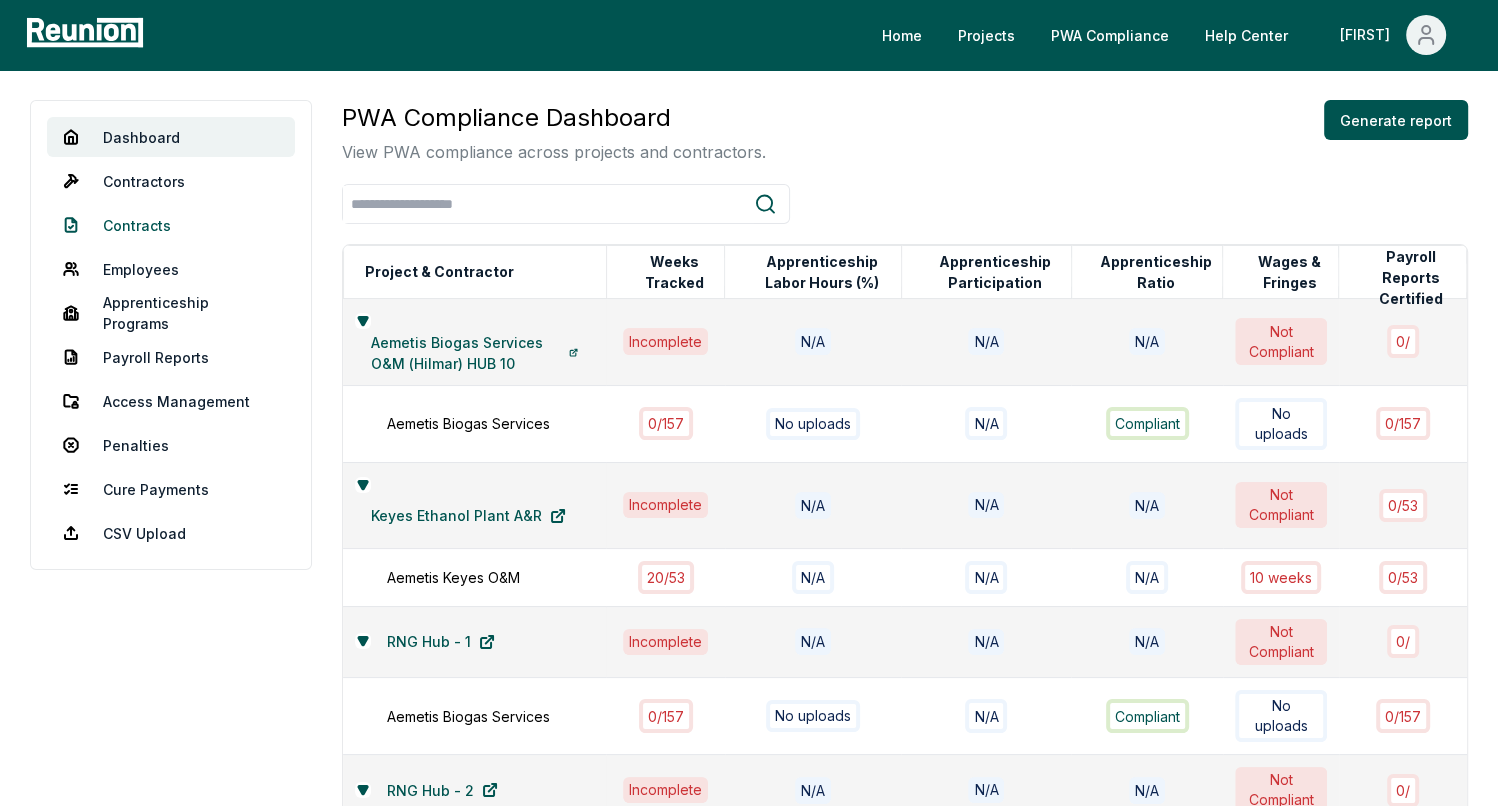 click on "Contracts" at bounding box center [171, 225] 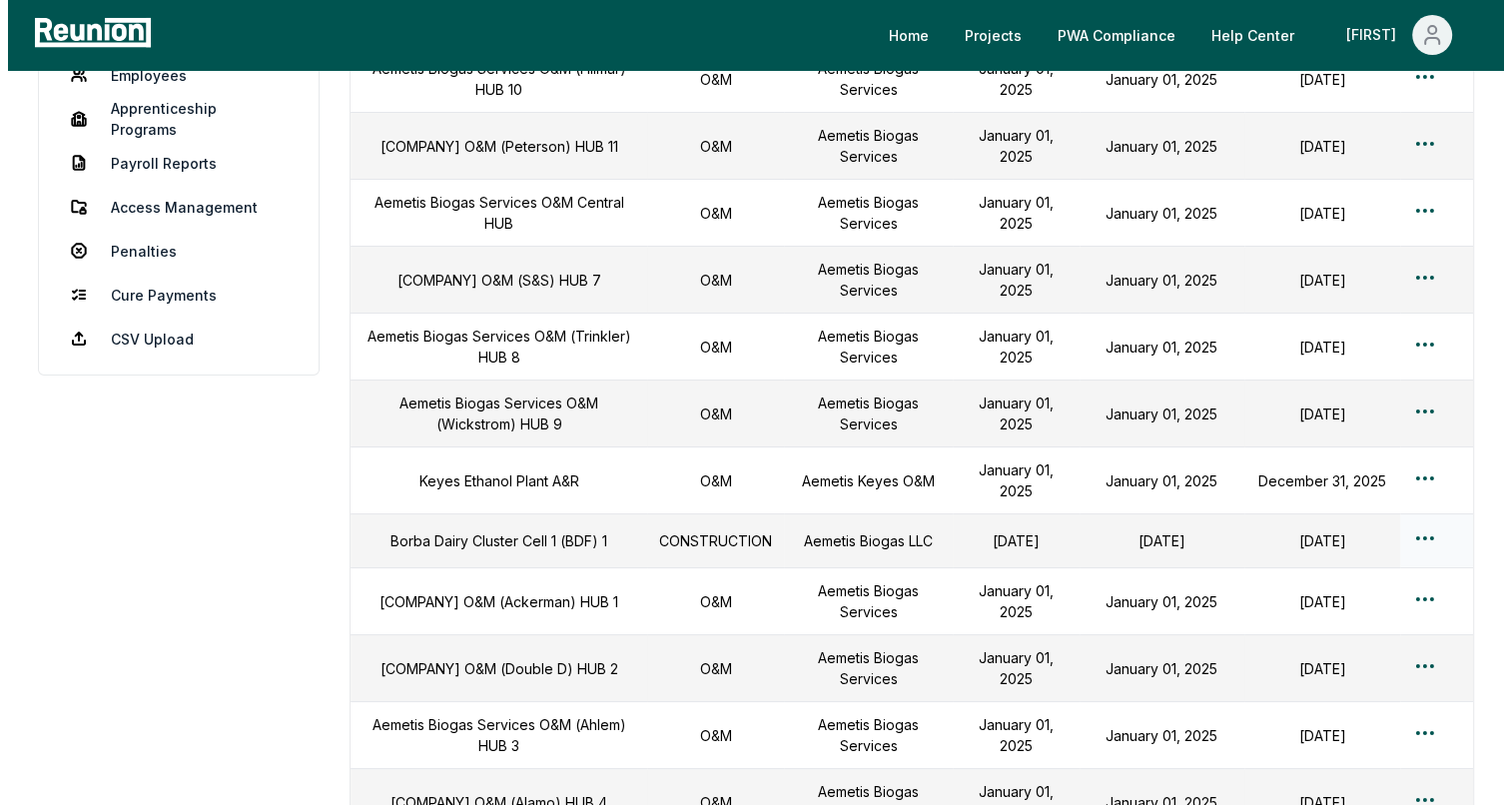 scroll, scrollTop: 222, scrollLeft: 0, axis: vertical 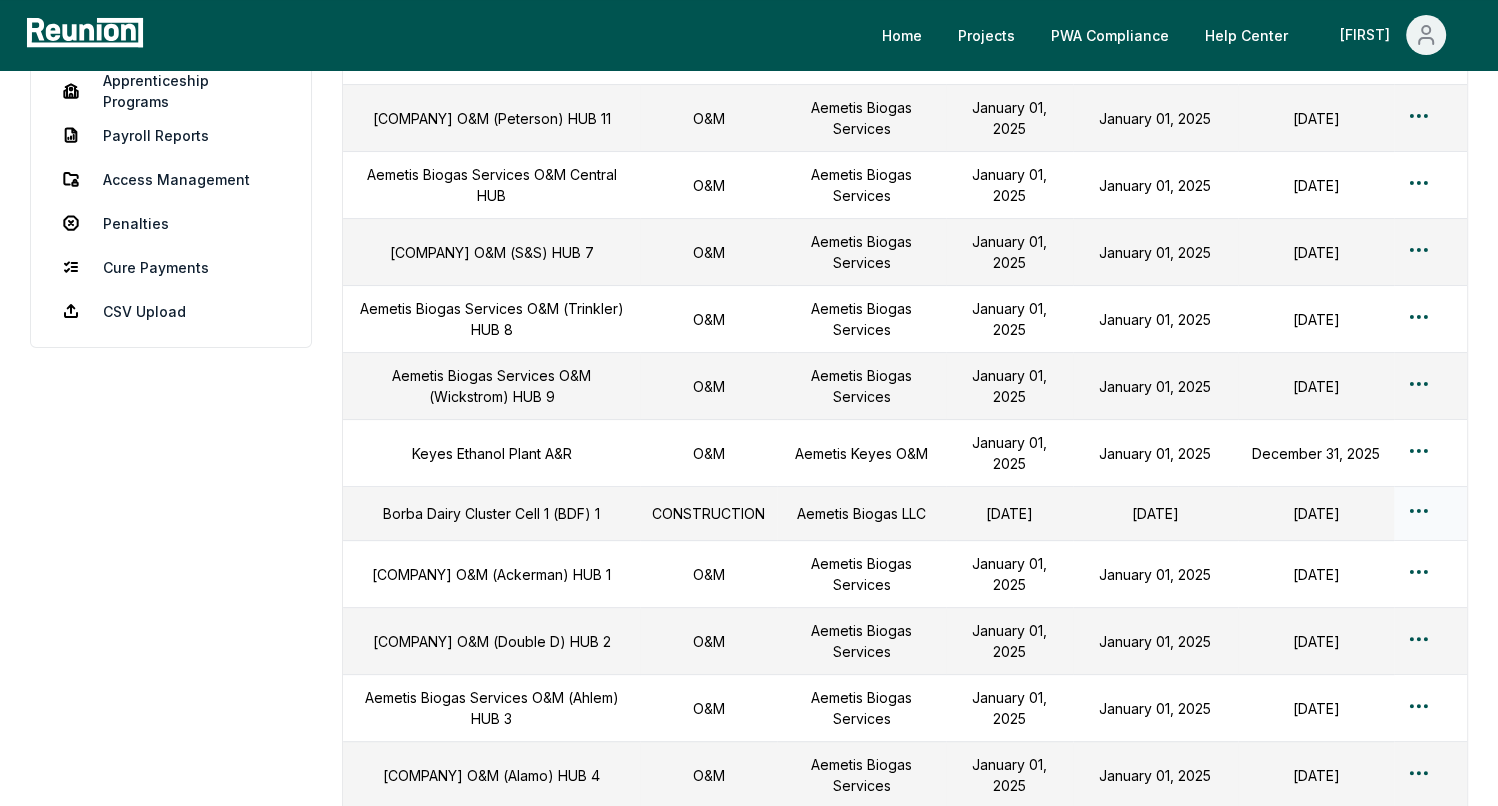 click on "Please visit us on your desktop We're working on making our marketplace mobile-friendly. For now, please visit Reunion on a desktop computer. Home Projects PWA Compliance Help Center Spencer Dashboard Contractors Contracts Employees Apprenticeship Programs Payroll Reports Access Management Penalties Cure Payments CSV Upload Contracts Manage contracts for your projects. Add contract Contract Name Type Contractor Execution date Start of construction End of construction Aemetis Biogas Services O&M (Hilmar) HUB 10 O&M Aemetis Biogas Services January 01, 2025 January 01, 2025 December 31, 2027 Aemetis Biogas Services O&M (Peterson) HUB 11 O&M Aemetis Biogas Services January 01, 2025 January 01, 2025 December 31, 2027 Aemetis Biogas Services O&M Central HUB O&M Aemetis Biogas Services January 01, 2025 January 01, 2025 December 31, 2027 Aemetis Biogas Services O&M (S&S) HUB 7 O&M Aemetis Biogas Services January 01, 2025 January 01, 2025 December 31, 2027 Aemetis Biogas Services O&M (Trinkler) HUB 8 O&M O&M O&M O&M" at bounding box center [749, 455] 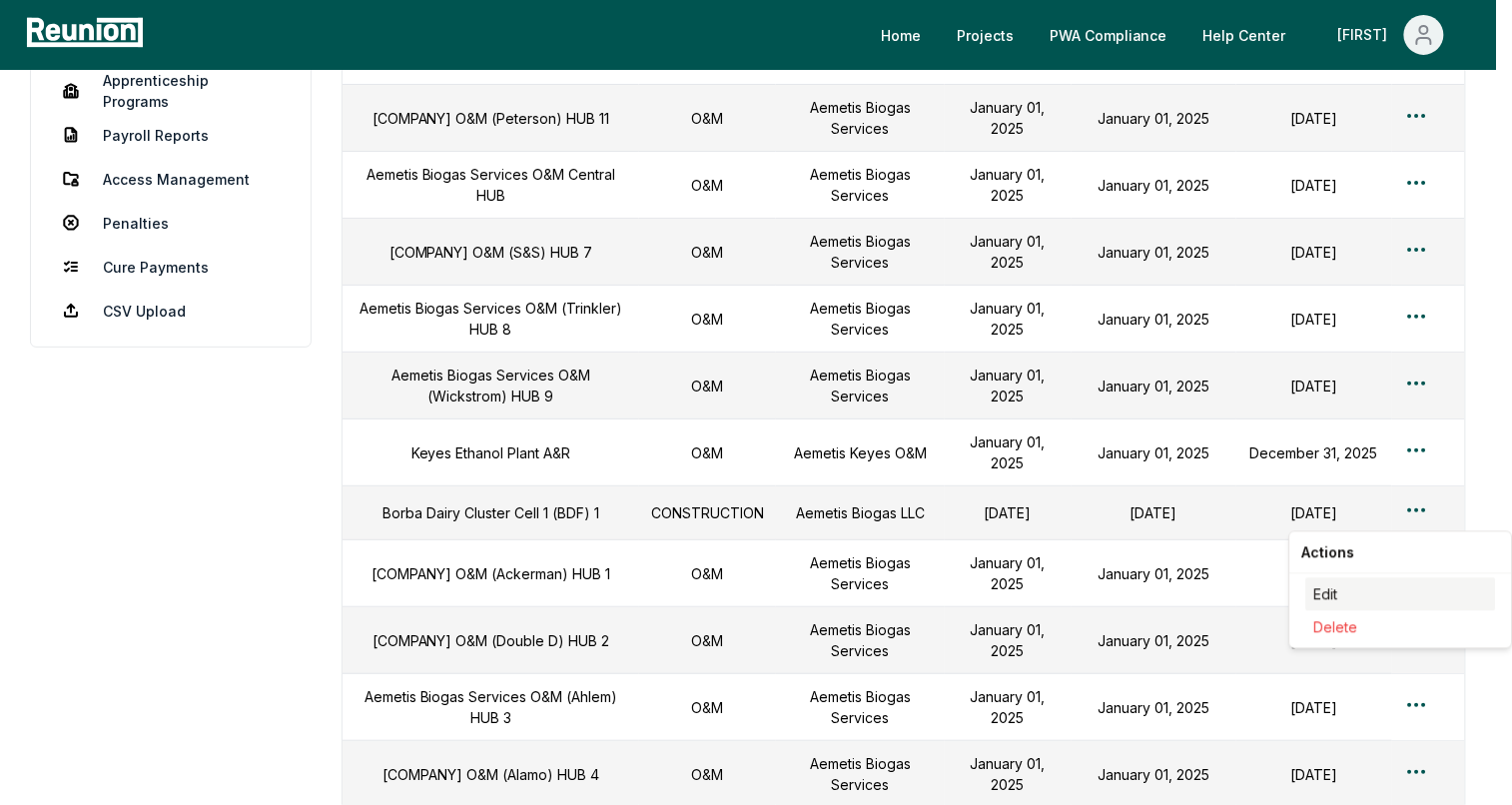 click on "Edit" at bounding box center [1401, 594] 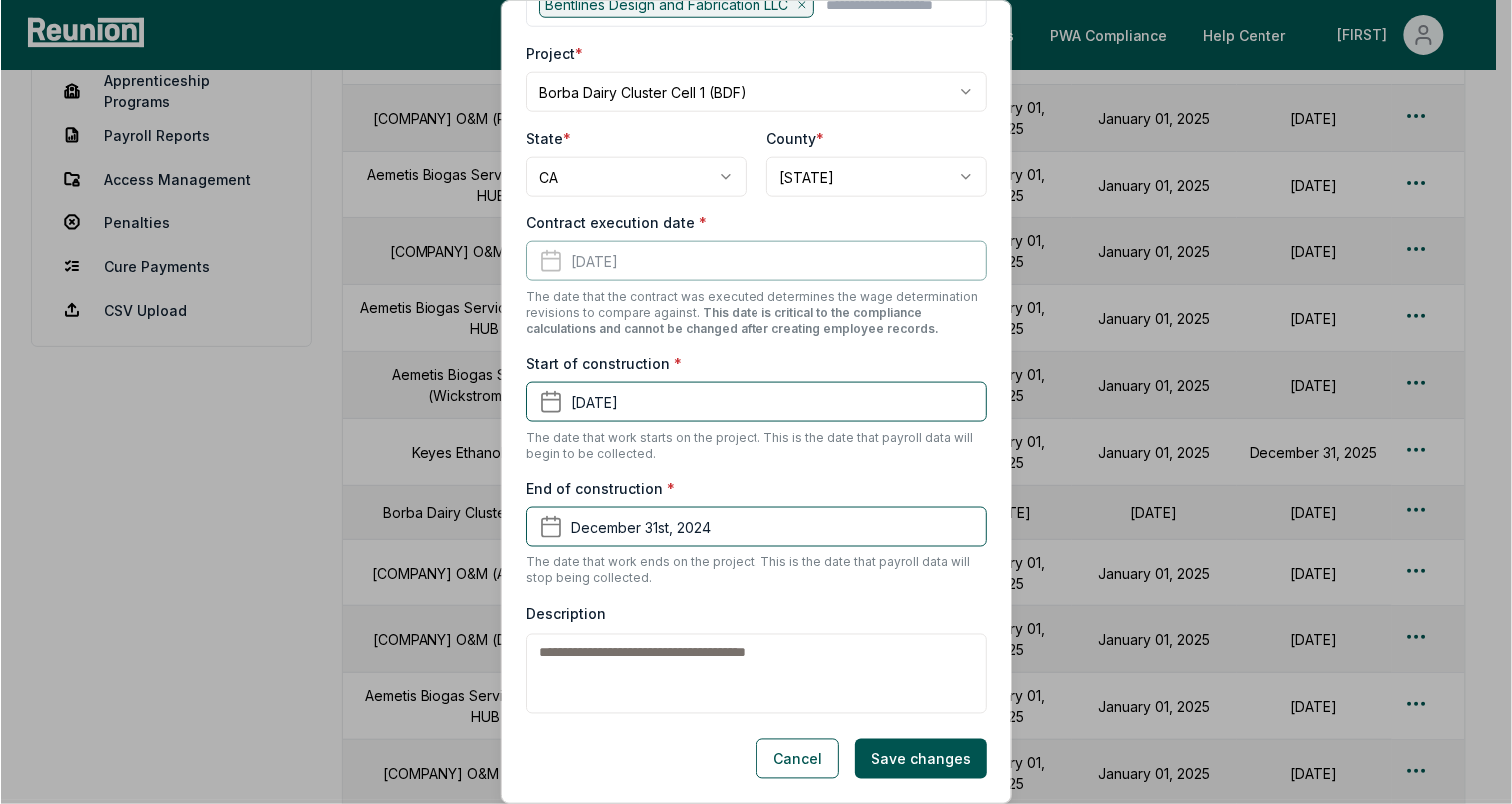 scroll, scrollTop: 595, scrollLeft: 0, axis: vertical 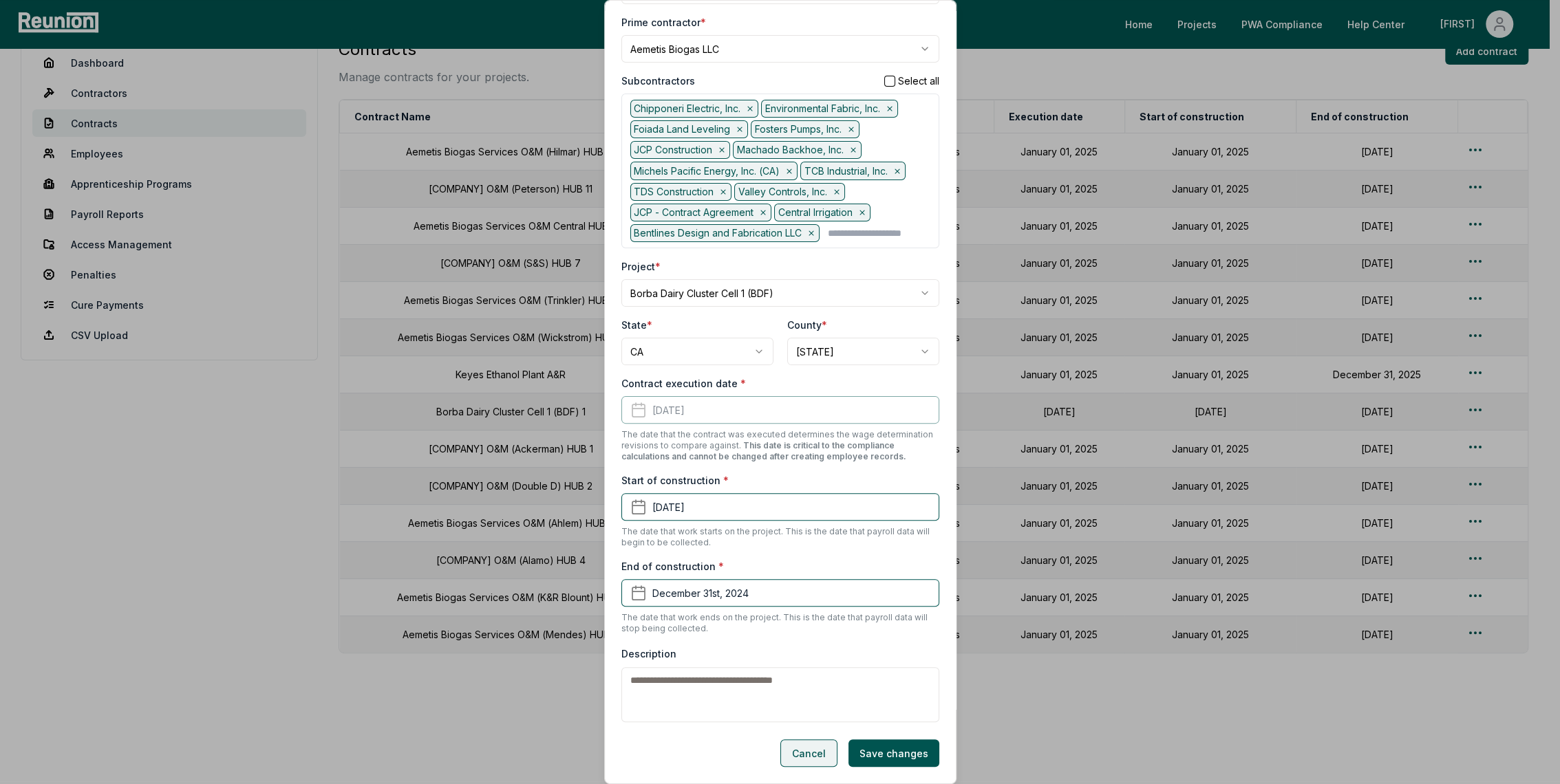 click on "Cancel" at bounding box center [809, 753] 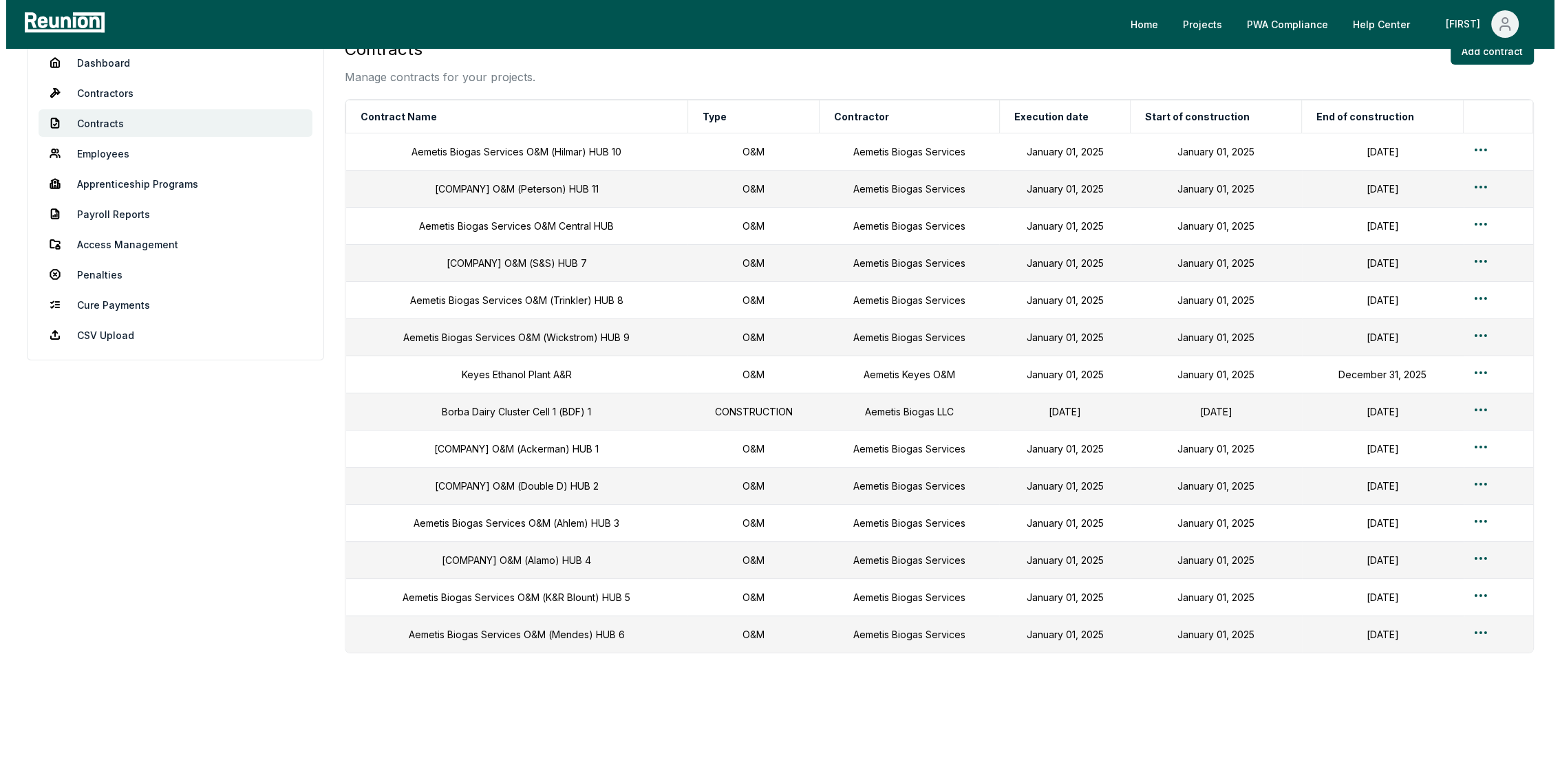 scroll, scrollTop: 0, scrollLeft: 0, axis: both 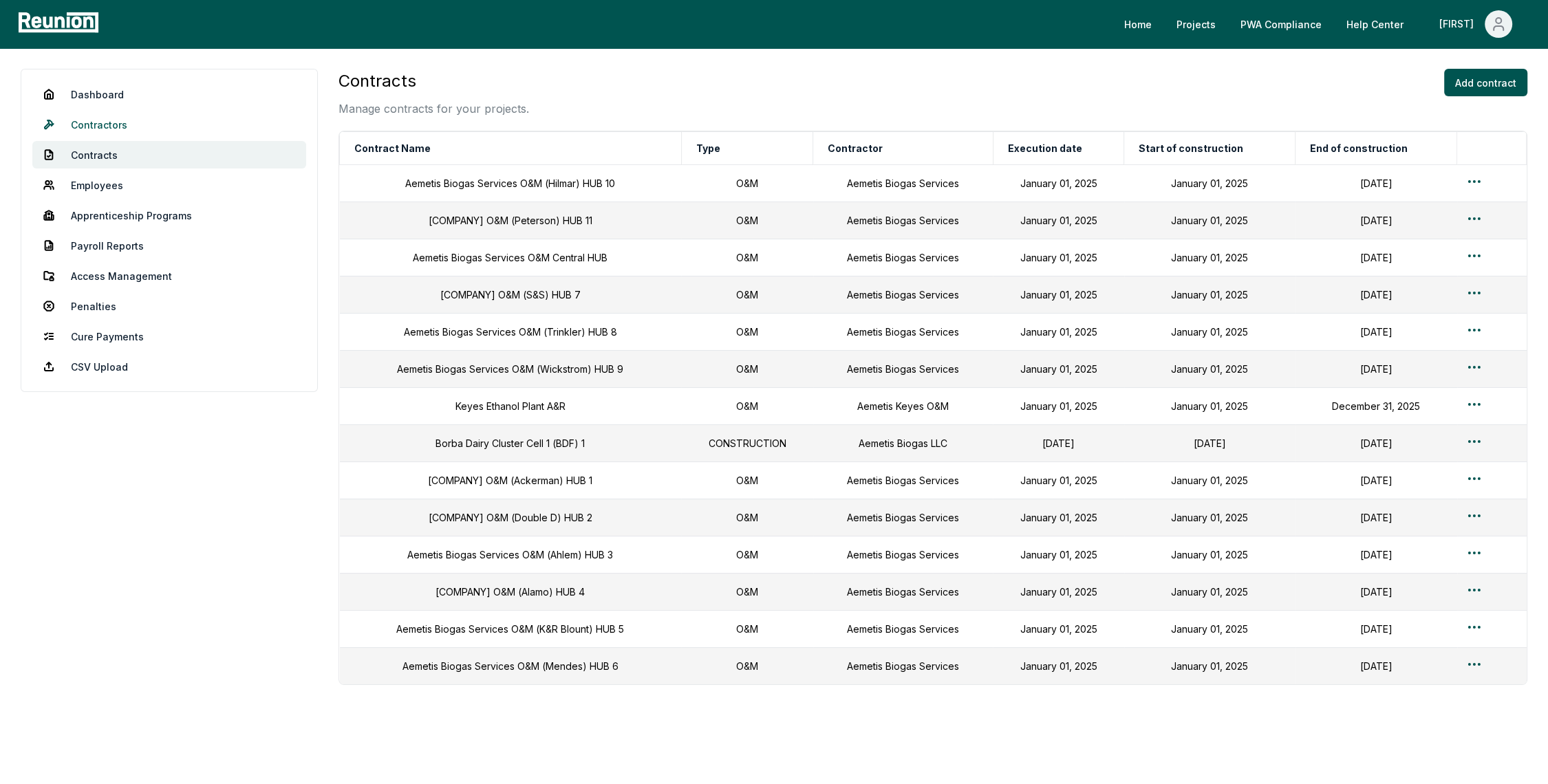 click on "Contractors" at bounding box center (169, 124) 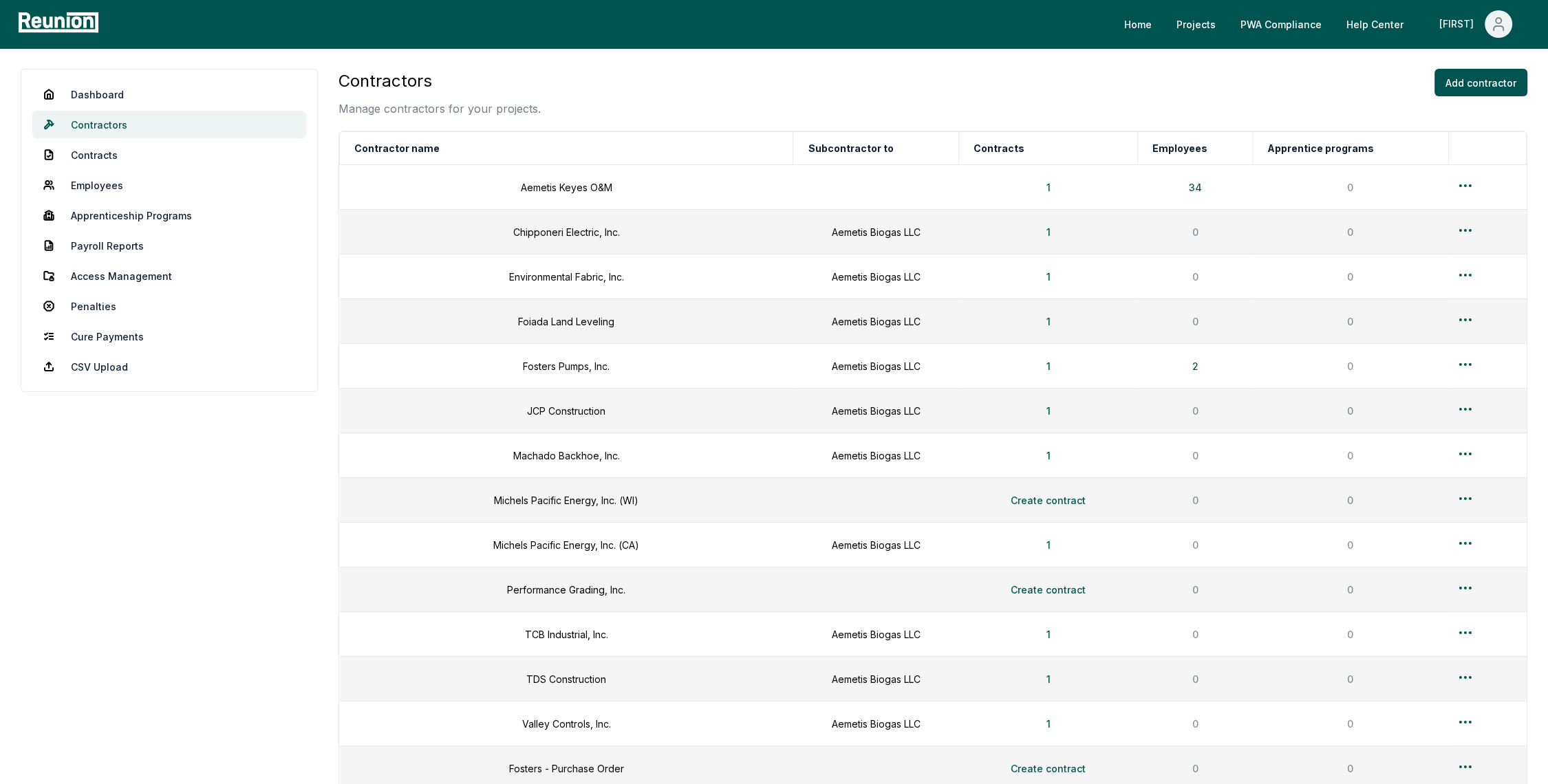 click on "Contractors" at bounding box center (169, 124) 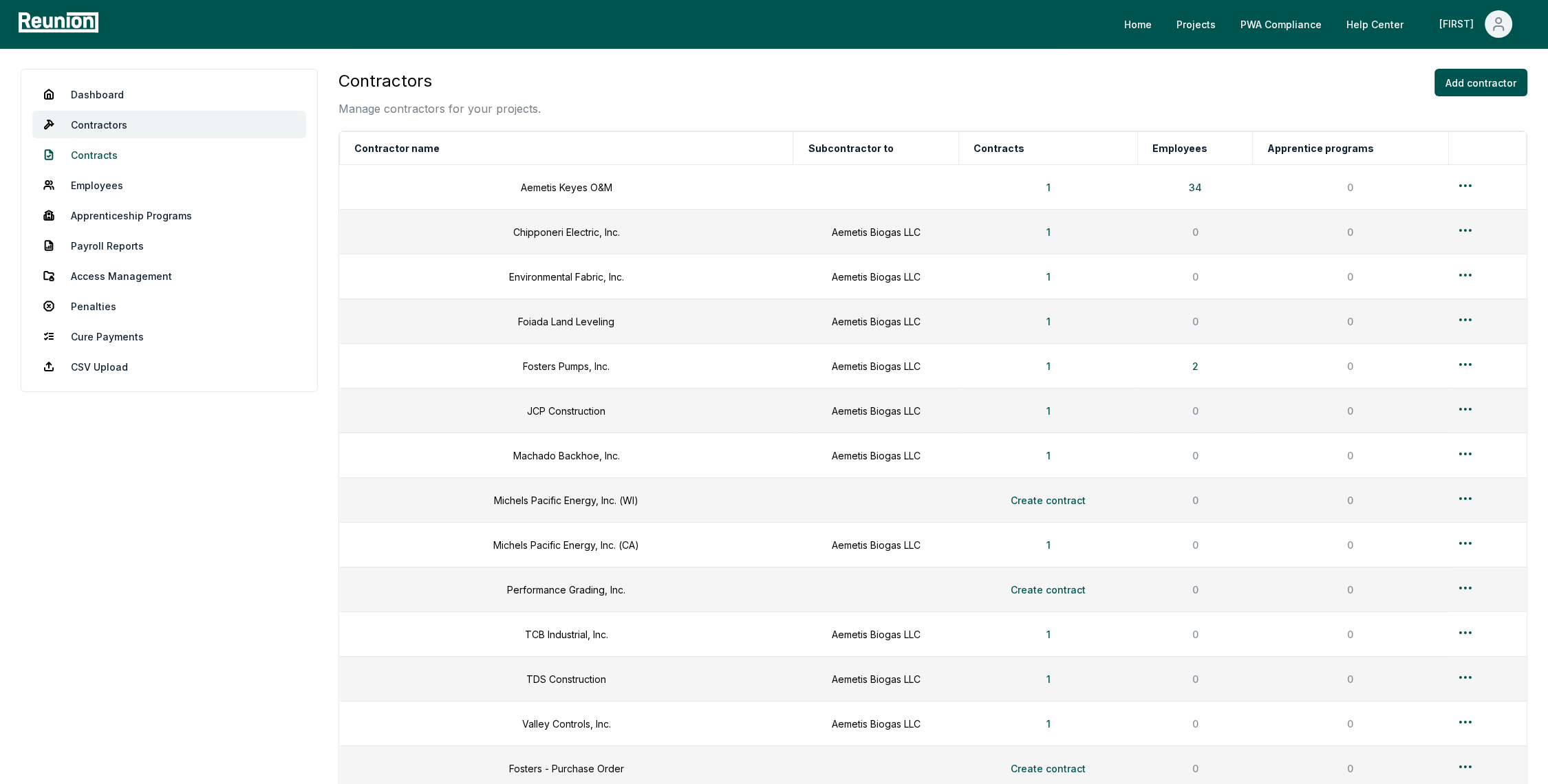 click on "Contracts" at bounding box center (169, 155) 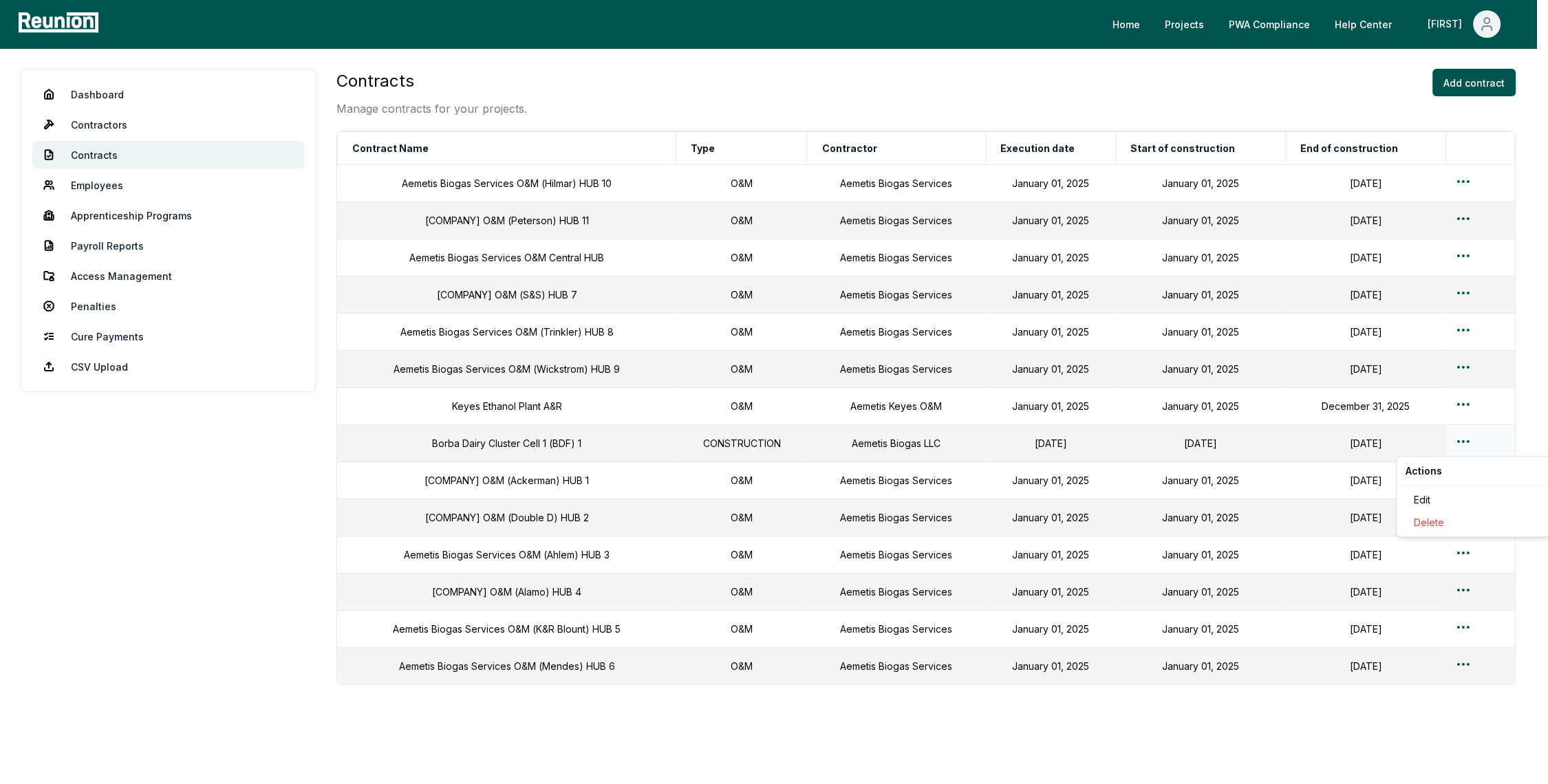 click on "Please visit us on your desktop We're working on making our marketplace mobile-friendly. For now, please visit Reunion on a desktop computer. Home Projects PWA Compliance Help Center Spencer Dashboard Contractors Contracts Employees Apprenticeship Programs Payroll Reports Access Management Penalties Cure Payments CSV Upload Contracts Manage contracts for your projects. Add contract Contract Name Type Contractor Execution date Start of construction End of construction Aemetis Biogas Services O&M (Hilmar) HUB 10 O&M Aemetis Biogas Services January 01, 2025 January 01, 2025 December 31, 2027 Aemetis Biogas Services O&M (Peterson) HUB 11 O&M Aemetis Biogas Services January 01, 2025 January 01, 2025 December 31, 2027 Aemetis Biogas Services O&M Central HUB O&M Aemetis Biogas Services January 01, 2025 January 01, 2025 December 31, 2027 Aemetis Biogas Services O&M (S&S) HUB 7 O&M Aemetis Biogas Services January 01, 2025 January 01, 2025 December 31, 2027 Aemetis Biogas Services O&M (Trinkler) HUB 8 O&M O&M O&M O&M" at bounding box center (774, 408) 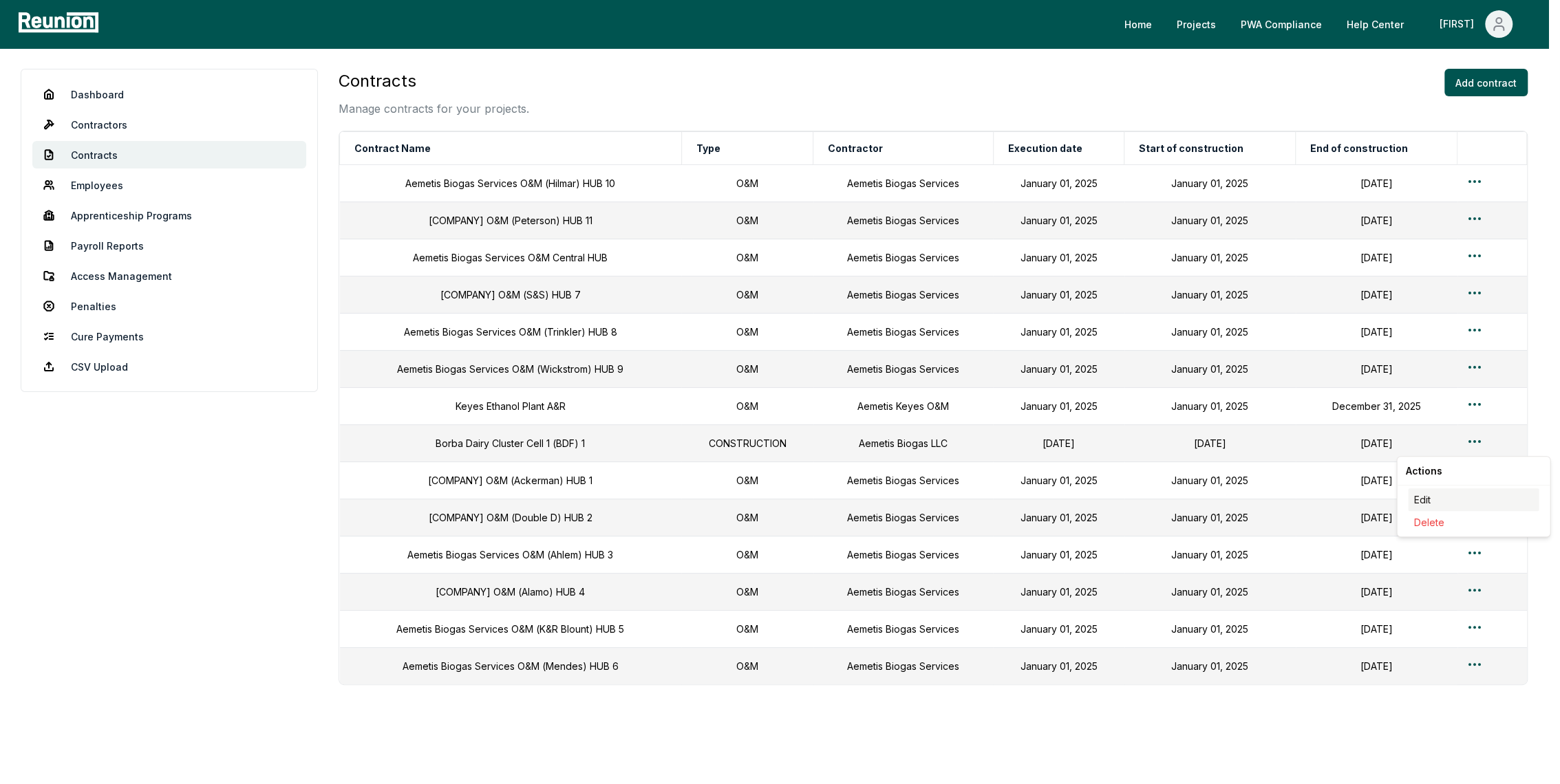 click on "Edit" at bounding box center (1473, 499) 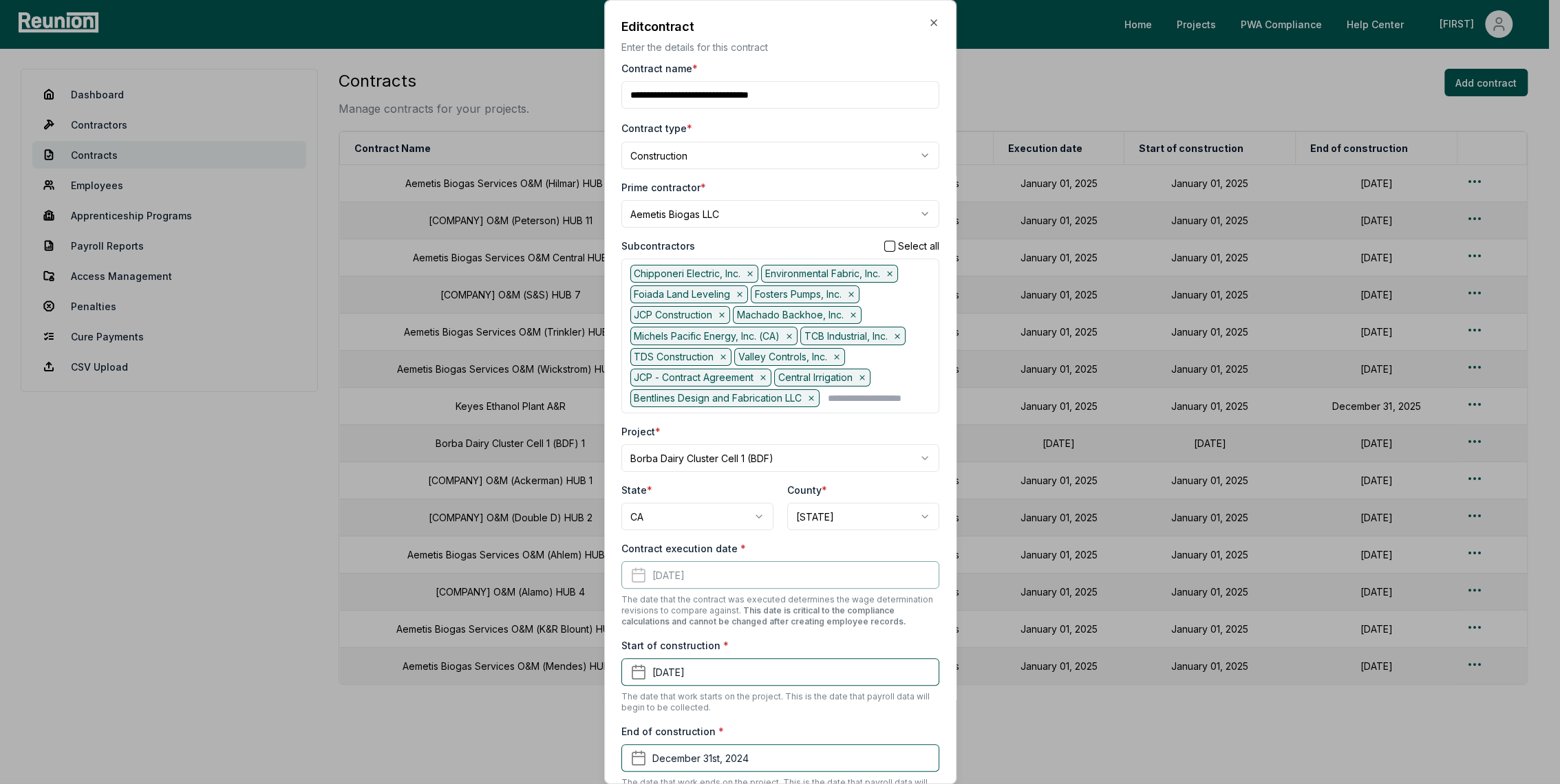 click on "Contract name  *" at bounding box center (780, 95) 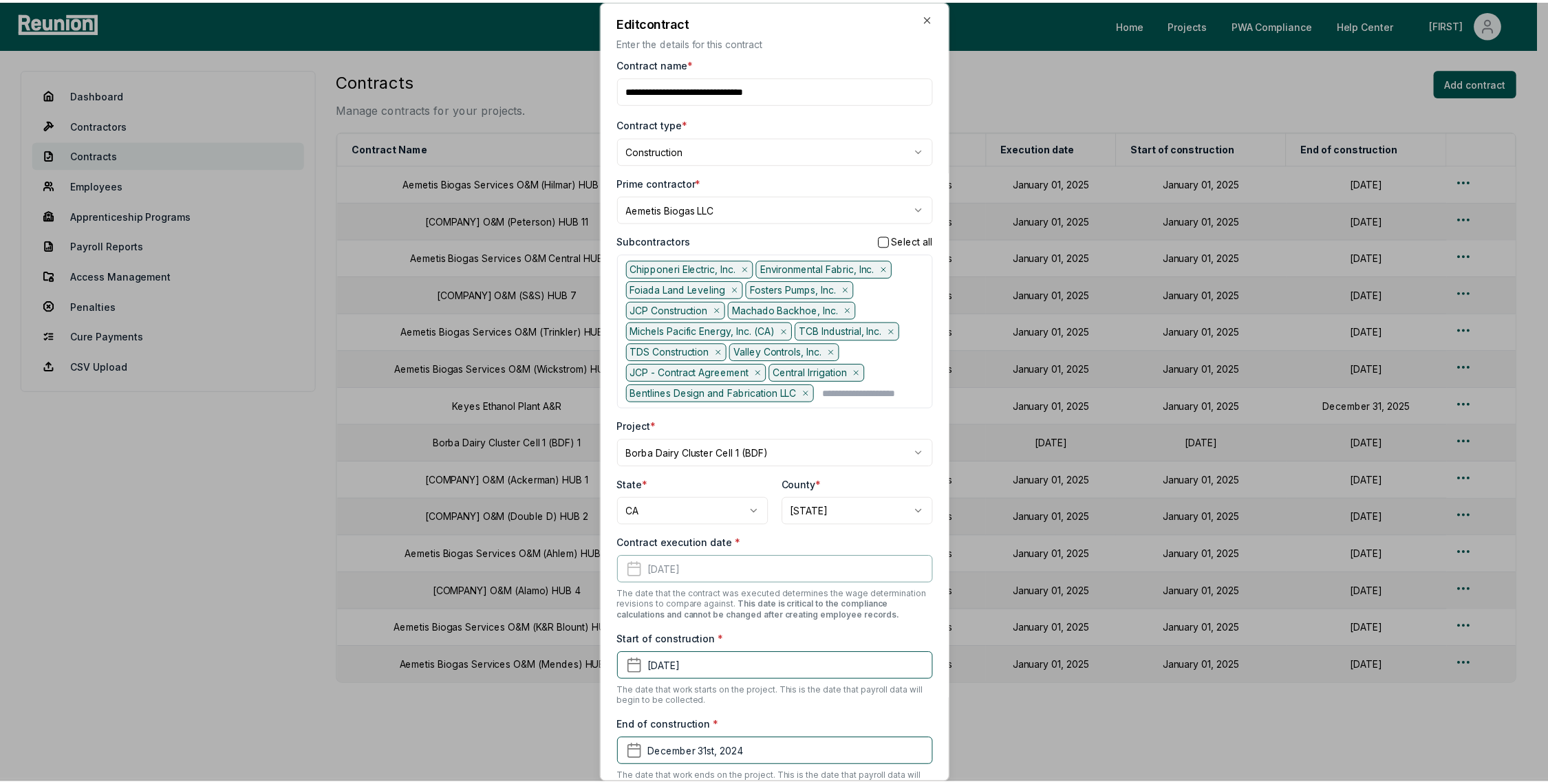 scroll, scrollTop: 0, scrollLeft: 0, axis: both 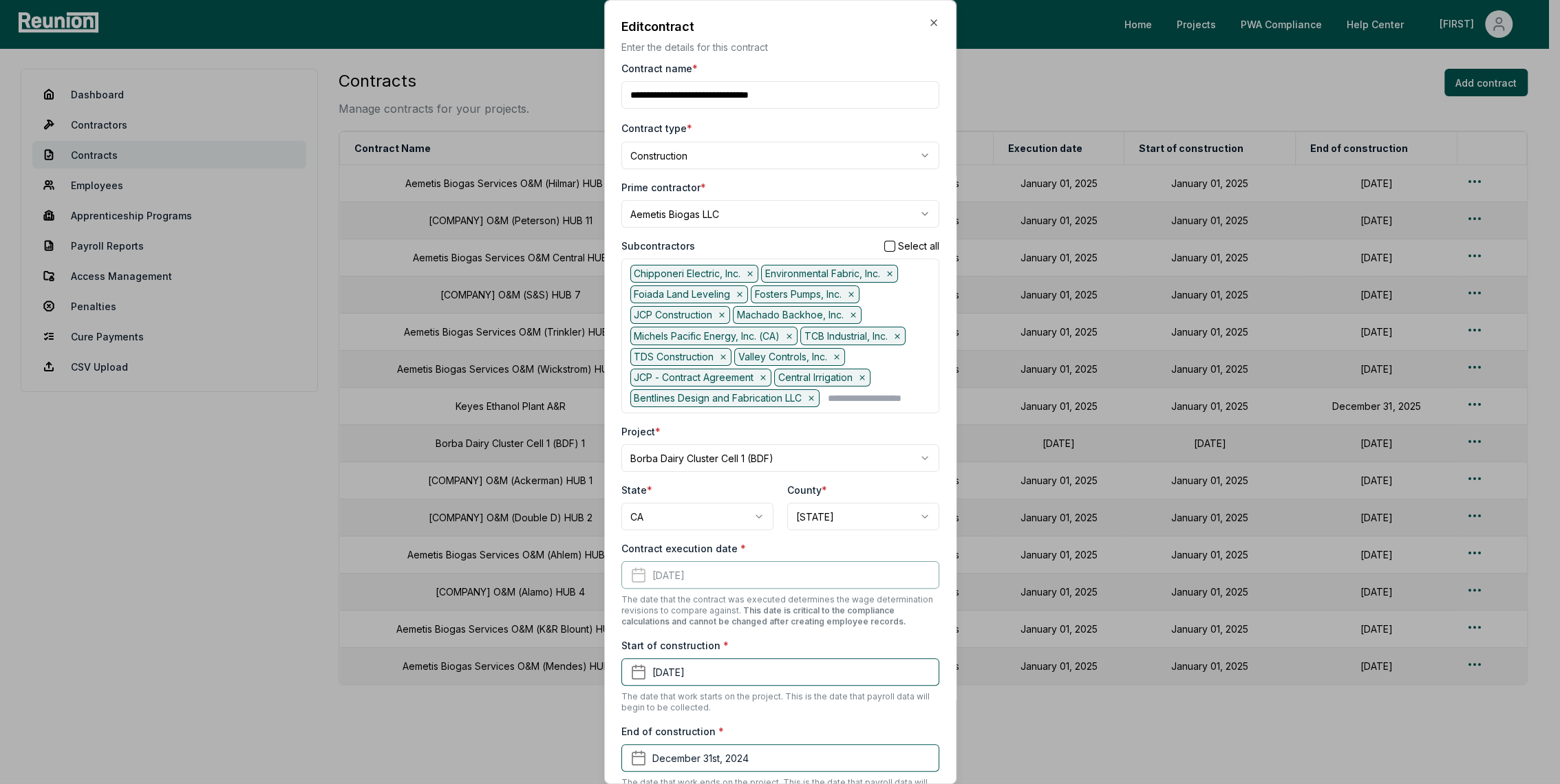click on "Please visit us on your desktop We're working on making our marketplace mobile-friendly. For now, please visit Reunion on a desktop computer. Home Projects PWA Compliance Help Center Spencer Dashboard Contractors Contracts Employees Apprenticeship Programs Payroll Reports Access Management Penalties Cure Payments CSV Upload Contracts Manage contracts for your projects. Add contract Contract Name Type Contractor Execution date Start of construction End of construction Aemetis Biogas Services O&M (Hilmar) HUB 10 O&M Aemetis Biogas Services January 01, 2025 January 01, 2025 December 31, 2027 Aemetis Biogas Services O&M (Peterson) HUB 11 O&M Aemetis Biogas Services January 01, 2025 January 01, 2025 December 31, 2027 Aemetis Biogas Services O&M Central HUB O&M Aemetis Biogas Services January 01, 2025 January 01, 2025 December 31, 2027 Aemetis Biogas Services O&M (S&S) HUB 7 O&M Aemetis Biogas Services January 01, 2025 January 01, 2025 December 31, 2027 Aemetis Biogas Services O&M (Trinkler) HUB 8 O&M O&M O&M O&M" at bounding box center (774, 408) 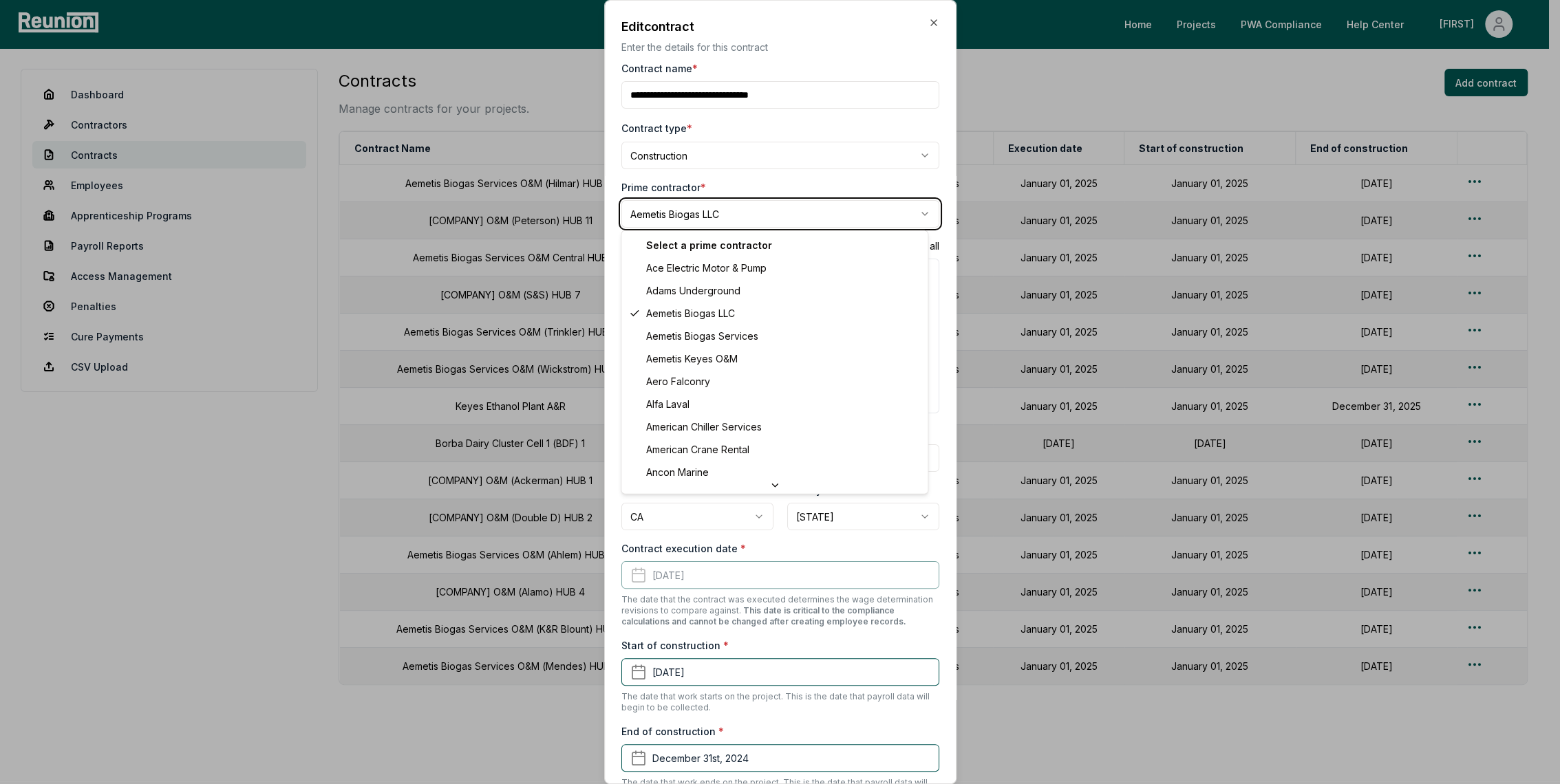click on "Please visit us on your desktop We're working on making our marketplace mobile-friendly. For now, please visit Reunion on a desktop computer. Home Projects PWA Compliance Help Center Spencer Dashboard Contractors Contracts Employees Apprenticeship Programs Payroll Reports Access Management Penalties Cure Payments CSV Upload Contracts Manage contracts for your projects. Add contract Contract Name Type Contractor Execution date Start of construction End of construction Aemetis Biogas Services O&M (Hilmar) HUB 10 O&M Aemetis Biogas Services January 01, 2025 January 01, 2025 December 31, 2027 Aemetis Biogas Services O&M (Peterson) HUB 11 O&M Aemetis Biogas Services January 01, 2025 January 01, 2025 December 31, 2027 Aemetis Biogas Services O&M Central HUB O&M Aemetis Biogas Services January 01, 2025 January 01, 2025 December 31, 2027 Aemetis Biogas Services O&M (S&S) HUB 7 O&M Aemetis Biogas Services January 01, 2025 January 01, 2025 December 31, 2027 Aemetis Biogas Services O&M (Trinkler) HUB 8 O&M O&M O&M O&M" at bounding box center (774, 408) 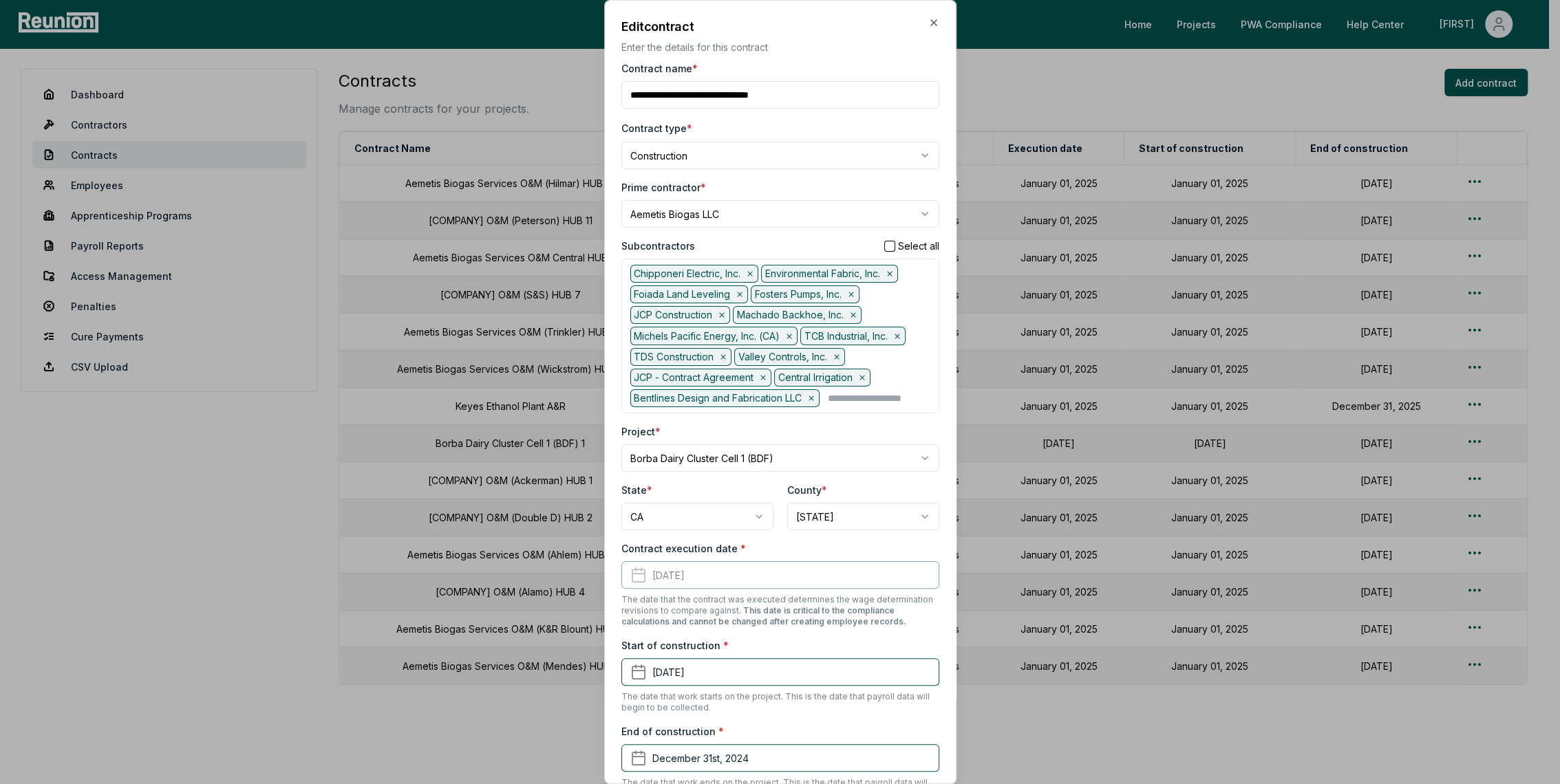 click on "**********" at bounding box center (780, 392) 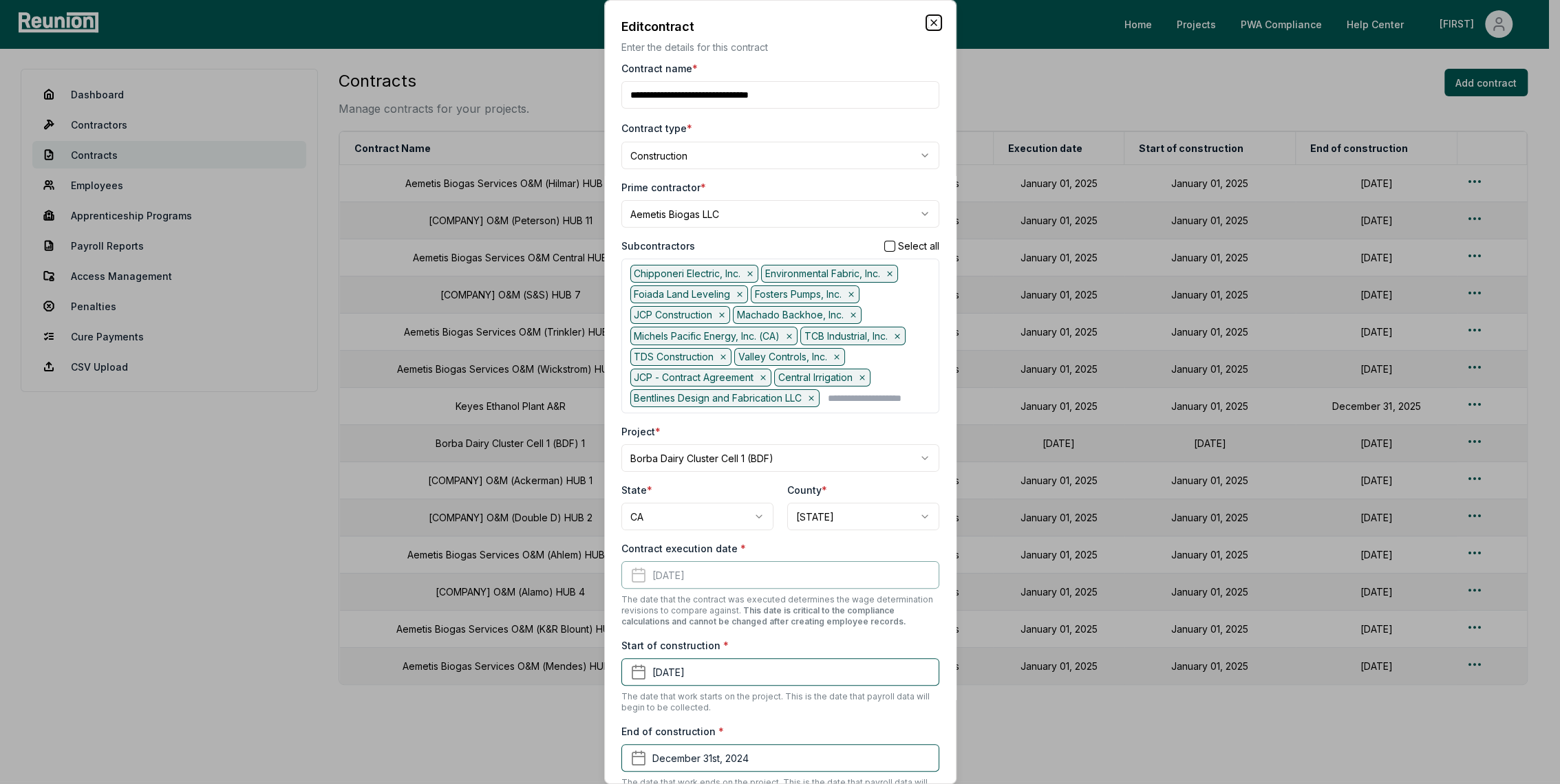 click 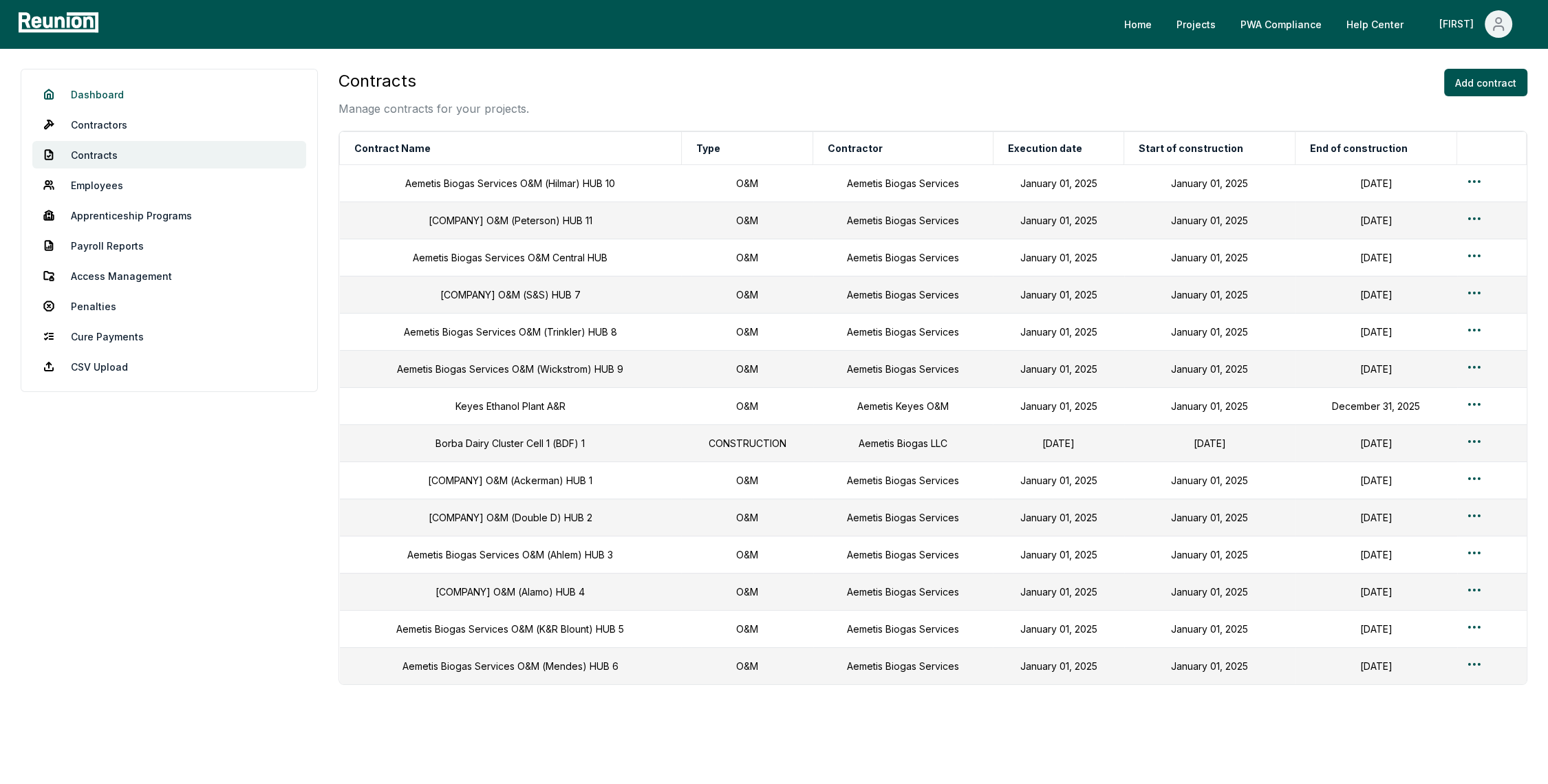 click on "Dashboard" at bounding box center (169, 94) 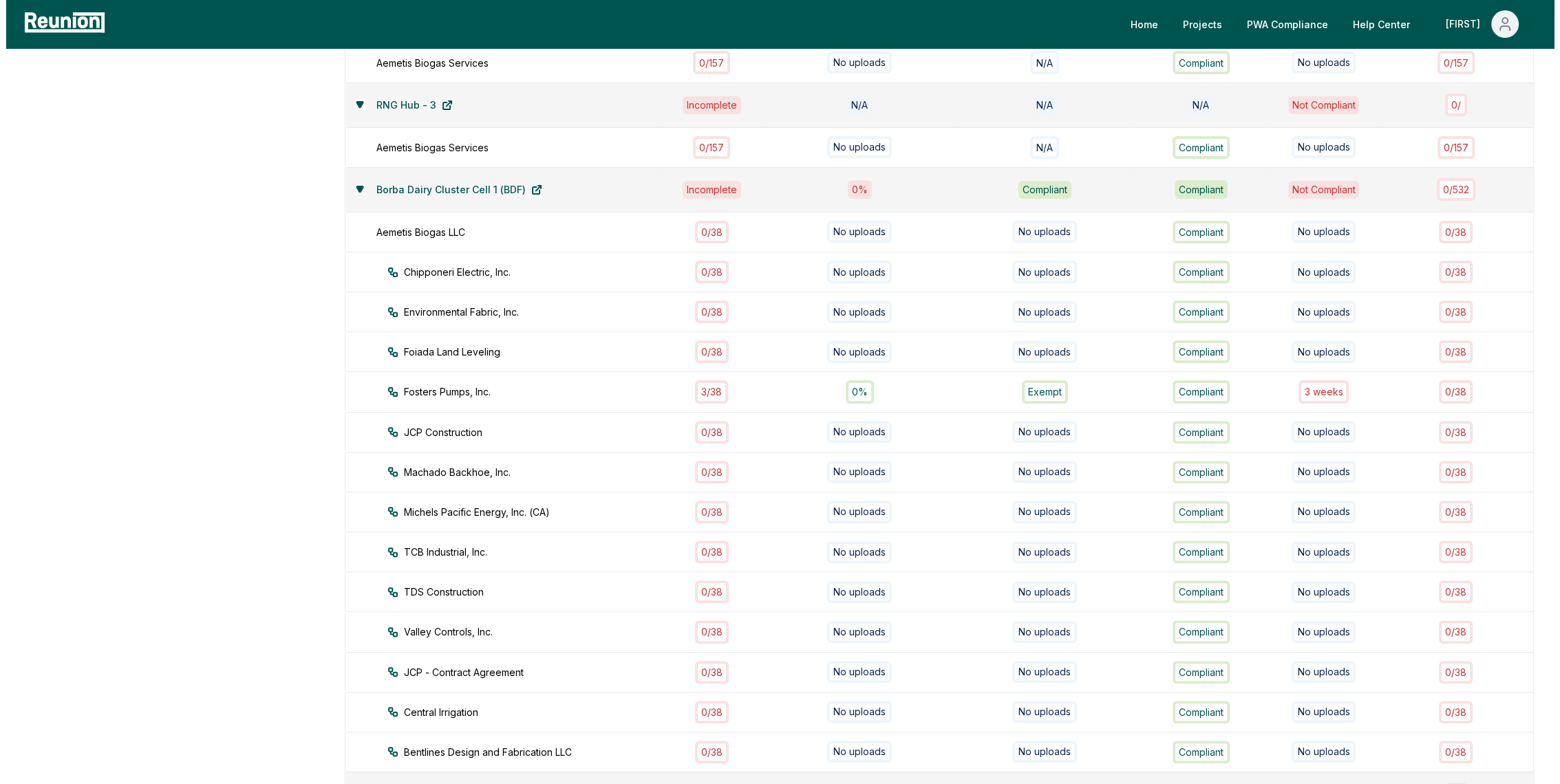 scroll, scrollTop: 0, scrollLeft: 0, axis: both 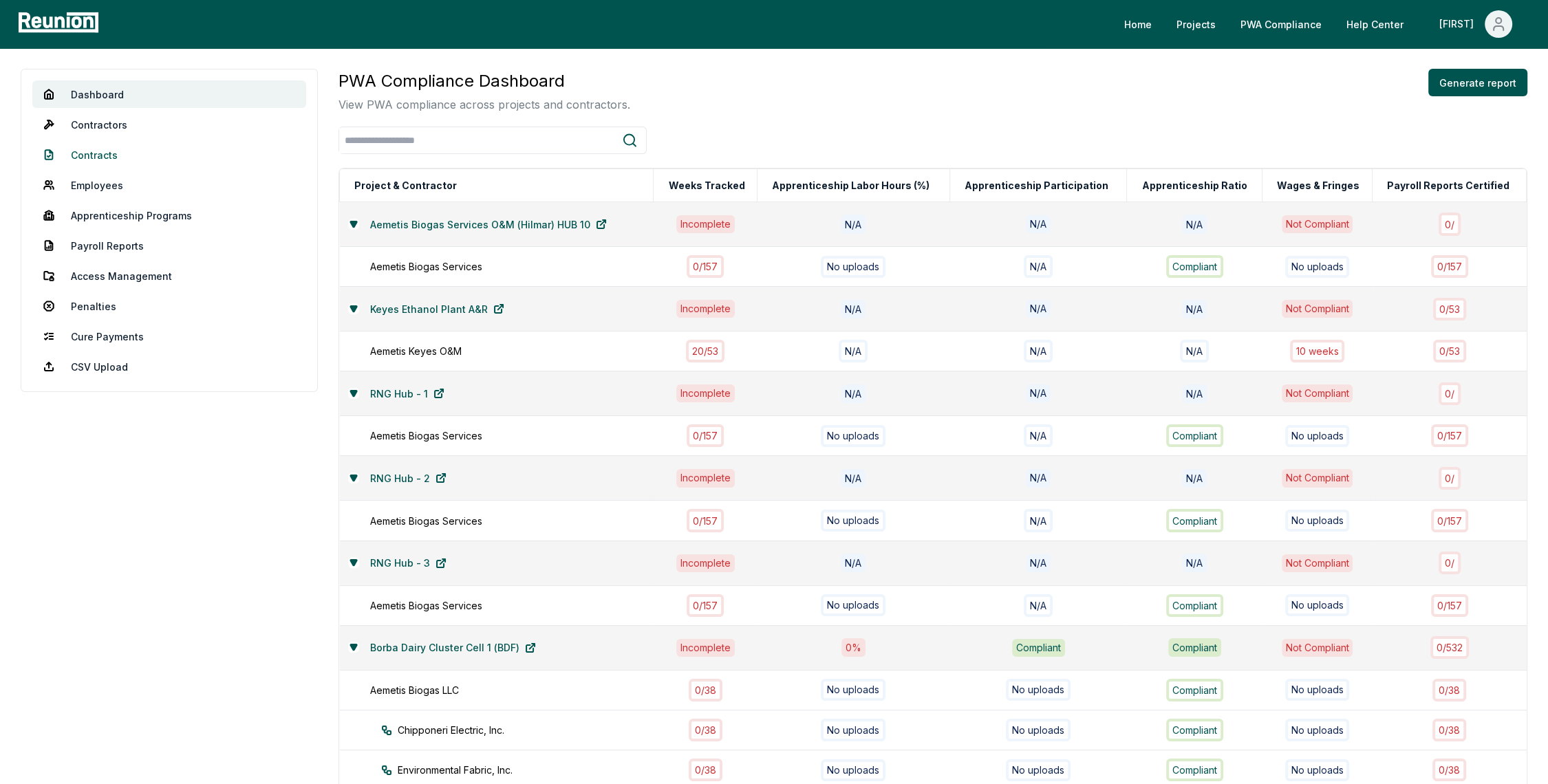 click on "Contracts" at bounding box center (169, 155) 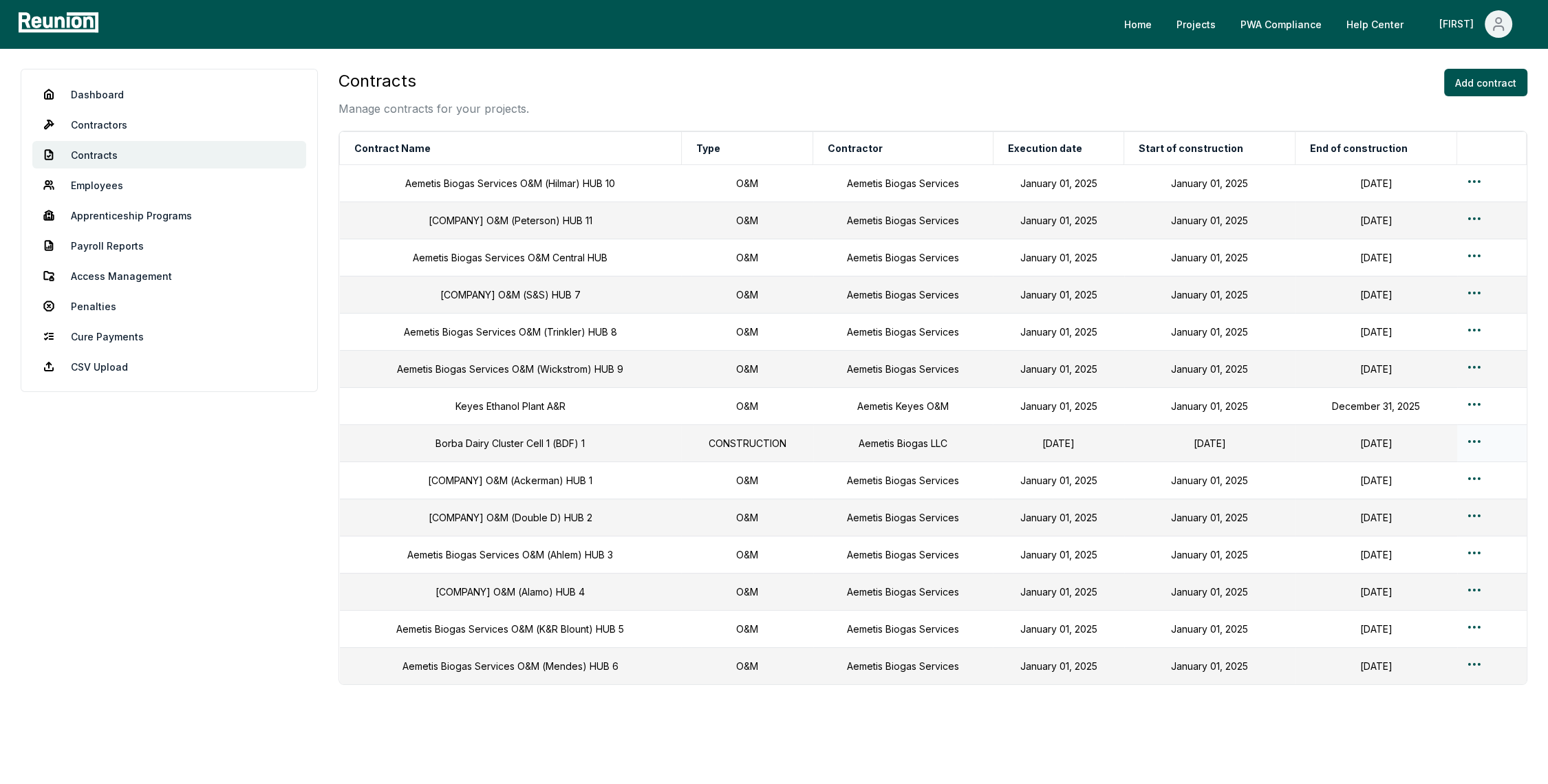 click on "Please visit us on your desktop We're working on making our marketplace mobile-friendly. For now, please visit Reunion on a desktop computer. Home Projects PWA Compliance Help Center Spencer Dashboard Contractors Contracts Employees Apprenticeship Programs Payroll Reports Access Management Penalties Cure Payments CSV Upload Contracts Manage contracts for your projects. Add contract Contract Name Type Contractor Execution date Start of construction End of construction Aemetis Biogas Services O&M (Hilmar) HUB 10 O&M Aemetis Biogas Services January 01, 2025 January 01, 2025 December 31, 2027 Aemetis Biogas Services O&M (Peterson) HUB 11 O&M Aemetis Biogas Services January 01, 2025 January 01, 2025 December 31, 2027 Aemetis Biogas Services O&M Central HUB O&M Aemetis Biogas Services January 01, 2025 January 01, 2025 December 31, 2027 Aemetis Biogas Services O&M (S&S) HUB 7 O&M Aemetis Biogas Services January 01, 2025 January 01, 2025 December 31, 2027 Aemetis Biogas Services O&M (Trinkler) HUB 8 O&M O&M O&M O&M" at bounding box center (774, 408) 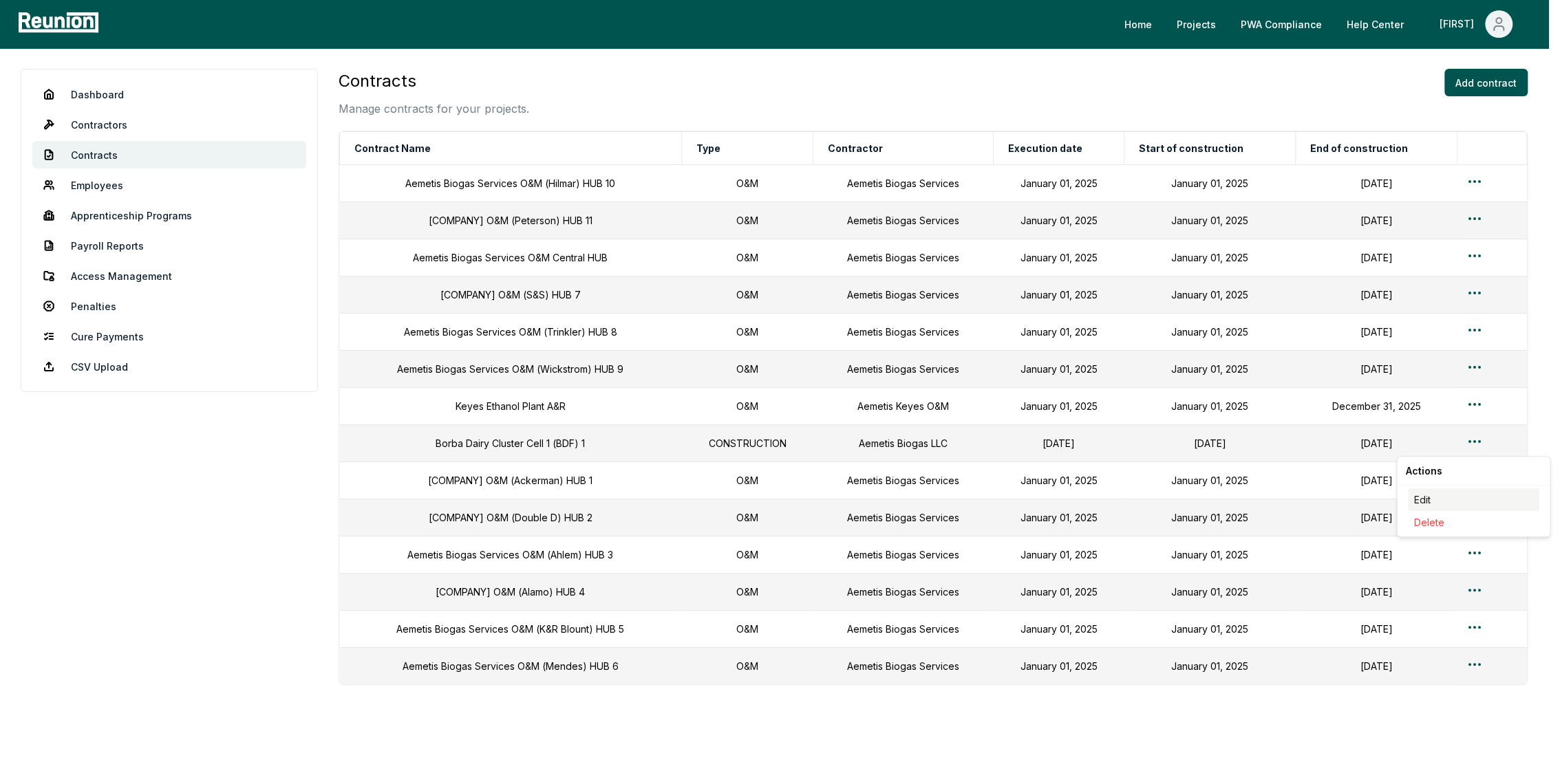 click on "Edit" at bounding box center [1473, 499] 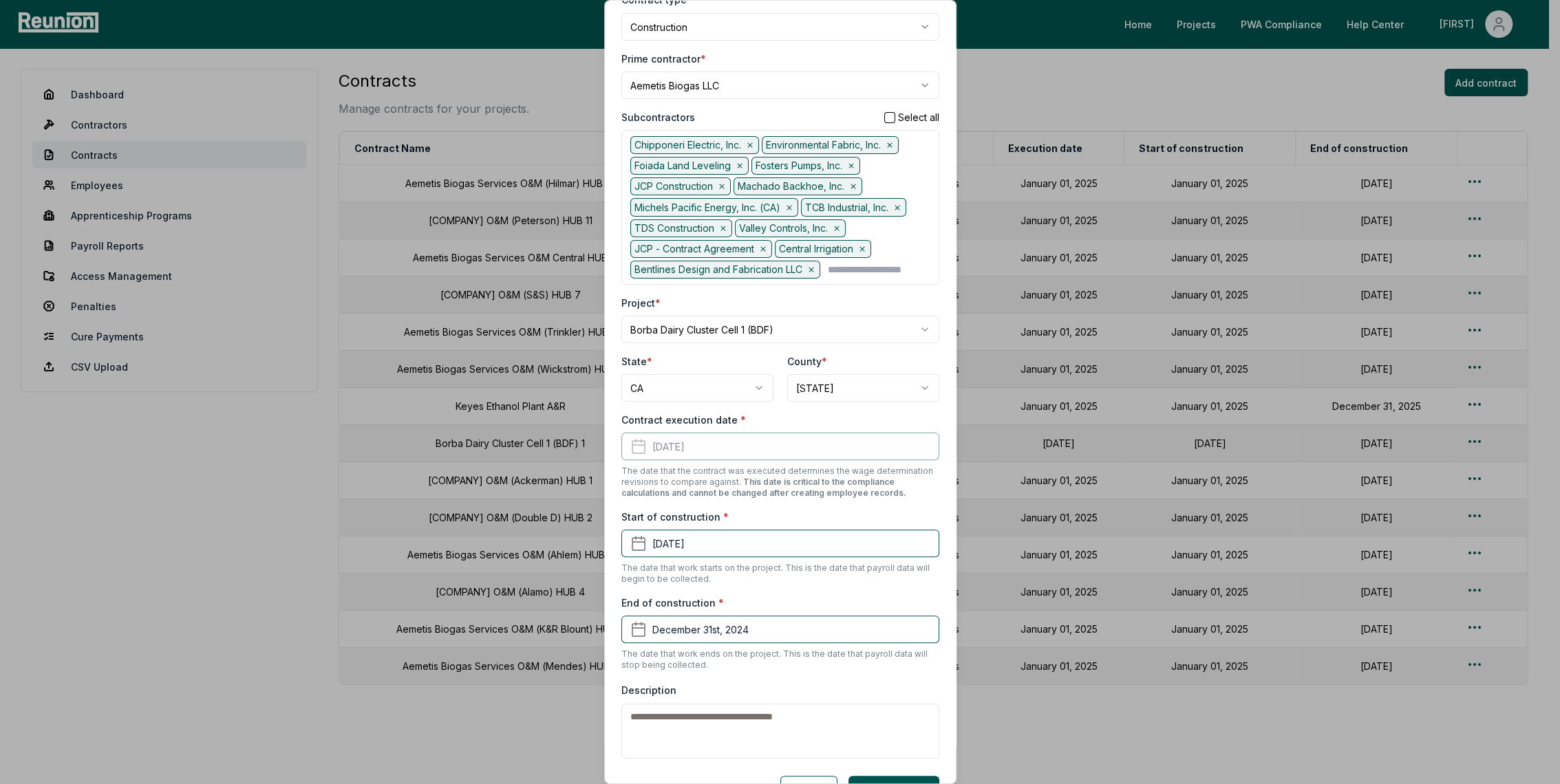 scroll, scrollTop: 153, scrollLeft: 0, axis: vertical 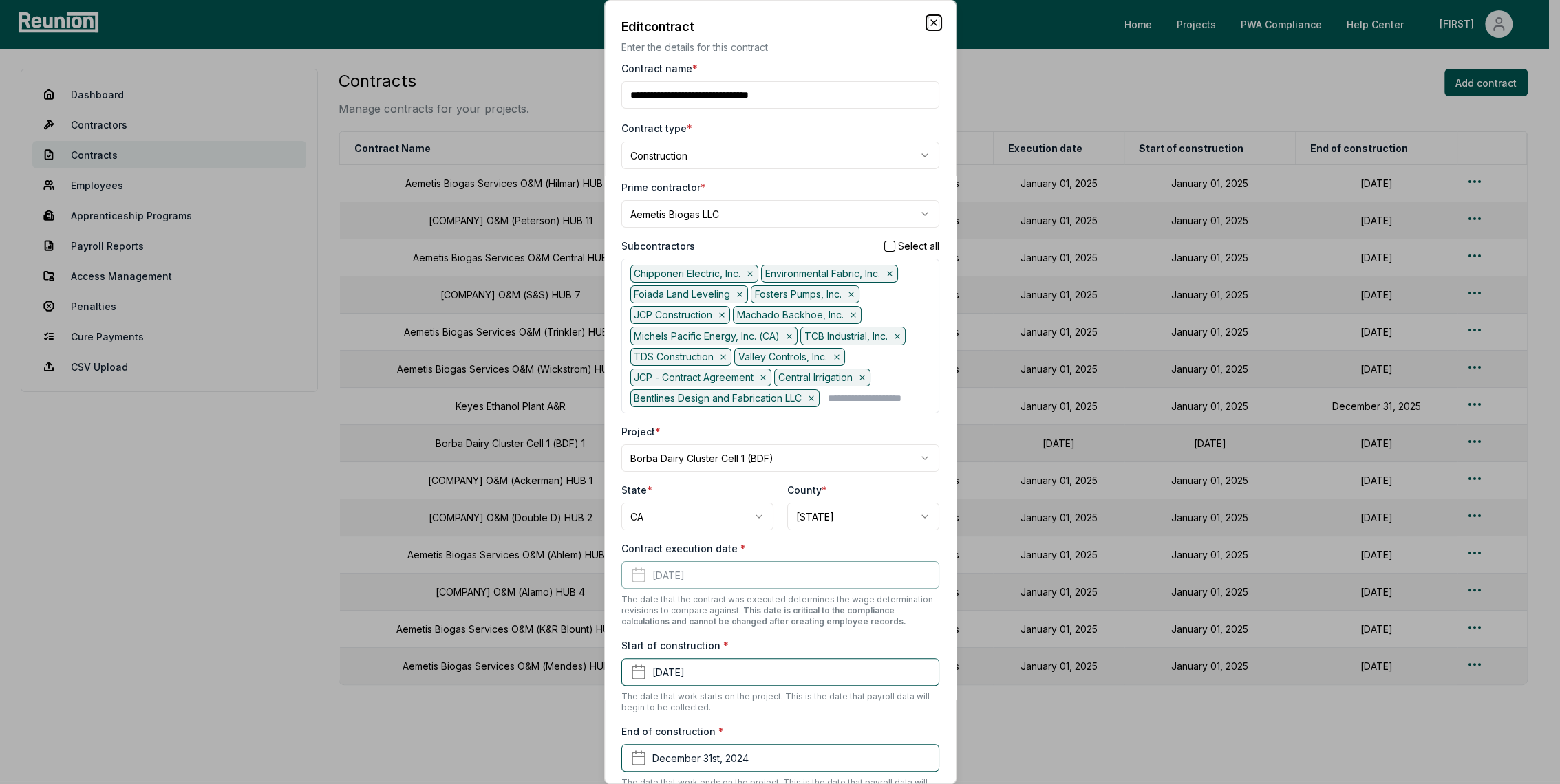 click 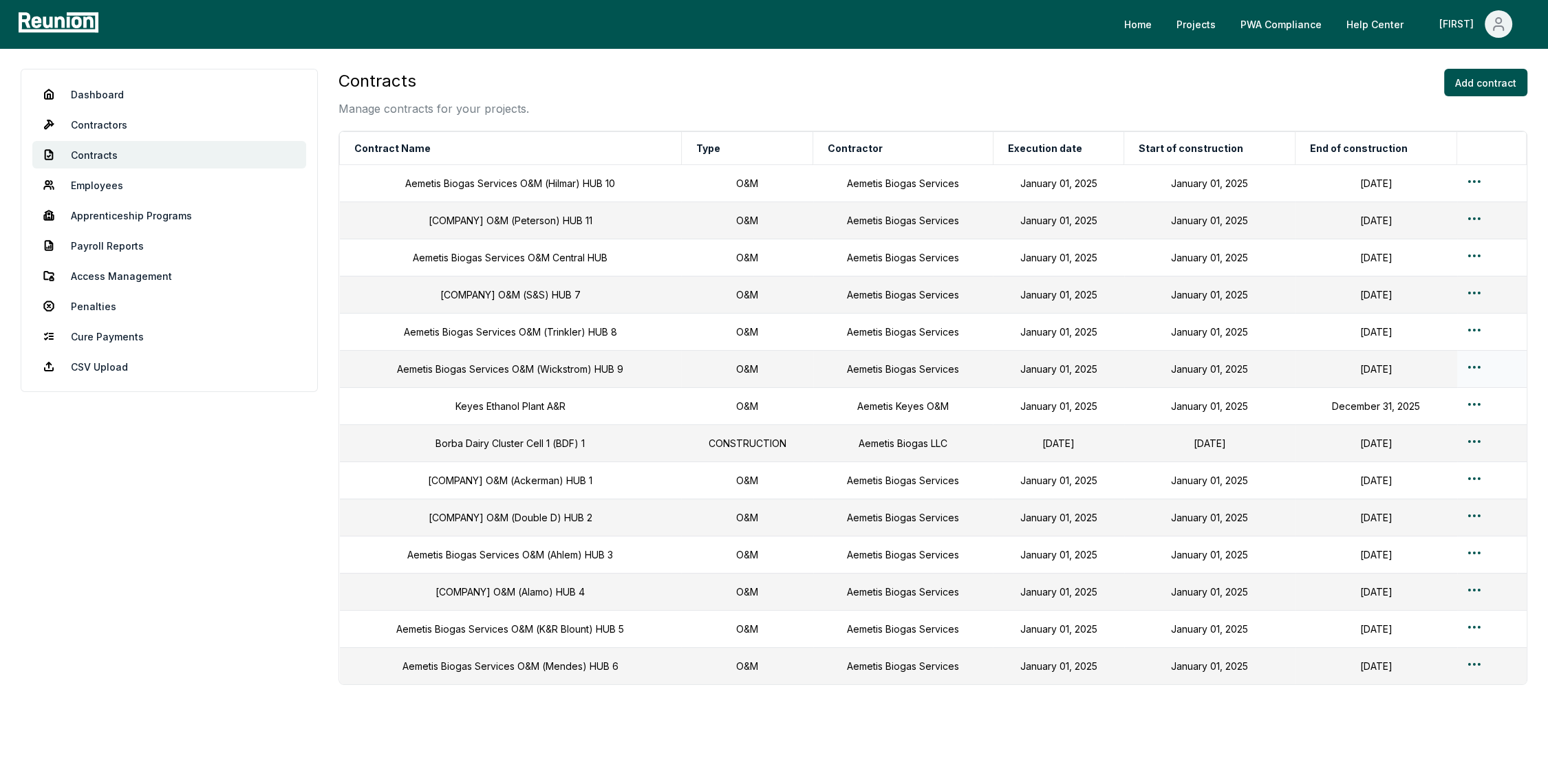 drag, startPoint x: 380, startPoint y: 179, endPoint x: 1420, endPoint y: 375, distance: 1058.3081 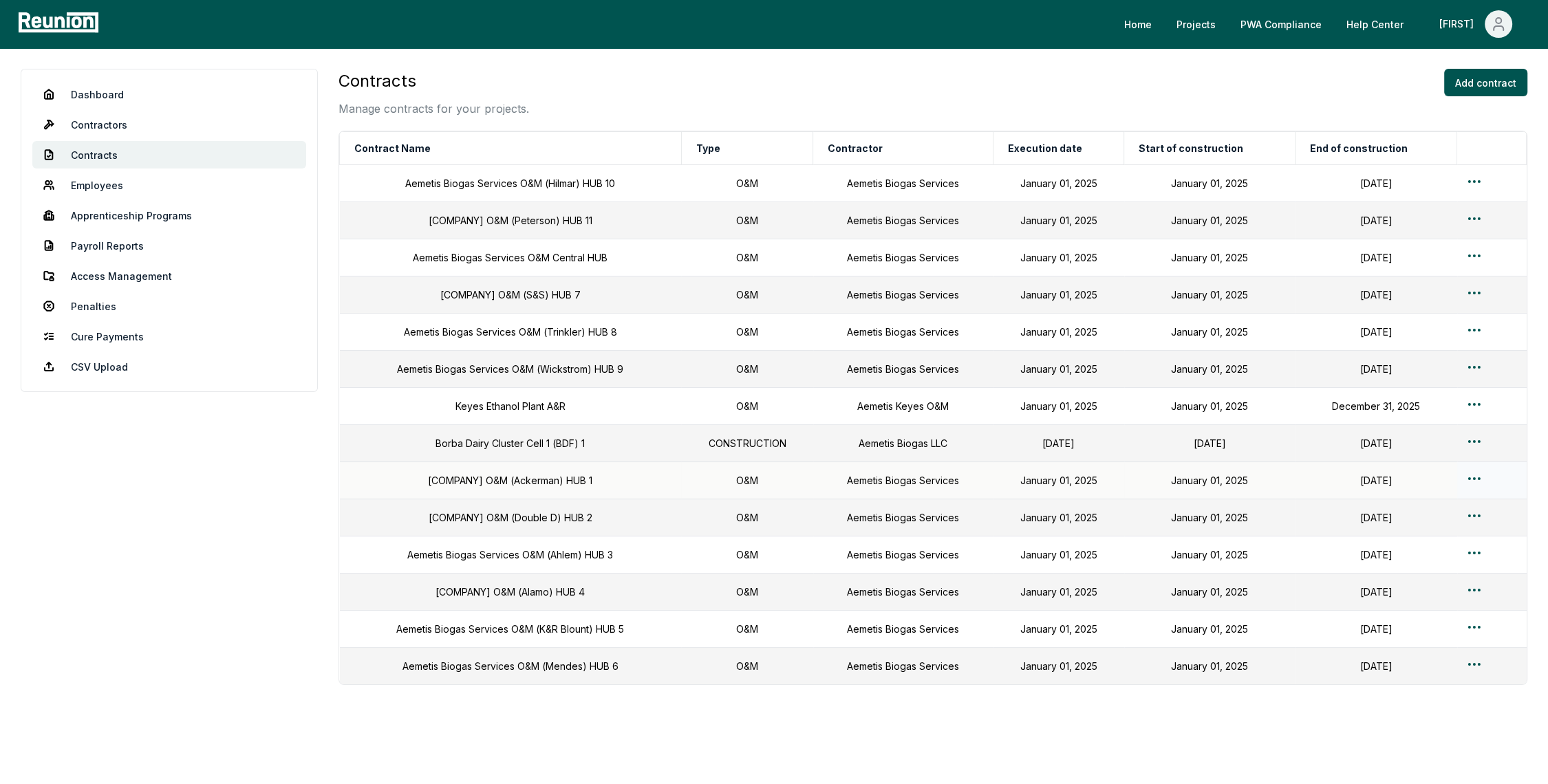 drag, startPoint x: 231, startPoint y: 480, endPoint x: 378, endPoint y: 475, distance: 147.08501 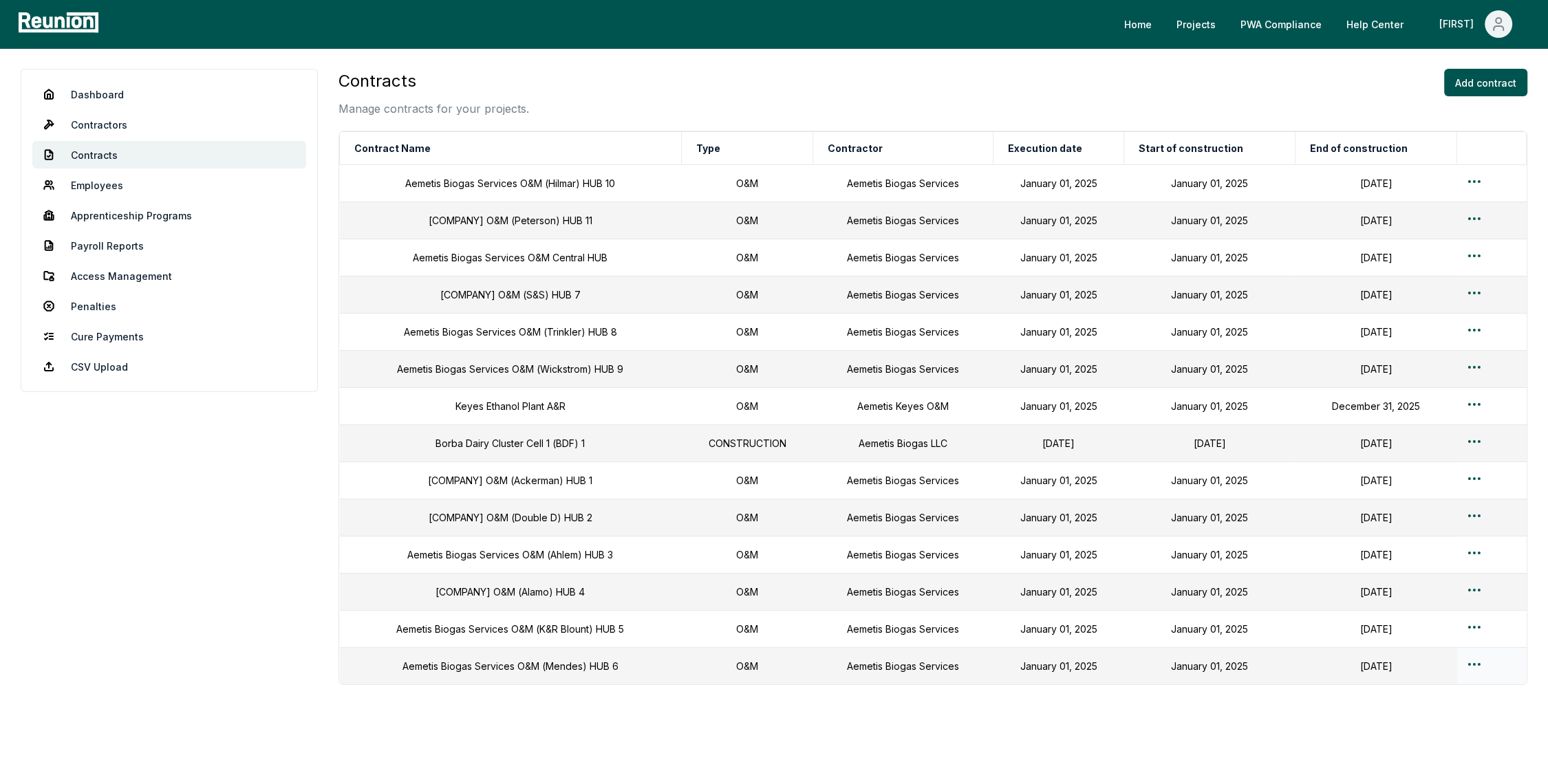 drag, startPoint x: 374, startPoint y: 484, endPoint x: 1437, endPoint y: 676, distance: 1080.2004 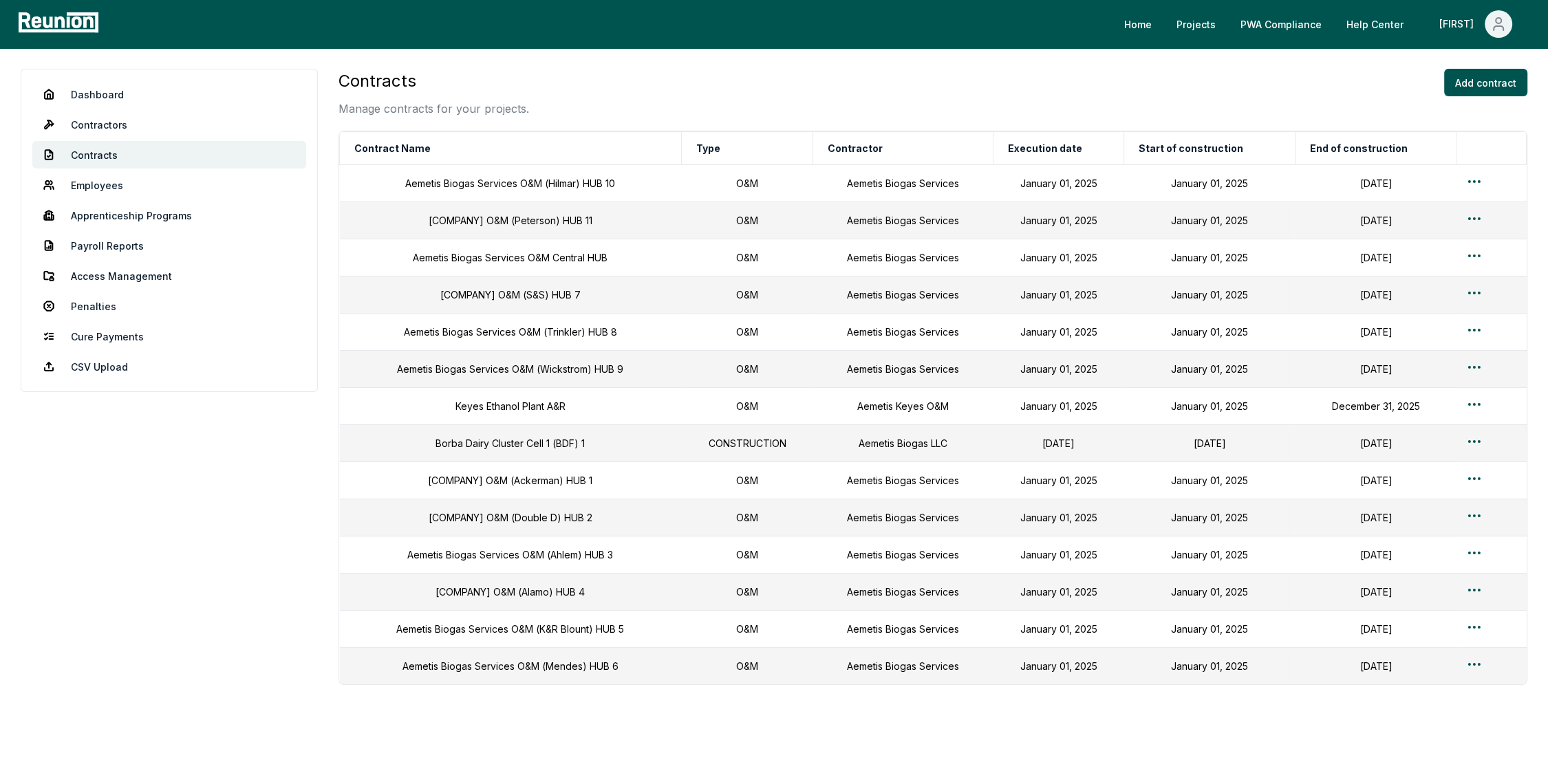 click on "Contracts Manage contracts for your projects. Add contract Contract Name Type Contractor Execution date Start of construction End of construction Aemetis Biogas Services O&M (Hilmar) HUB 10 O&M Aemetis Biogas Services January 01, 2025 January 01, 2025 December 31, 2027 Aemetis Biogas Services O&M (Peterson) HUB 11 O&M Aemetis Biogas Services January 01, 2025 January 01, 2025 December 31, 2027 Aemetis Biogas Services O&M Central HUB O&M Aemetis Biogas Services January 01, 2025 January 01, 2025 December 31, 2027 Aemetis Biogas Services O&M (S&S) HUB 7 O&M Aemetis Biogas Services January 01, 2025 January 01, 2025 December 31, 2027 Aemetis Biogas Services O&M (Trinkler) HUB 8 O&M Aemetis Biogas Services January 01, 2025 January 01, 2025 December 31, 2027 Aemetis Biogas Services O&M (Wickstrom) HUB 9 O&M Aemetis Biogas Services January 01, 2025 January 01, 2025 December 31, 2027 Keyes Ethanol Plant A&R O&M Aemetis Keyes O&M January 01, 2025 January 01, 2025 December 31, 2025 Borba Dairy Cluster Cell 1 (BDF) 1 O&M" at bounding box center (933, 432) 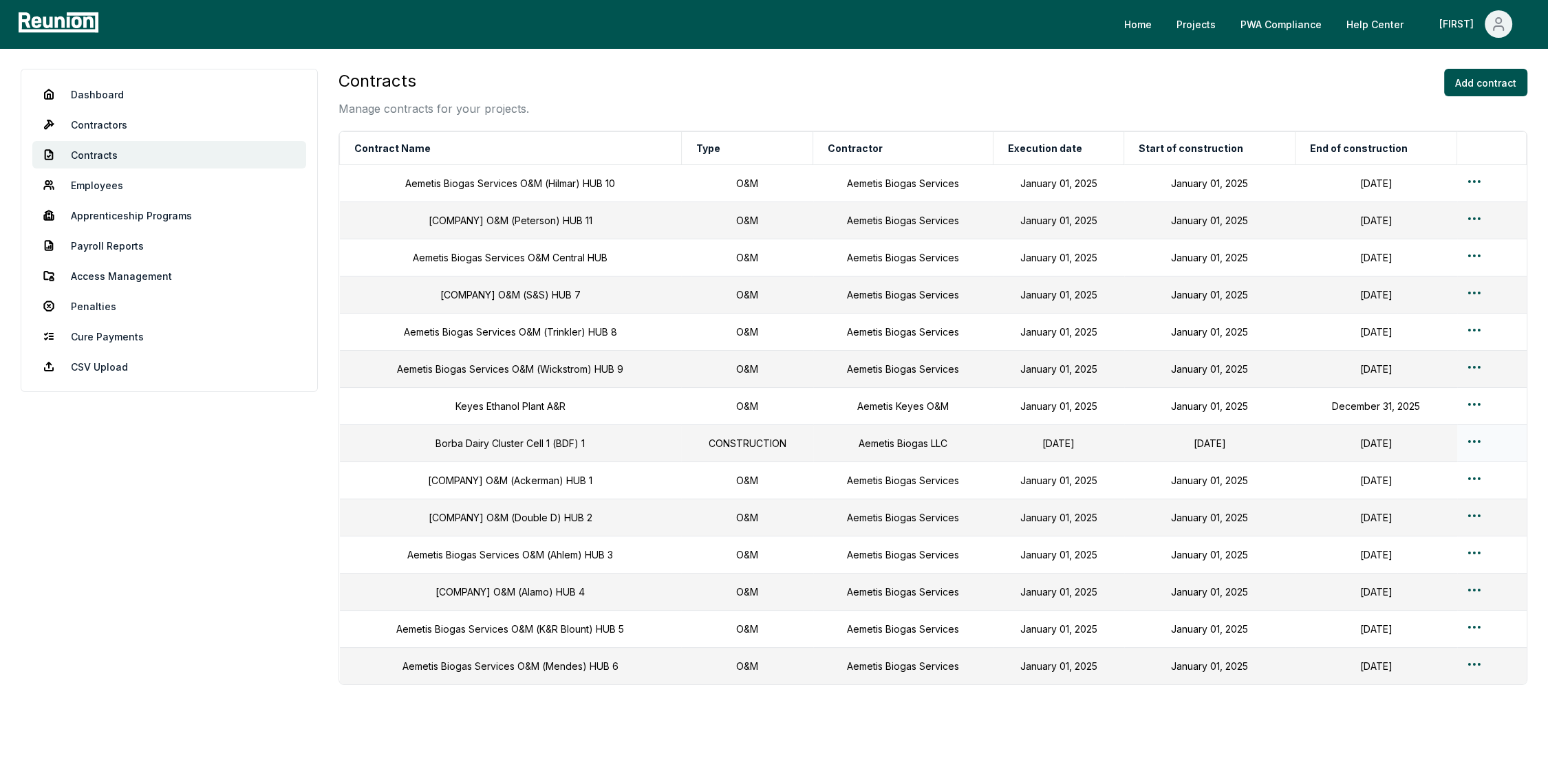 drag, startPoint x: 395, startPoint y: 447, endPoint x: 1430, endPoint y: 457, distance: 1035.0483 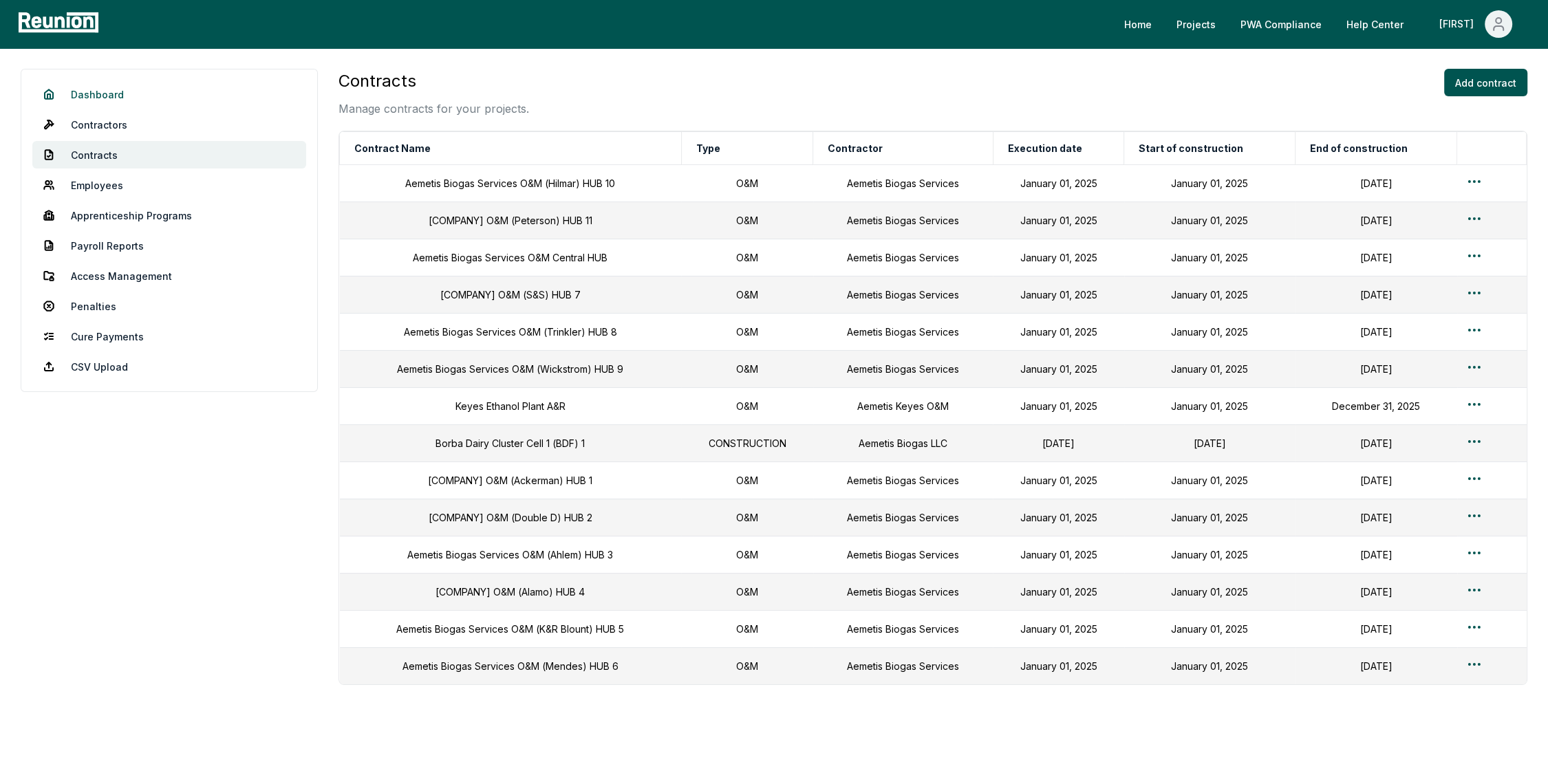 click on "Dashboard" at bounding box center (169, 94) 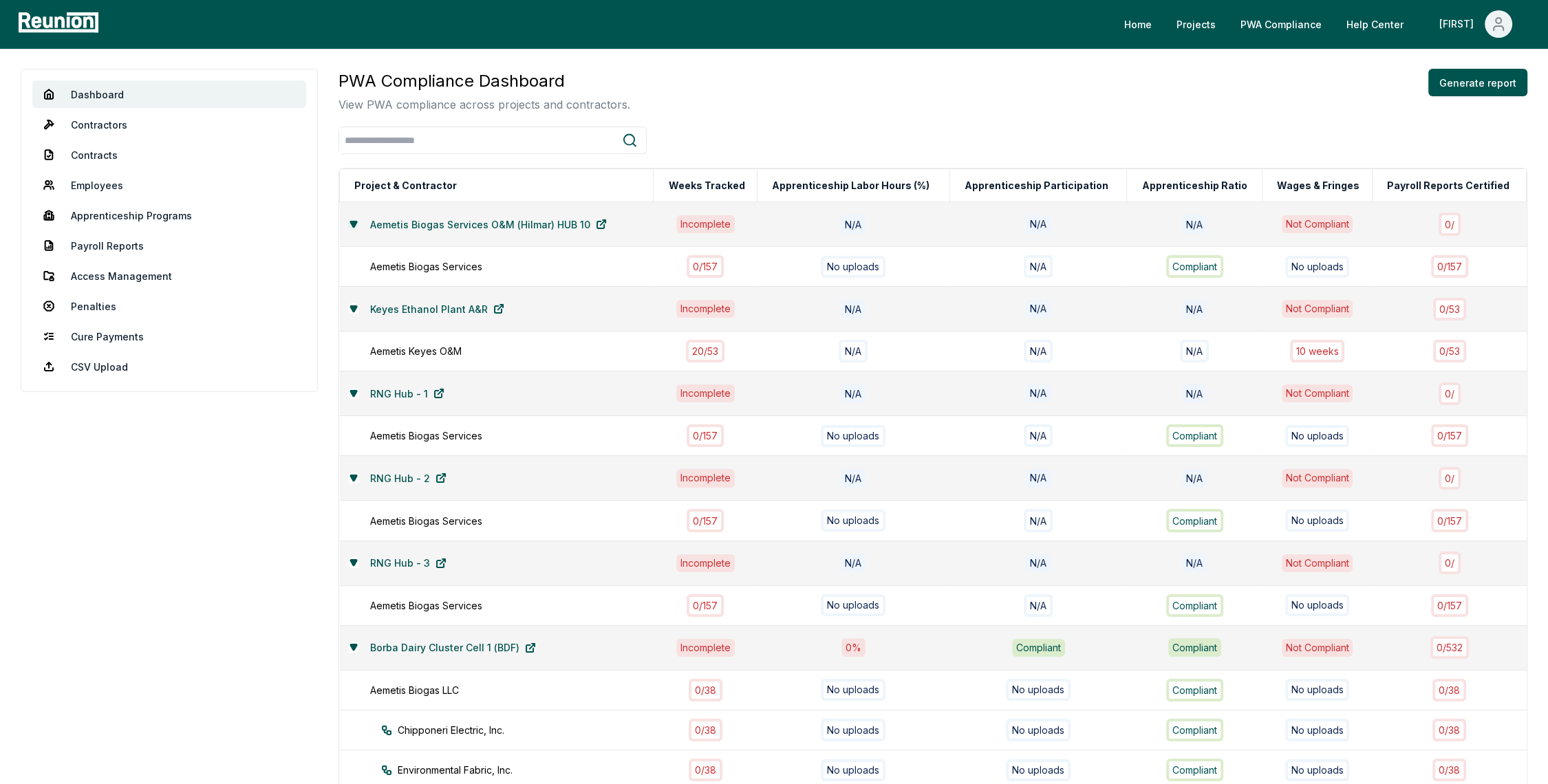 click 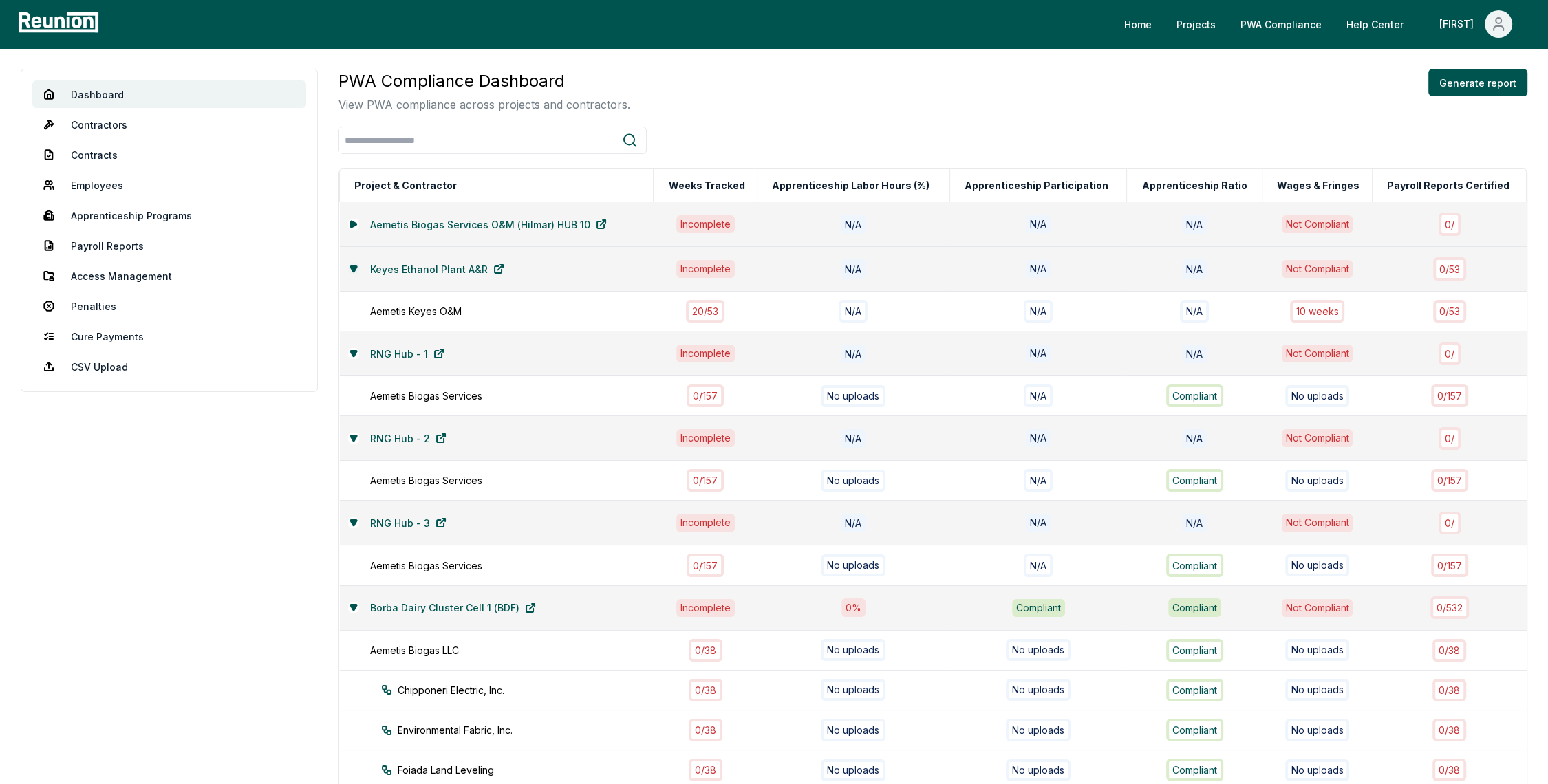 click 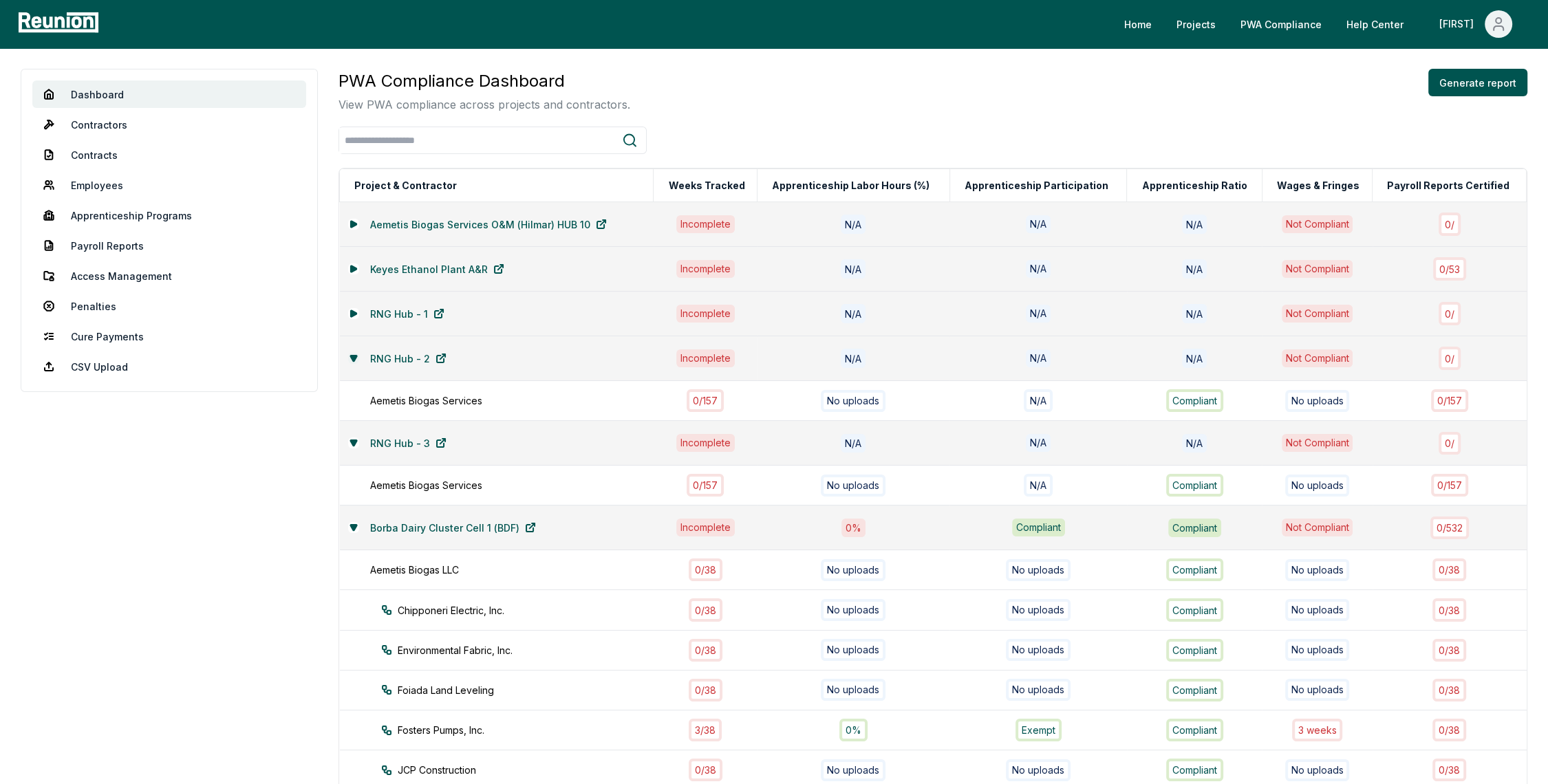 click 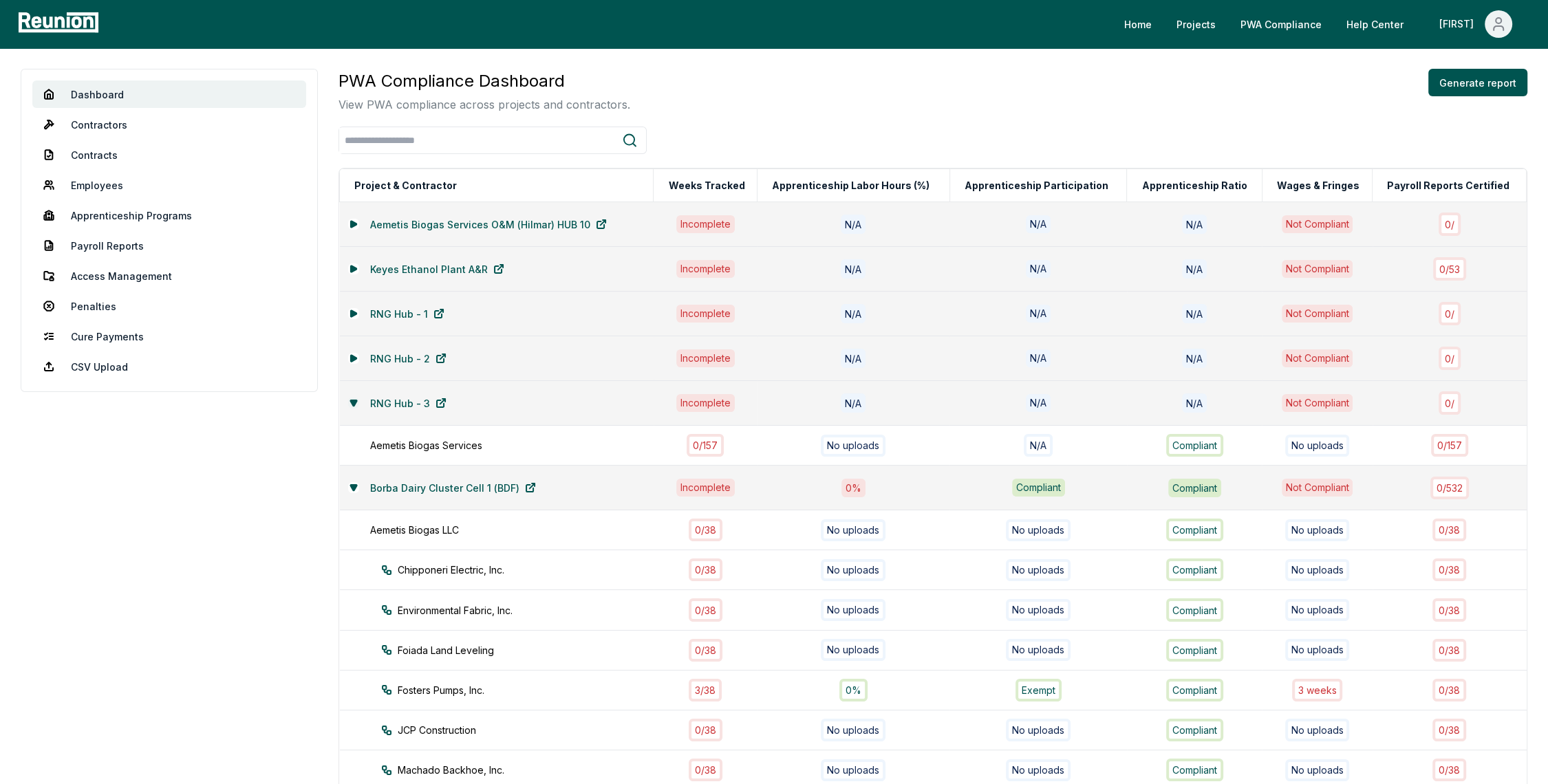 click 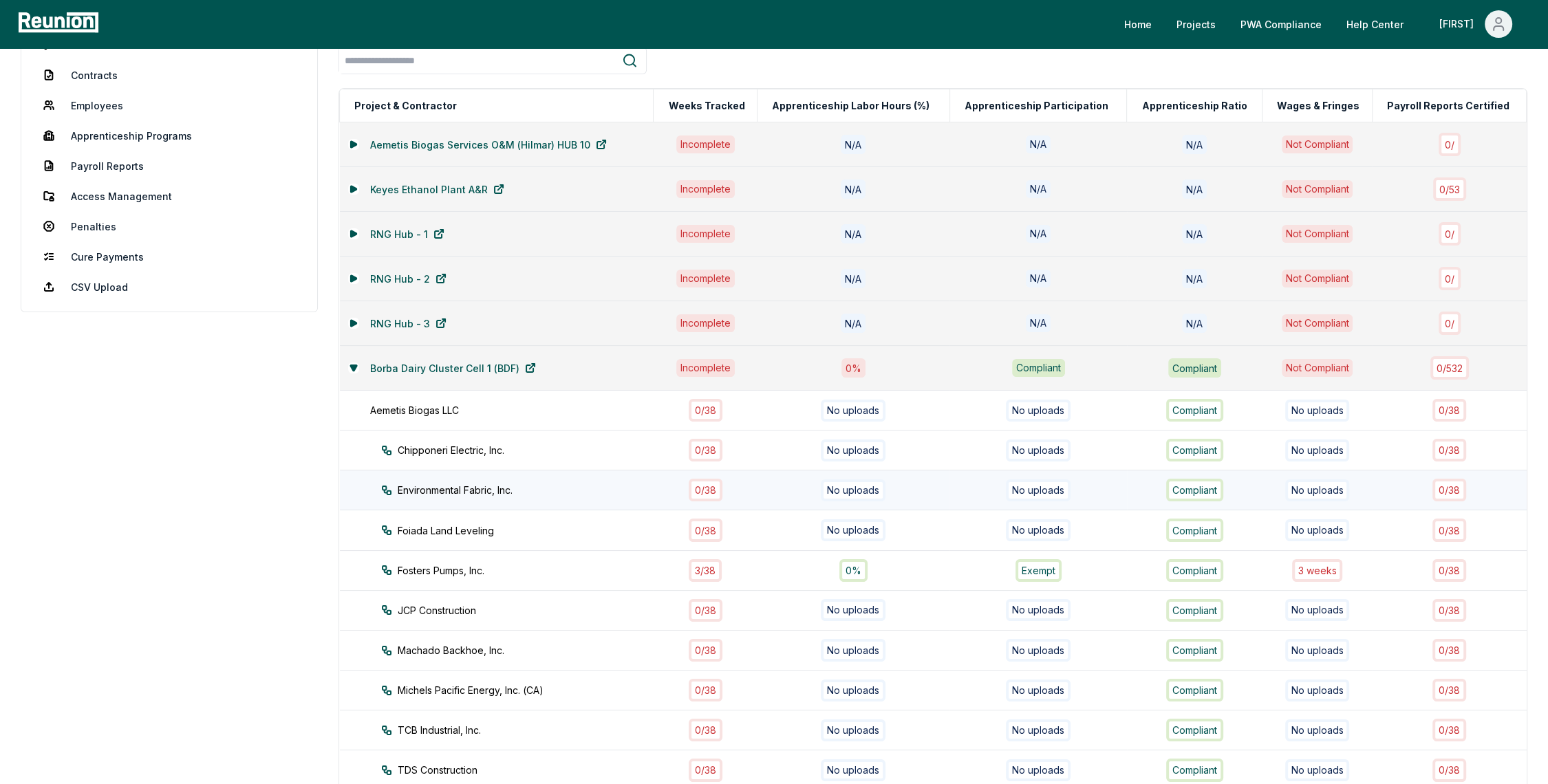 scroll, scrollTop: 229, scrollLeft: 0, axis: vertical 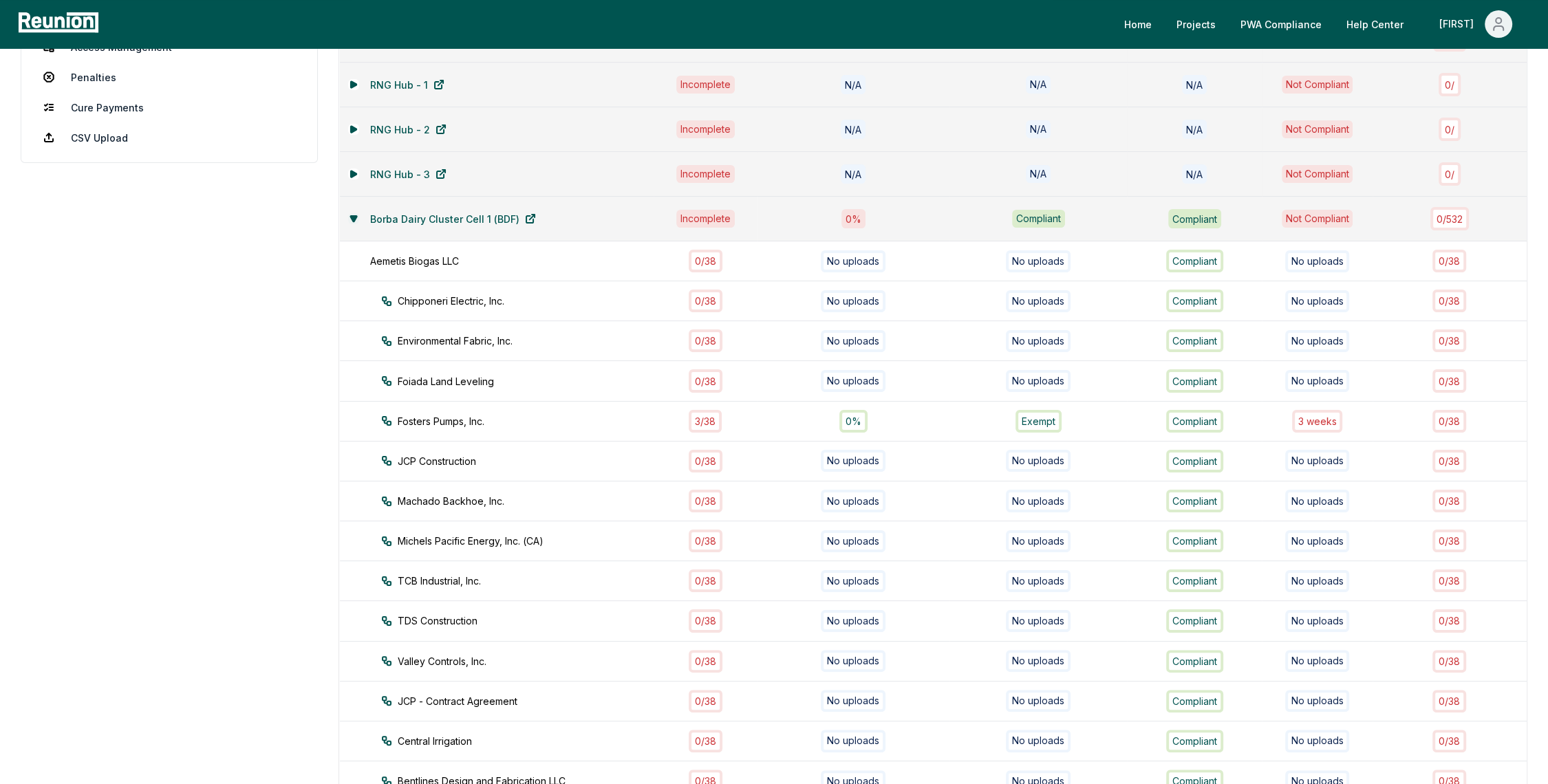 click 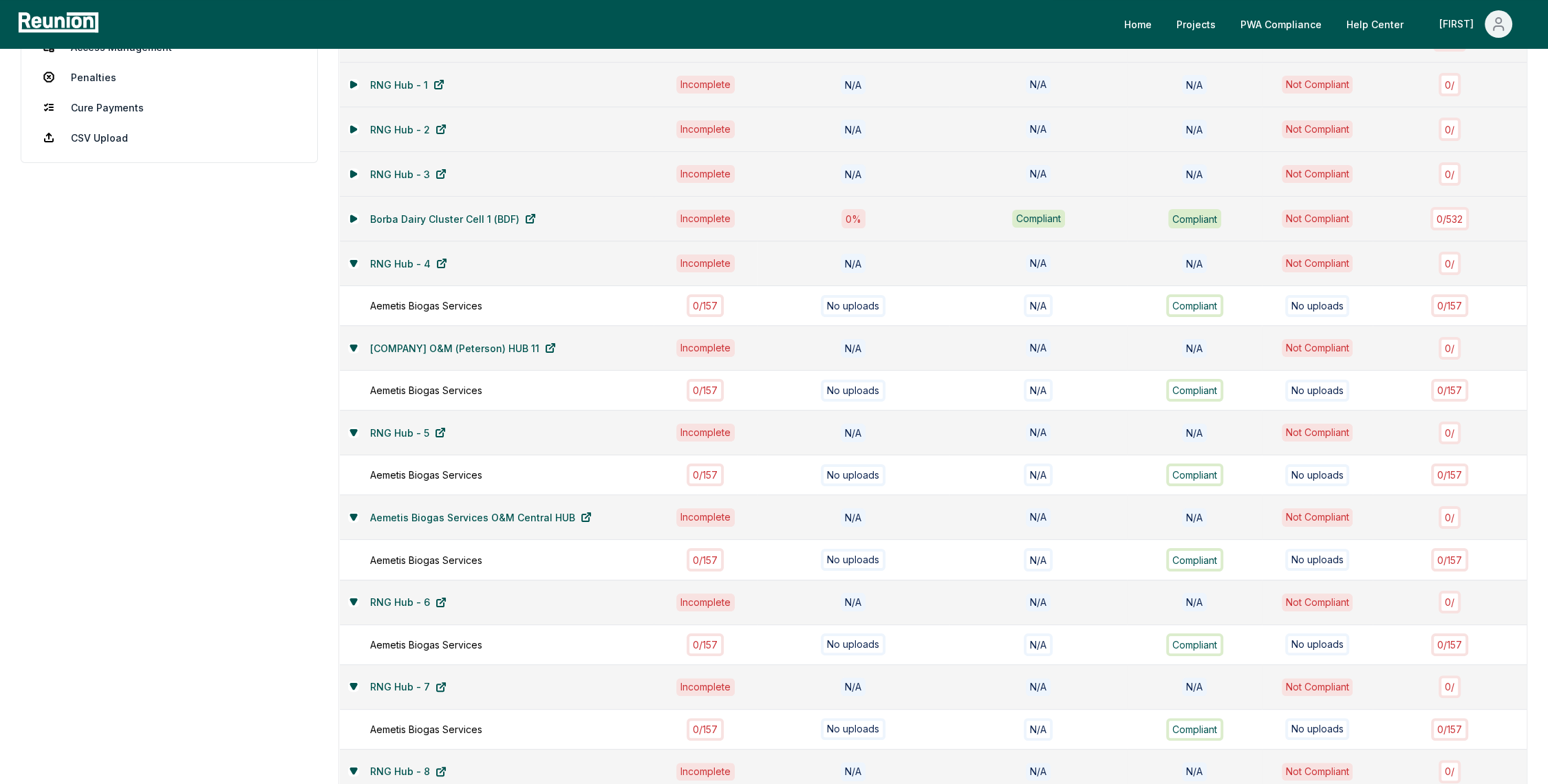 click on "RNG Hub - 4" at bounding box center (497, 263) 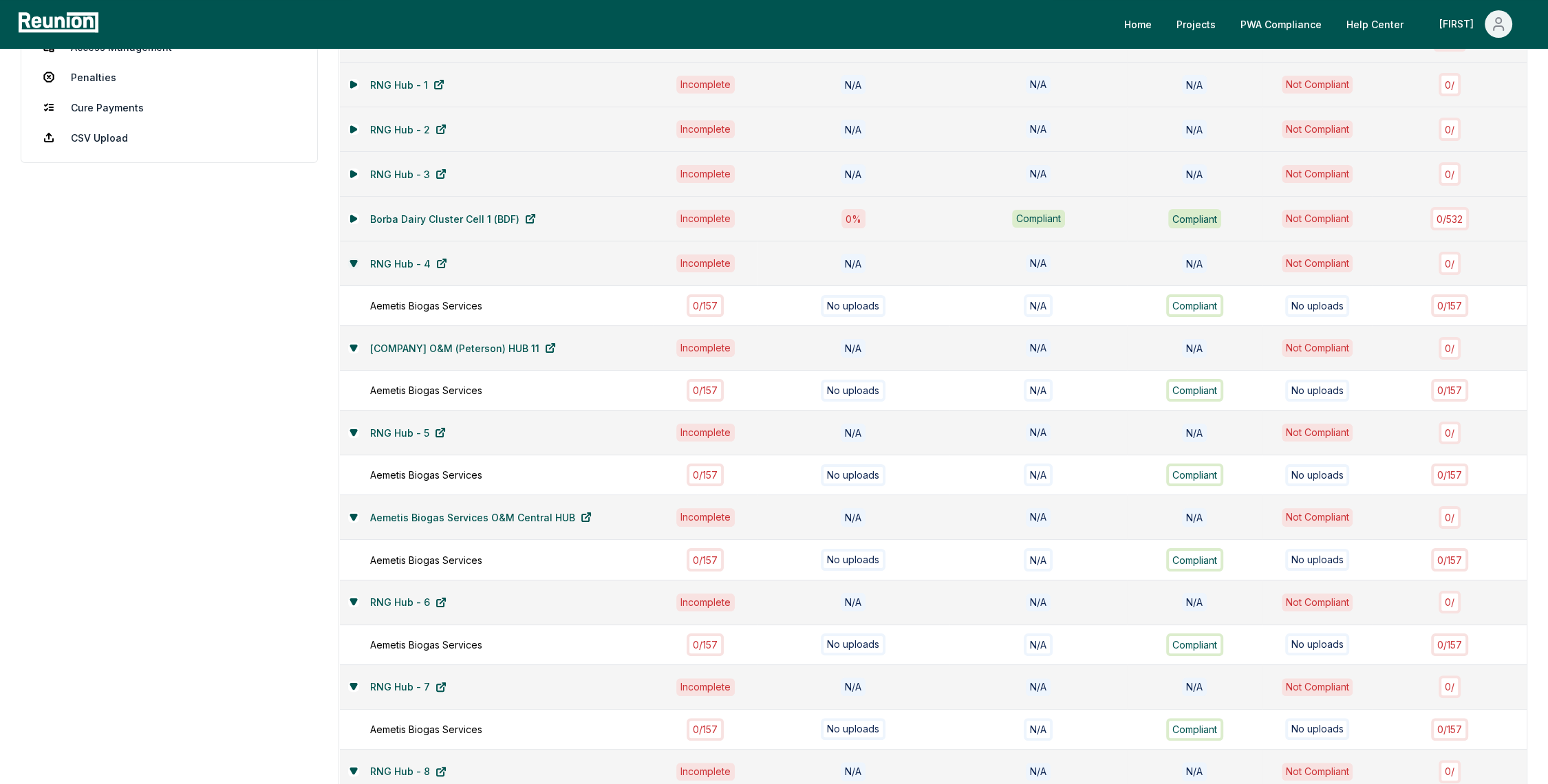click 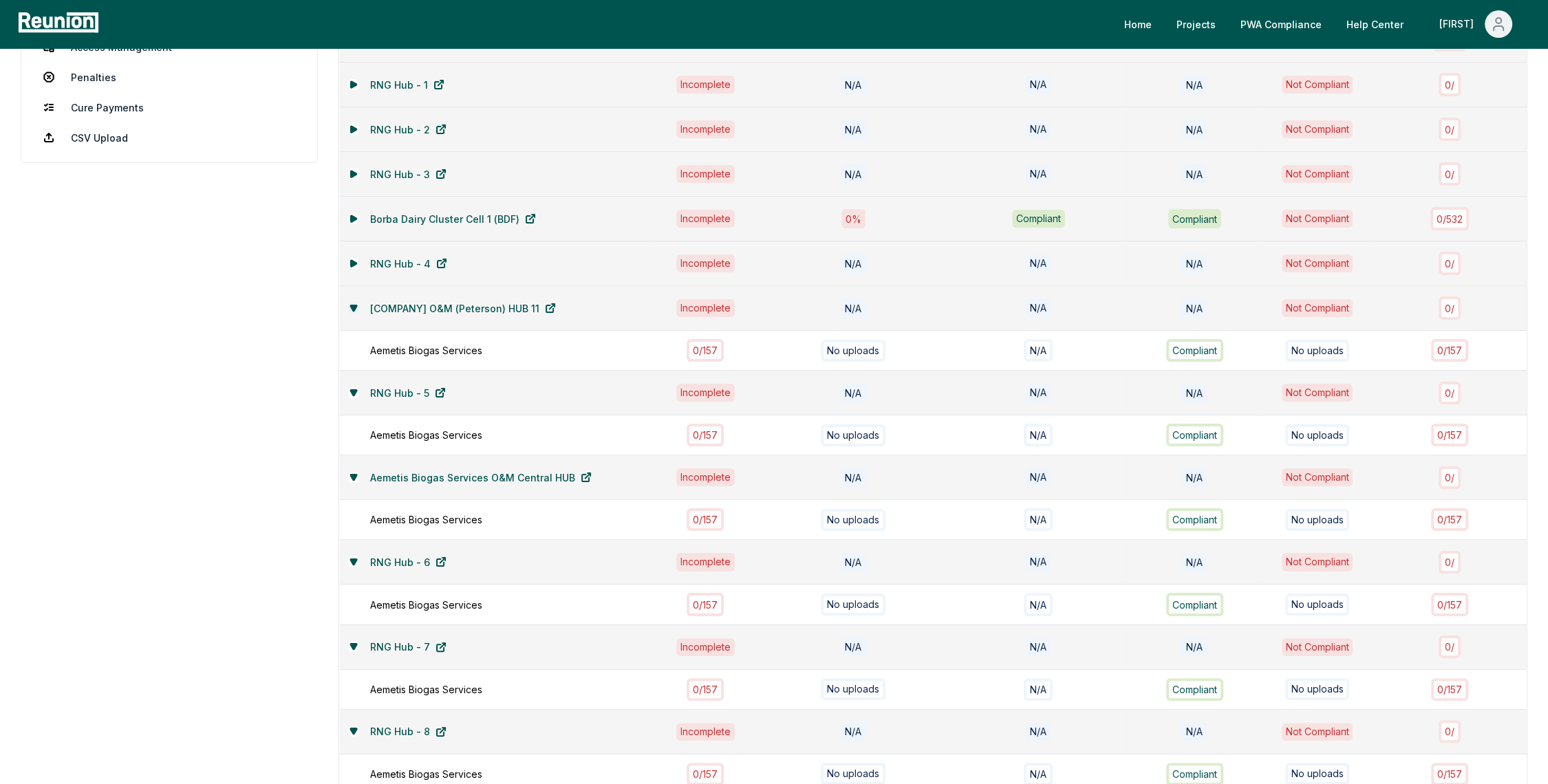 click 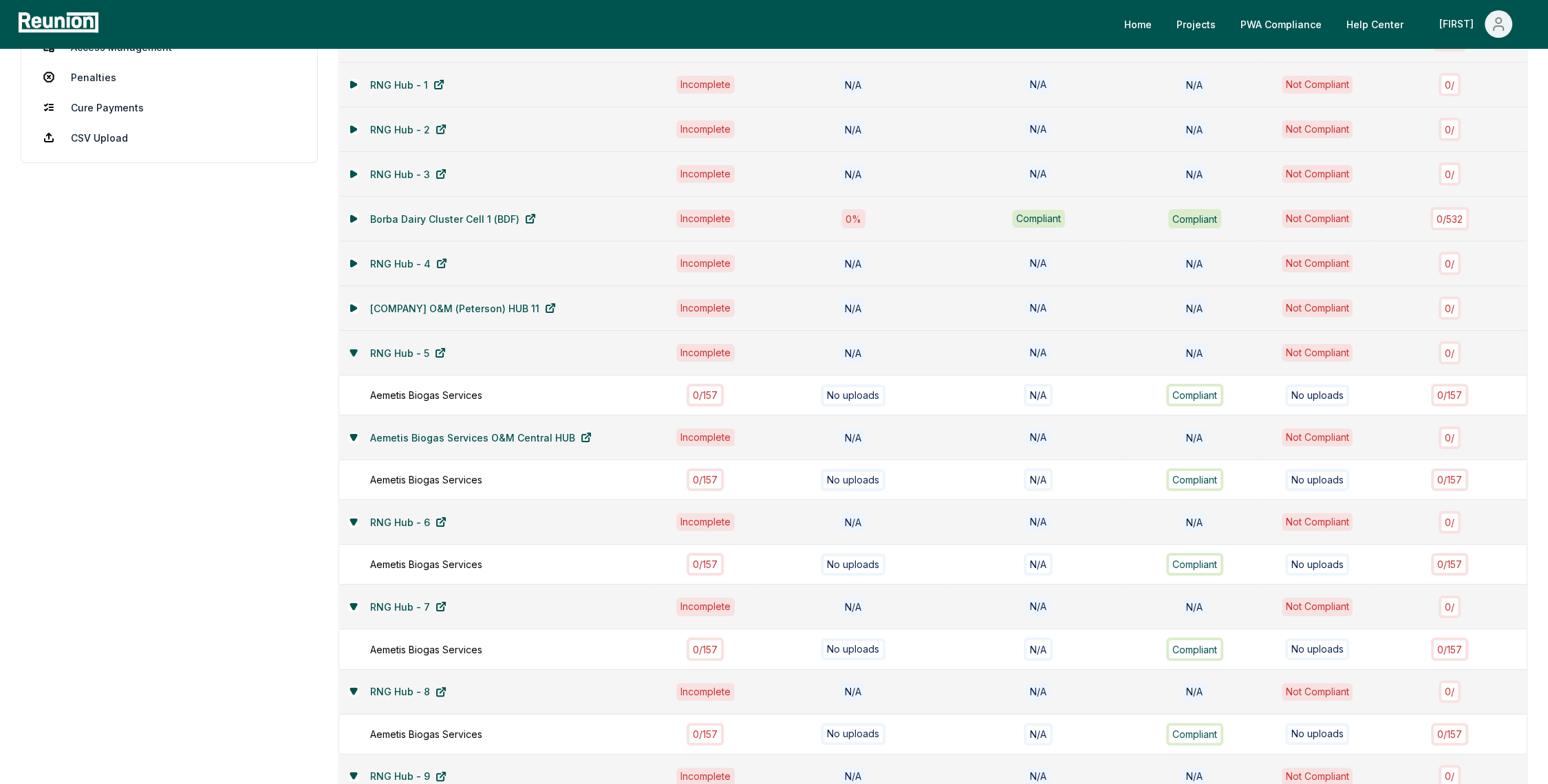 click 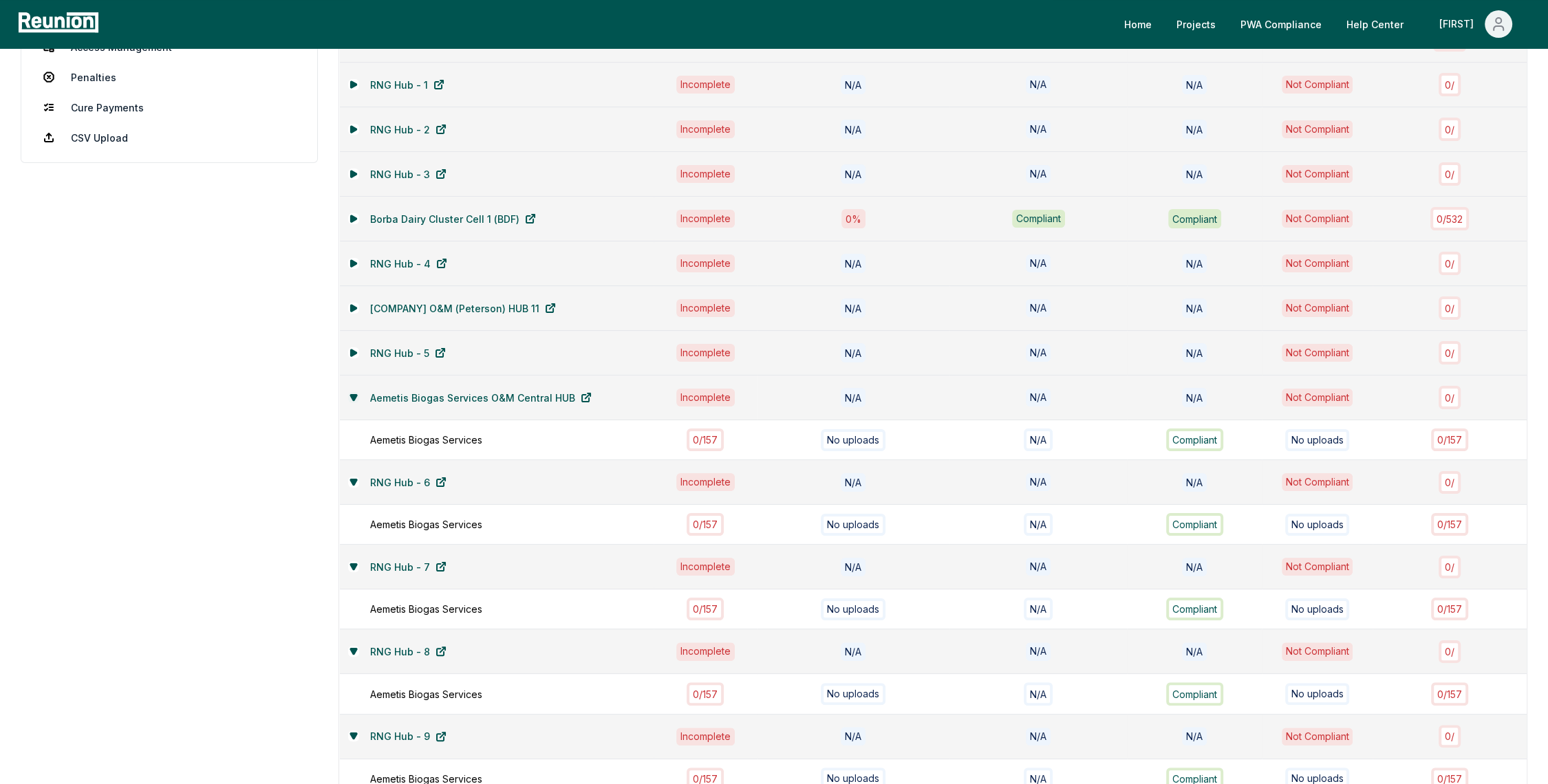 click 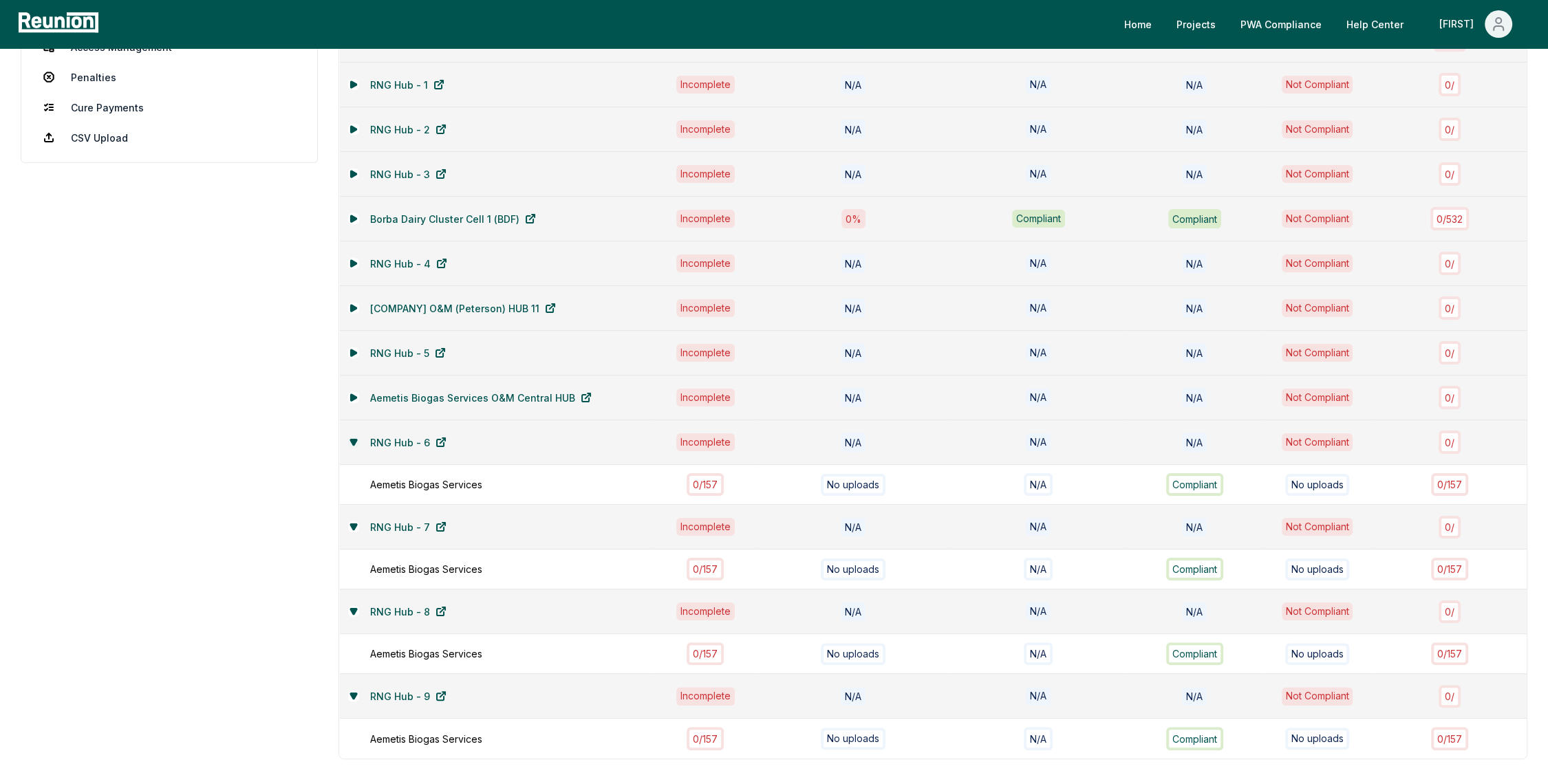 click at bounding box center (354, 442) 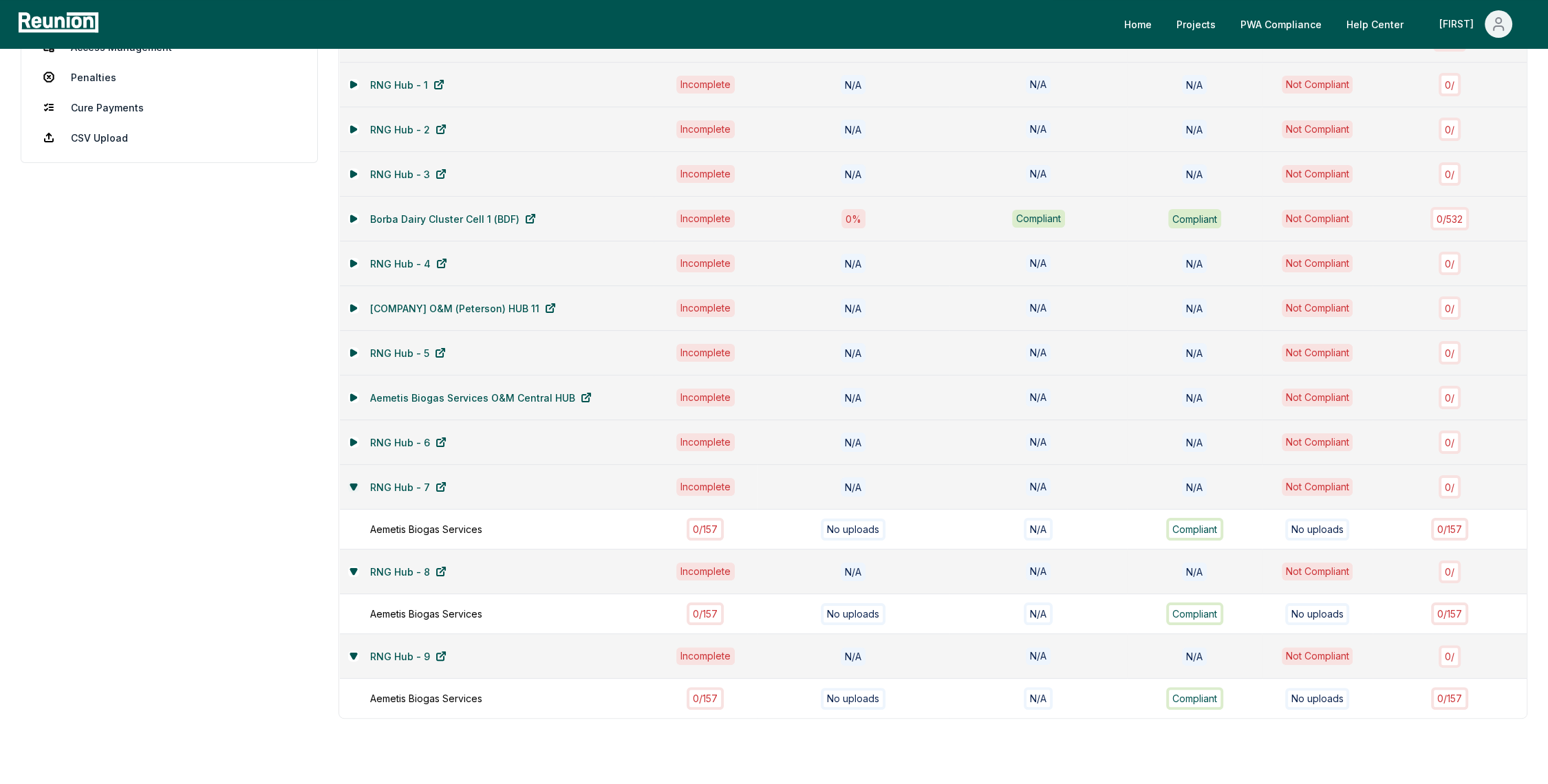 click 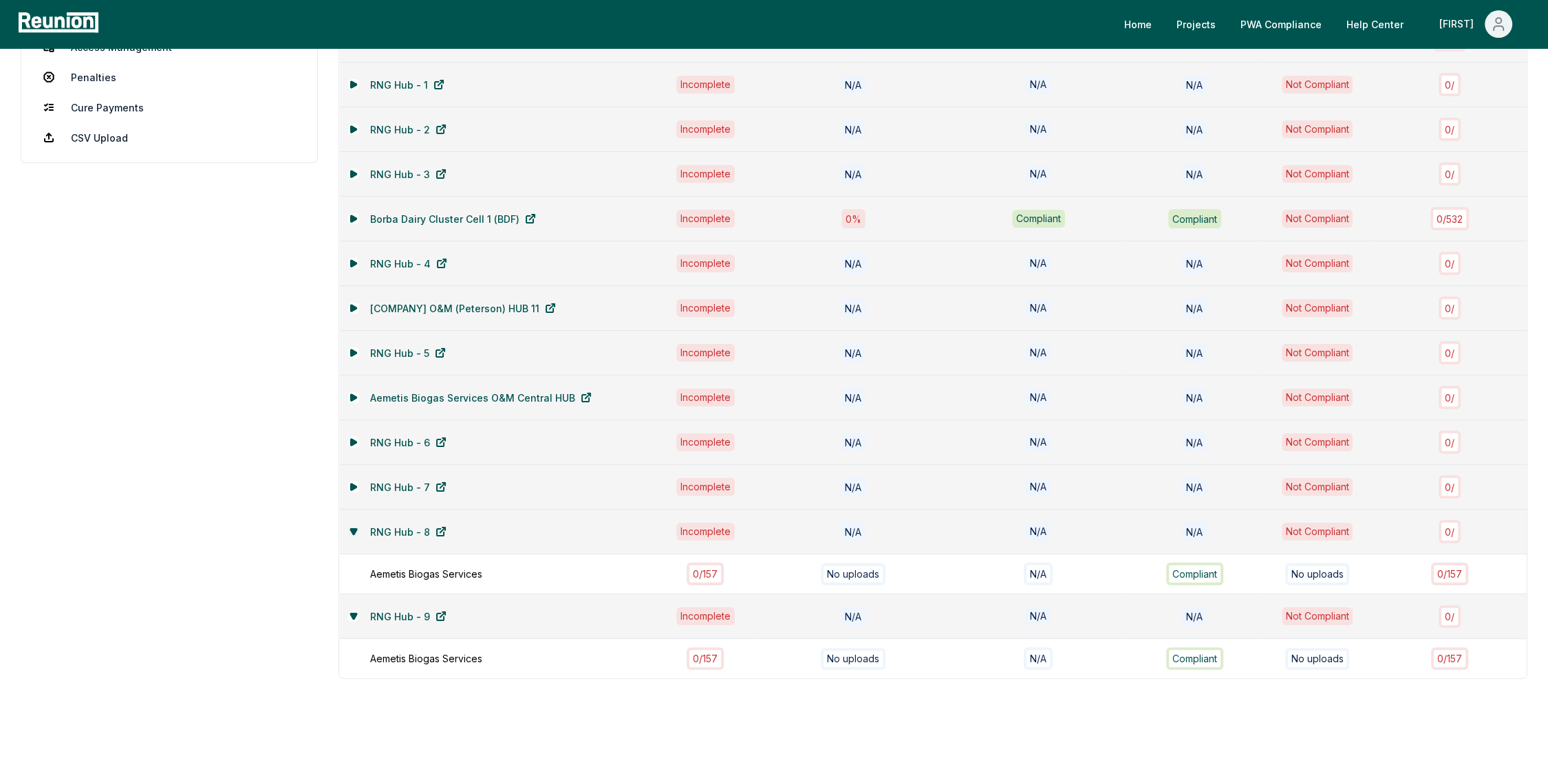 click 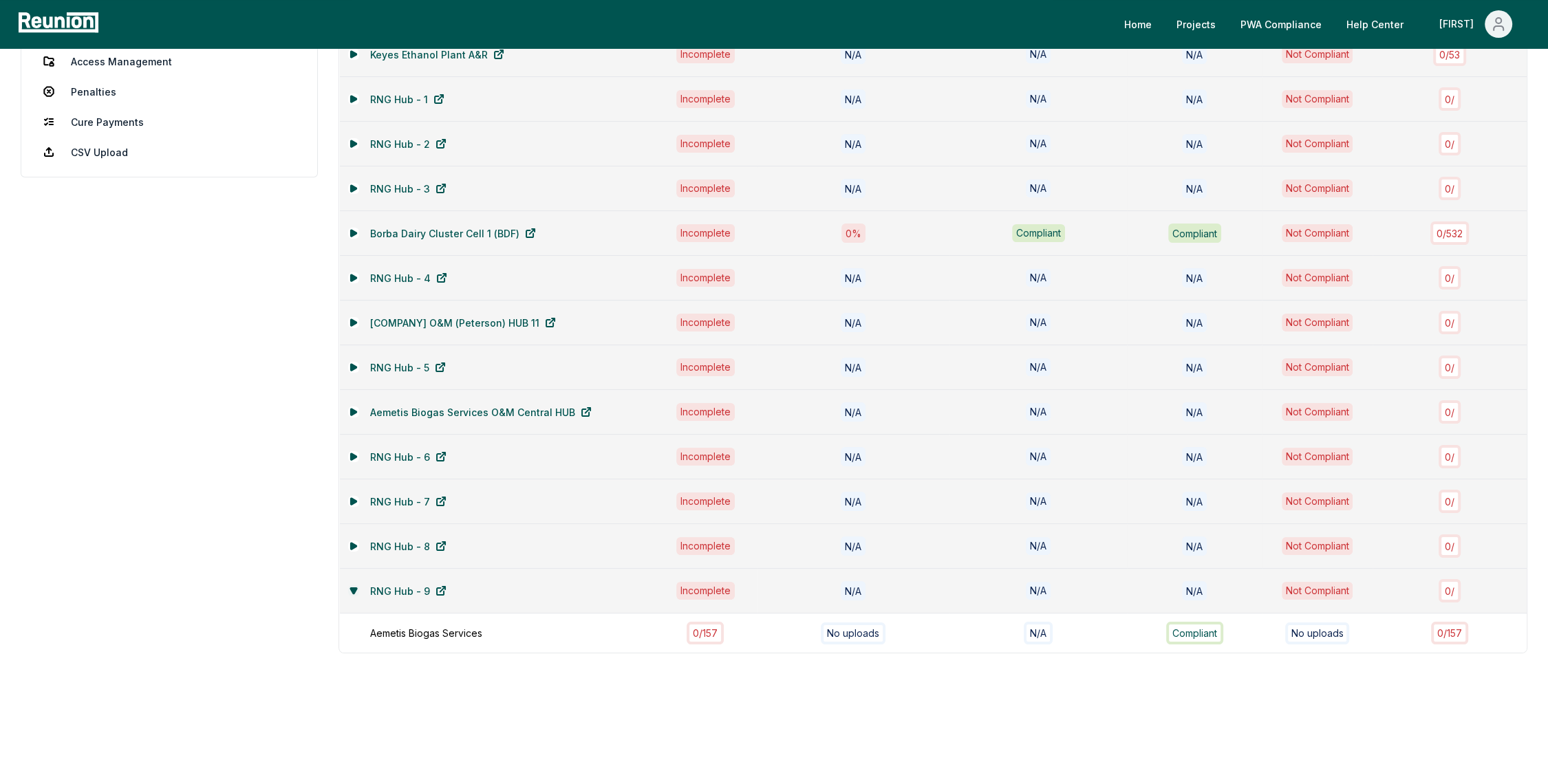 click at bounding box center (354, 591) 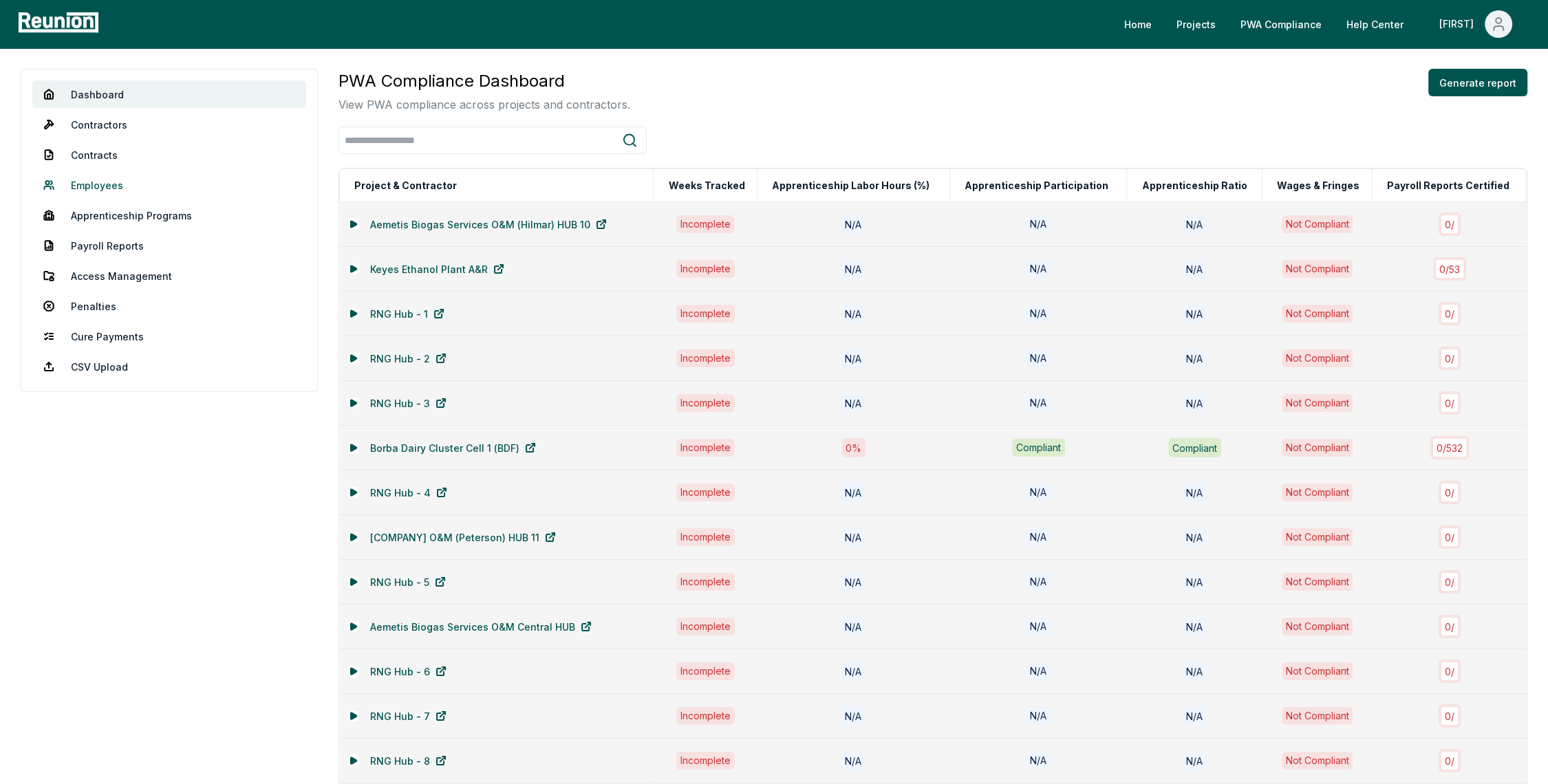 scroll, scrollTop: 0, scrollLeft: 0, axis: both 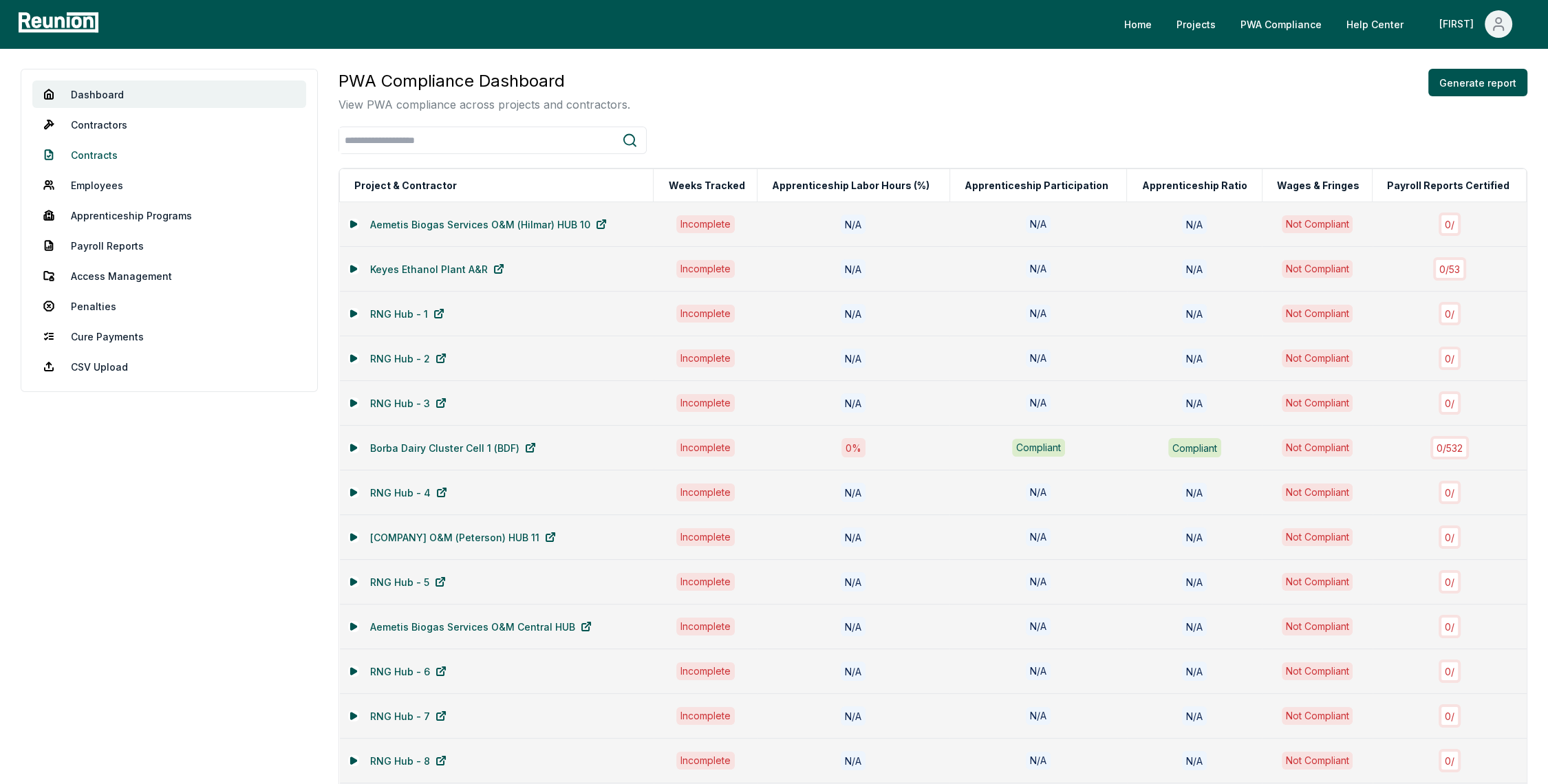 click on "Contracts" at bounding box center [169, 155] 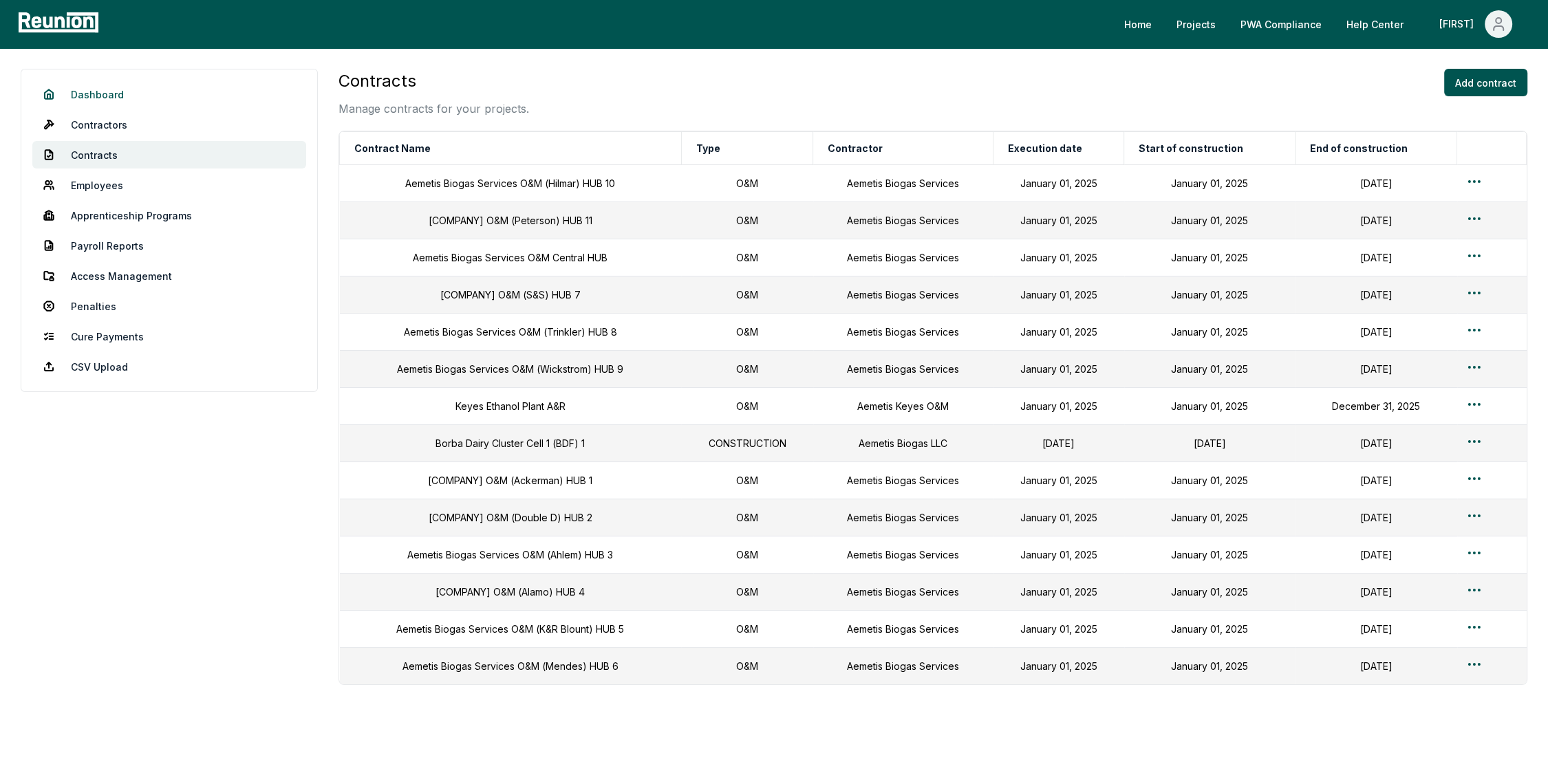 click on "Dashboard" at bounding box center (169, 94) 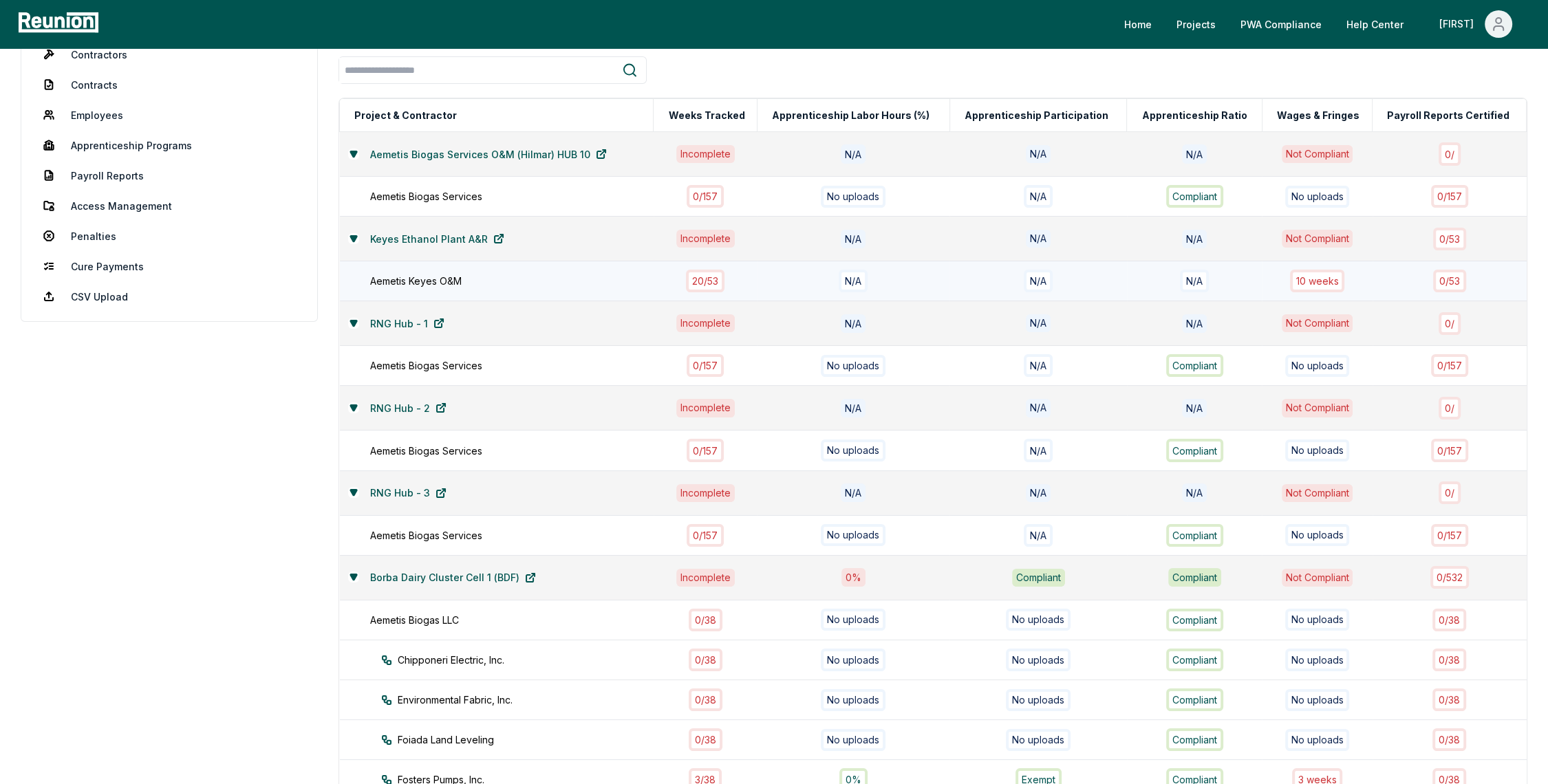 scroll, scrollTop: 0, scrollLeft: 0, axis: both 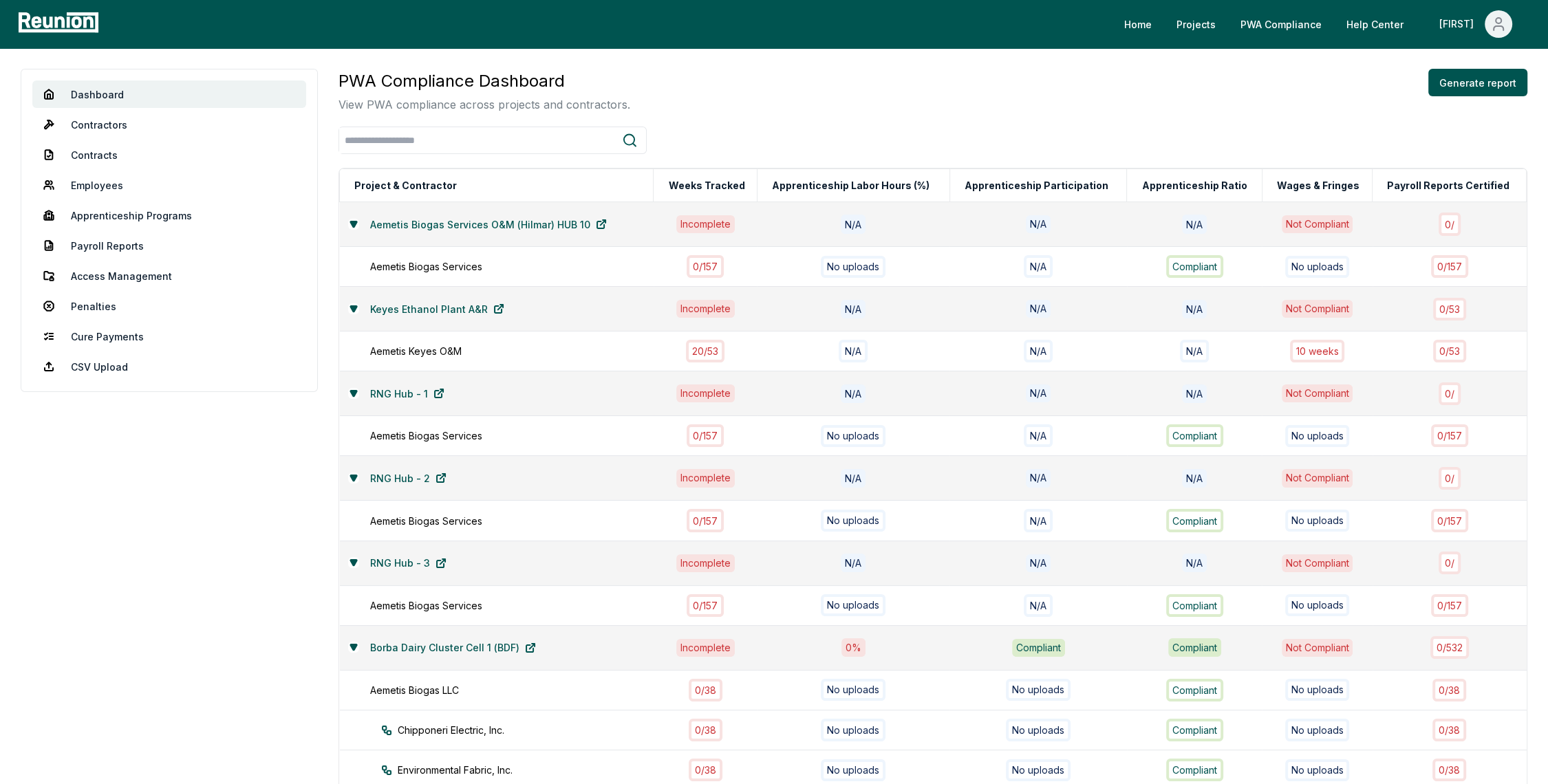 drag, startPoint x: 814, startPoint y: 135, endPoint x: 807, endPoint y: 129, distance: 9.219544 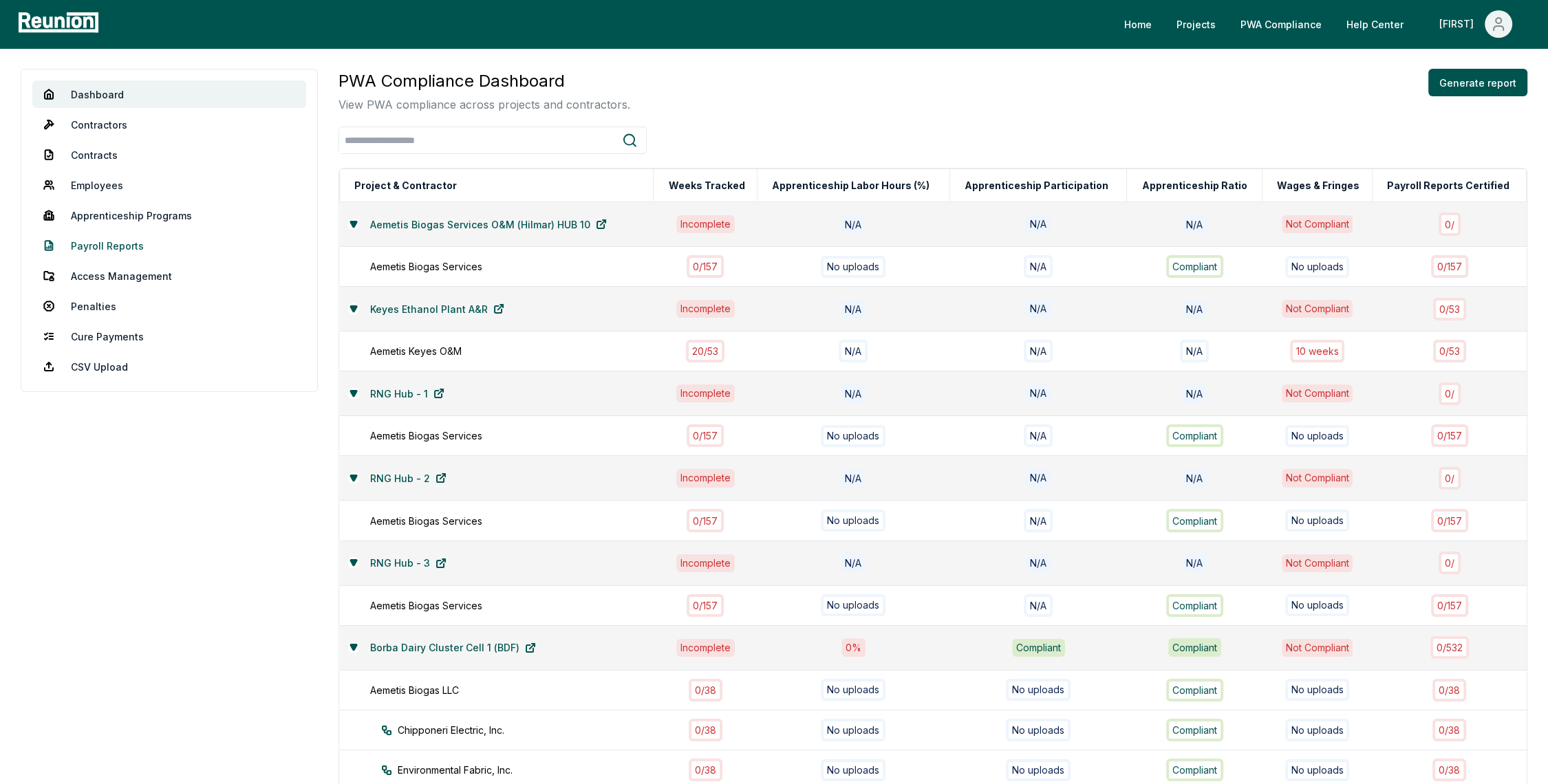 click on "Payroll Reports" at bounding box center [169, 246] 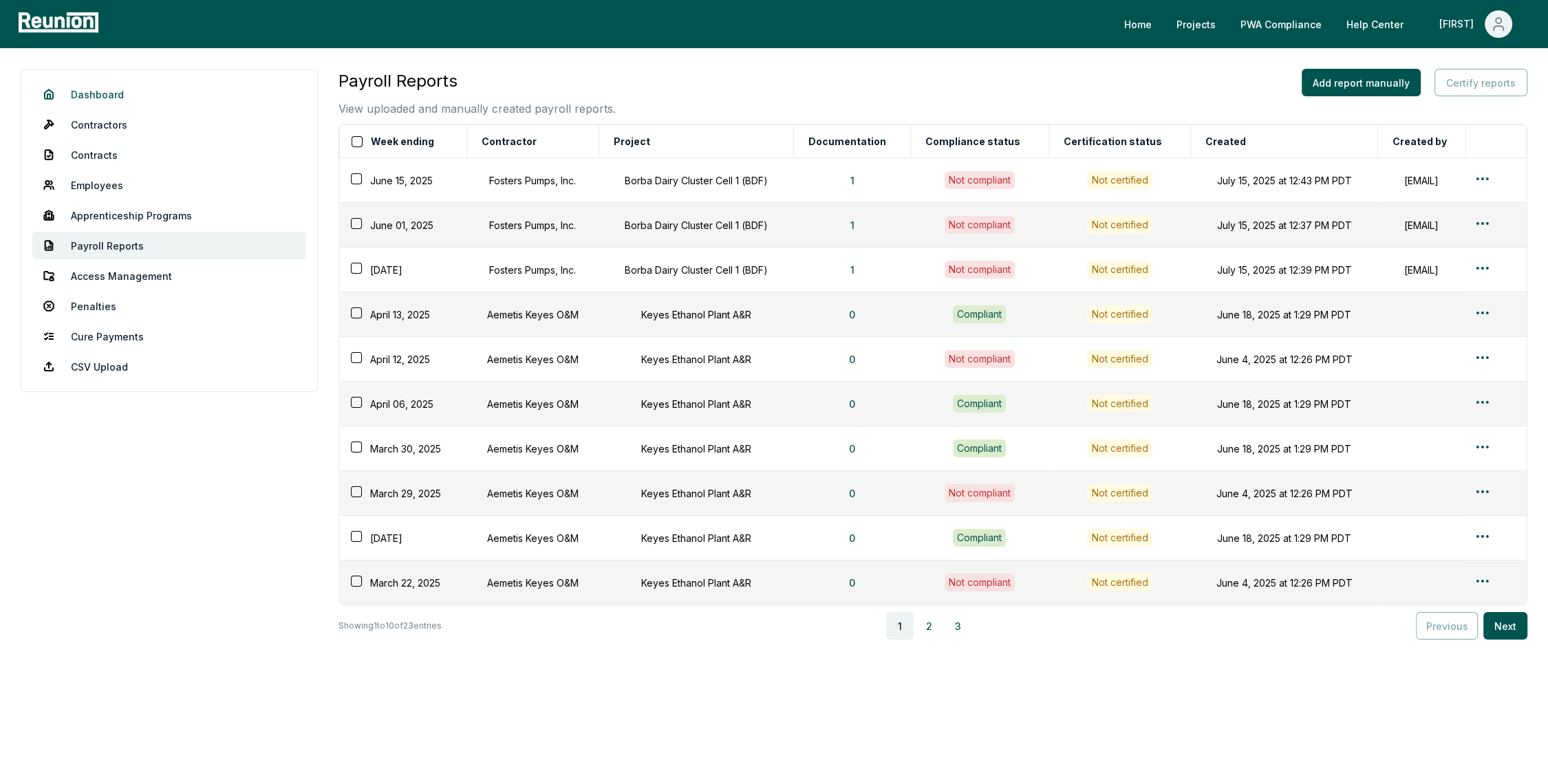 click on "Dashboard" at bounding box center (169, 94) 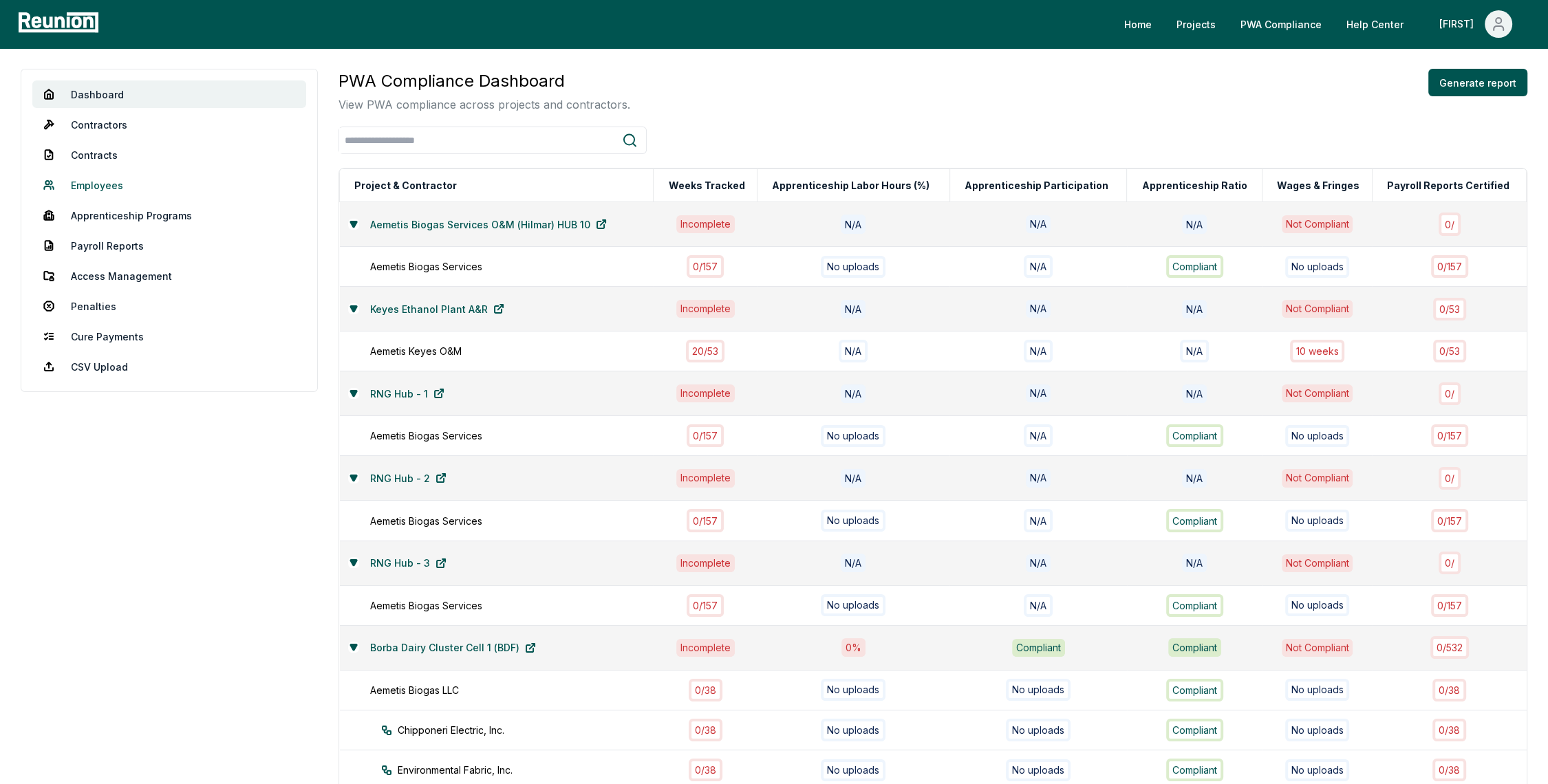 click on "Employees" at bounding box center [169, 185] 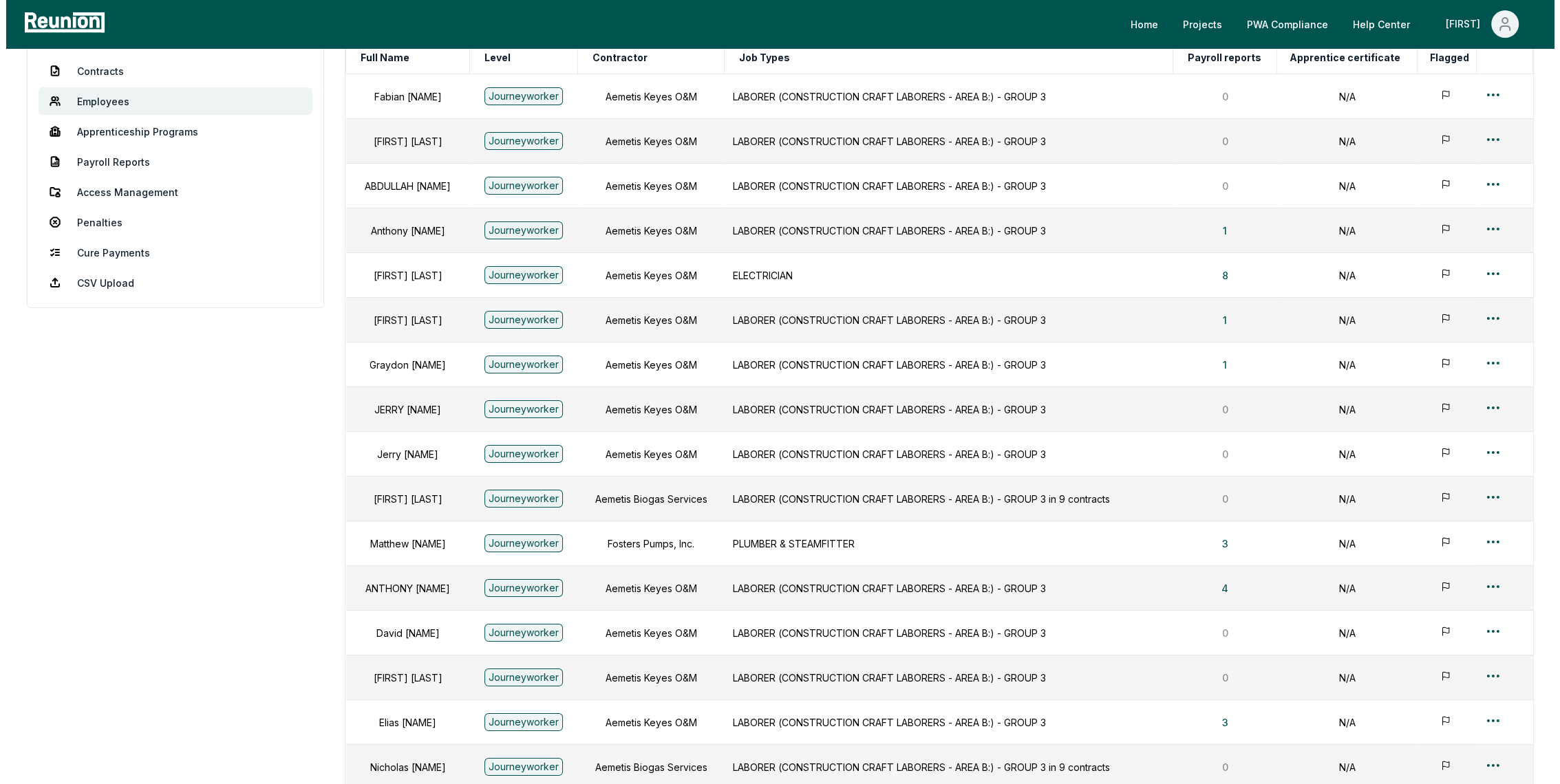 scroll, scrollTop: 0, scrollLeft: 0, axis: both 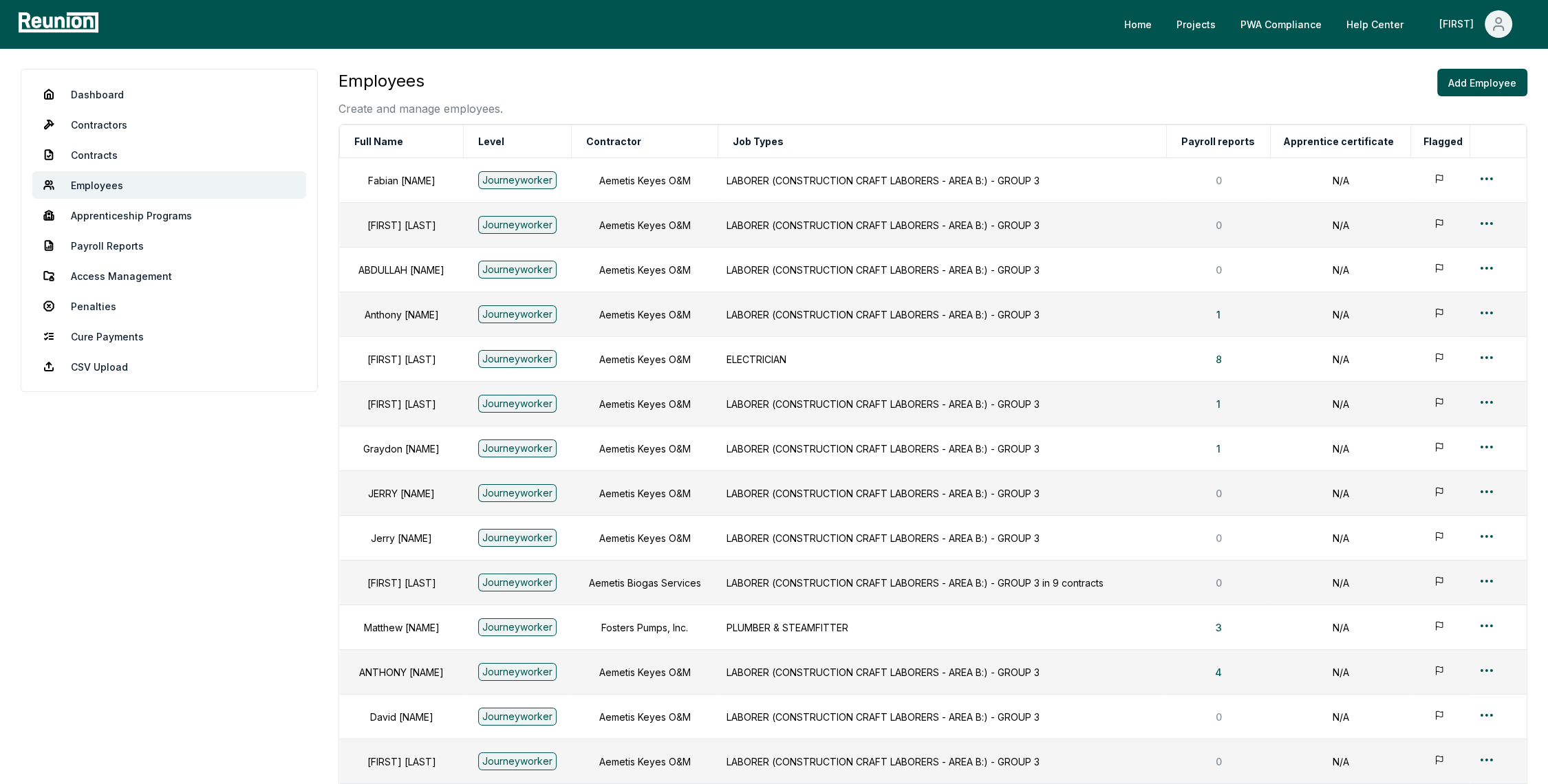 click on "Dashboard Contractors Contracts Employees Apprenticeship Programs Payroll Reports Access Management Penalties Cure Payments CSV Upload Employees Create and manage employees. Add Employee Full Name Level Contractor Job Types Payroll reports Apprentice certificate Flagged Fabian Aguilar Journeyworker [COMPANY] Keyes O&M LABORER (CONSTRUCTION CRAFT LABORERS - AREA B:) - GROUP 3  0 N/A MARIO ANGEL Journeyworker [COMPANY] Keyes O&M LABORER (CONSTRUCTION CRAFT LABORERS - AREA B:) - GROUP 3  0 N/A ABDULLAH ANSARI Journeyworker [COMPANY] Keyes O&M LABORER (CONSTRUCTION CRAFT LABORERS - AREA B:) - GROUP 3  0 N/A Anthony Borba Journeyworker [COMPANY] Keyes O&M ELECTRICIAN   8 N/A Tyler Chappell Journeyworker [COMPANY] Keyes O&M LABORER (CONSTRUCTION CRAFT LABORERS - AREA B:) - GROUP 3  1 N/A Tyler Climer Journeyworker [COMPANY] Keyes O&M LABORER (CONSTRUCTION CRAFT LABORERS - AREA B:) - GROUP 3  1 N/A Graydon Coonce Journeyworker [COMPANY] Keyes O&M LABORER (CONSTRUCTION CRAFT LABORERS - AREA B:) - GROUP 3  1 N/A JERRY CRAWFORD 0 0" at bounding box center (774, 1152) 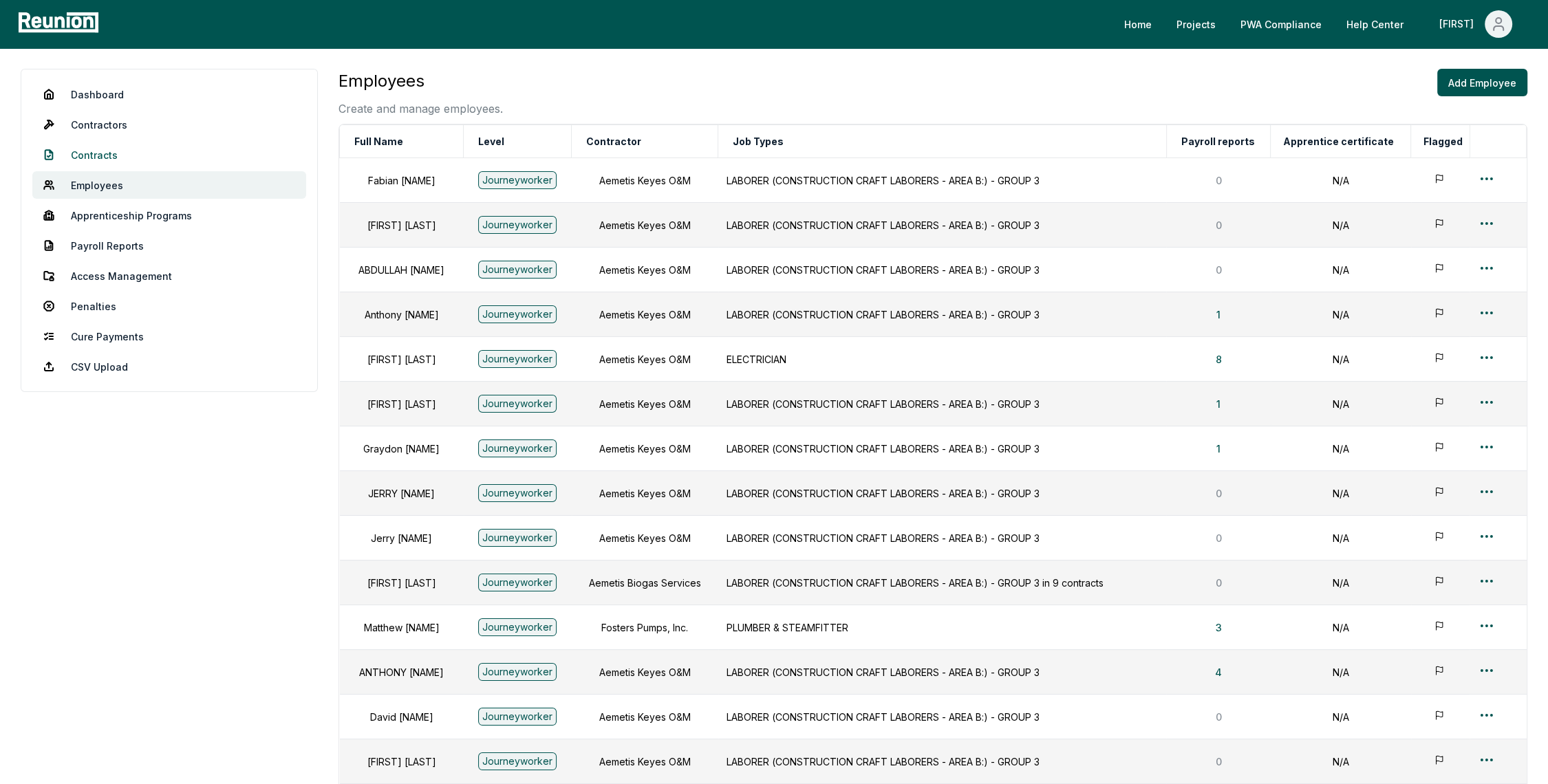 click on "Contracts" at bounding box center (169, 155) 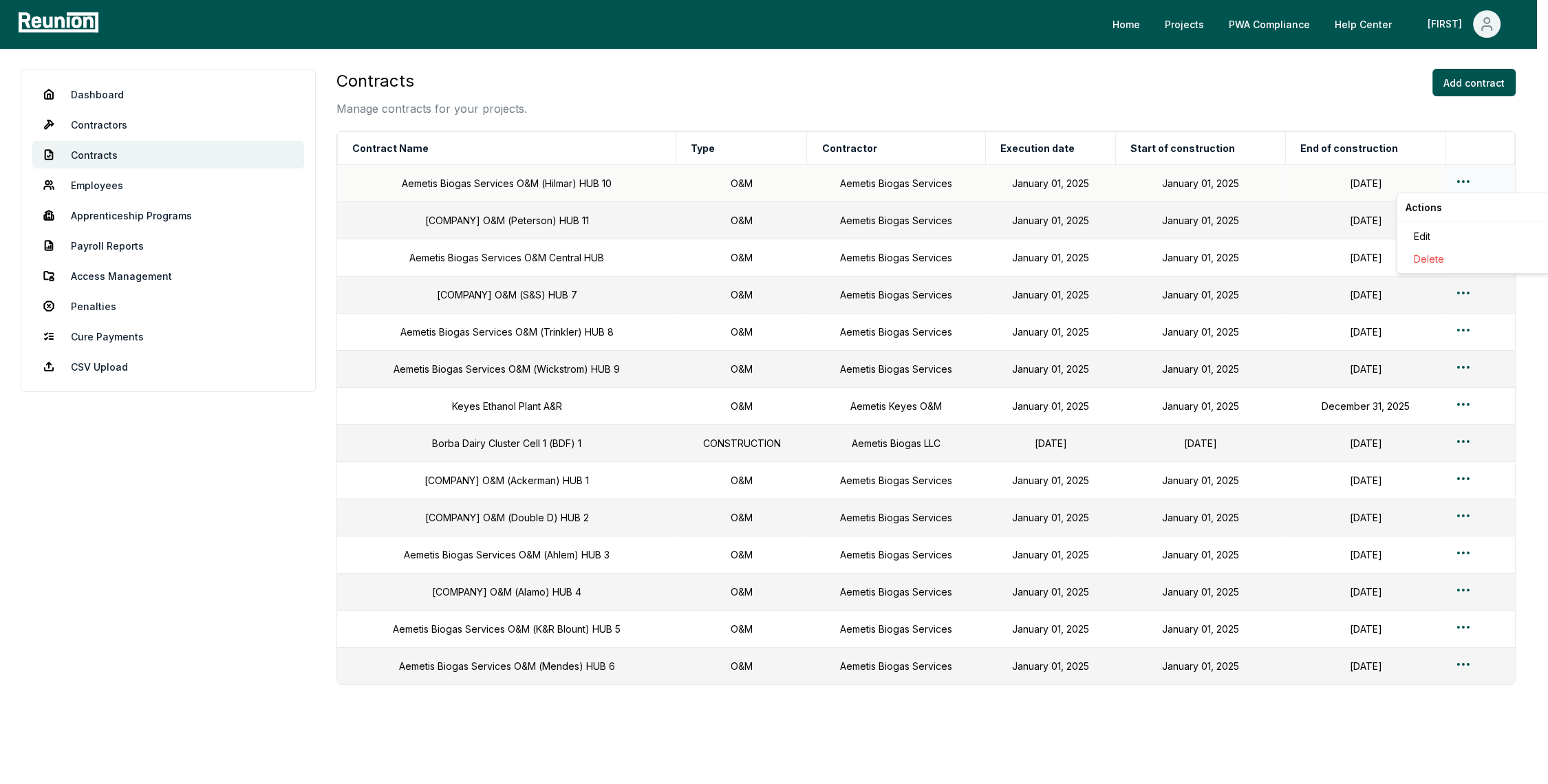 click on "Please visit us on your desktop We're working on making our marketplace mobile-friendly. For now, please visit Reunion on a desktop computer. Home Projects PWA Compliance Help Center Spencer Dashboard Contractors Contracts Employees Apprenticeship Programs Payroll Reports Access Management Penalties Cure Payments CSV Upload Contracts Manage contracts for your projects. Add contract Contract Name Type Contractor Execution date Start of construction End of construction Aemetis Biogas Services O&M (Hilmar) HUB 10 O&M Aemetis Biogas Services January 01, 2025 January 01, 2025 December 31, 2027 Aemetis Biogas Services O&M (Peterson) HUB 11 O&M Aemetis Biogas Services January 01, 2025 January 01, 2025 December 31, 2027 Aemetis Biogas Services O&M Central HUB O&M Aemetis Biogas Services January 01, 2025 January 01, 2025 December 31, 2027 Aemetis Biogas Services O&M (S&S) HUB 7 O&M Aemetis Biogas Services January 01, 2025 January 01, 2025 December 31, 2027 Aemetis Biogas Services O&M (Trinkler) HUB 8 O&M O&M O&M O&M" at bounding box center (774, 408) 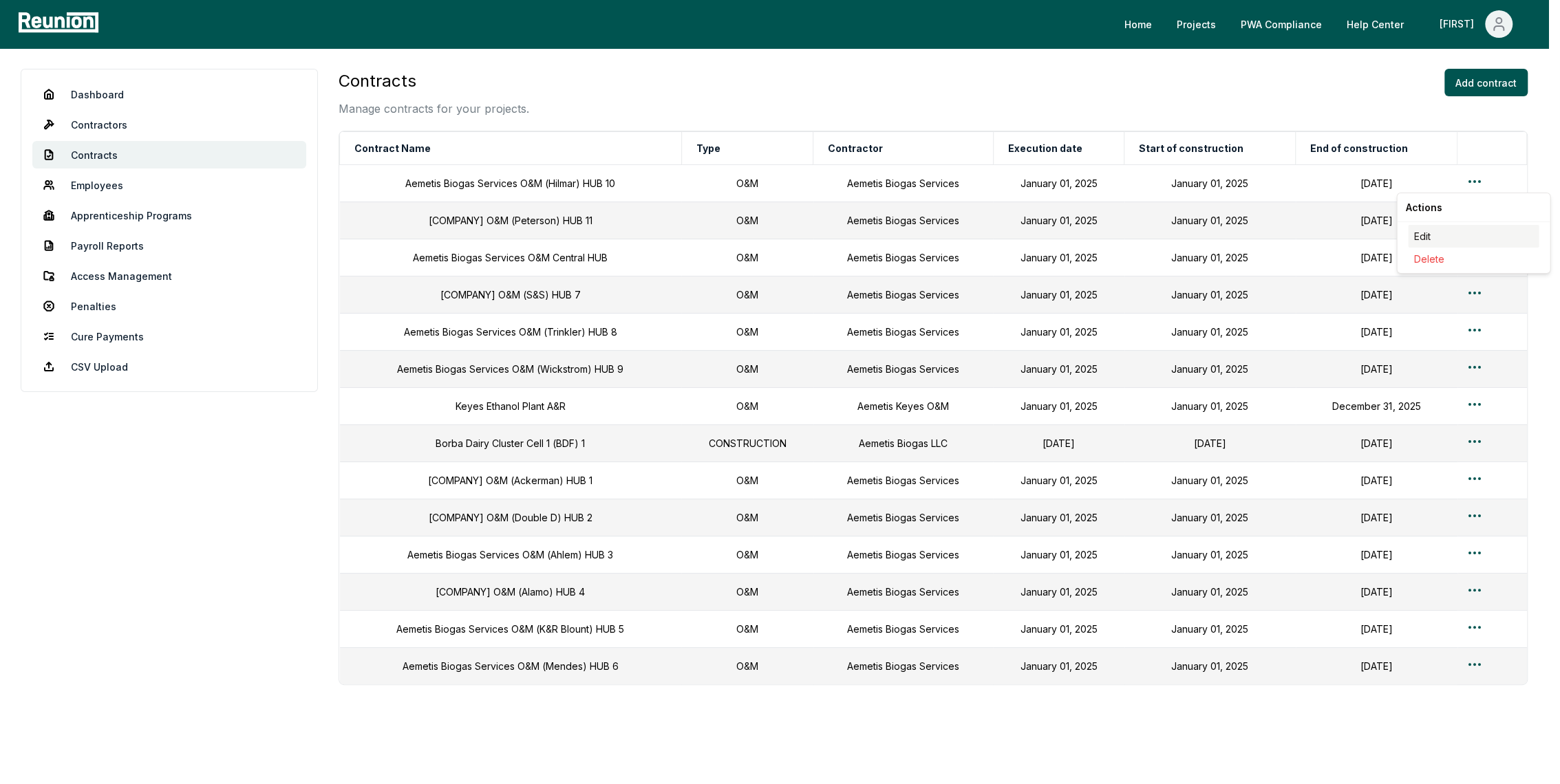 click on "Edit" at bounding box center (1473, 236) 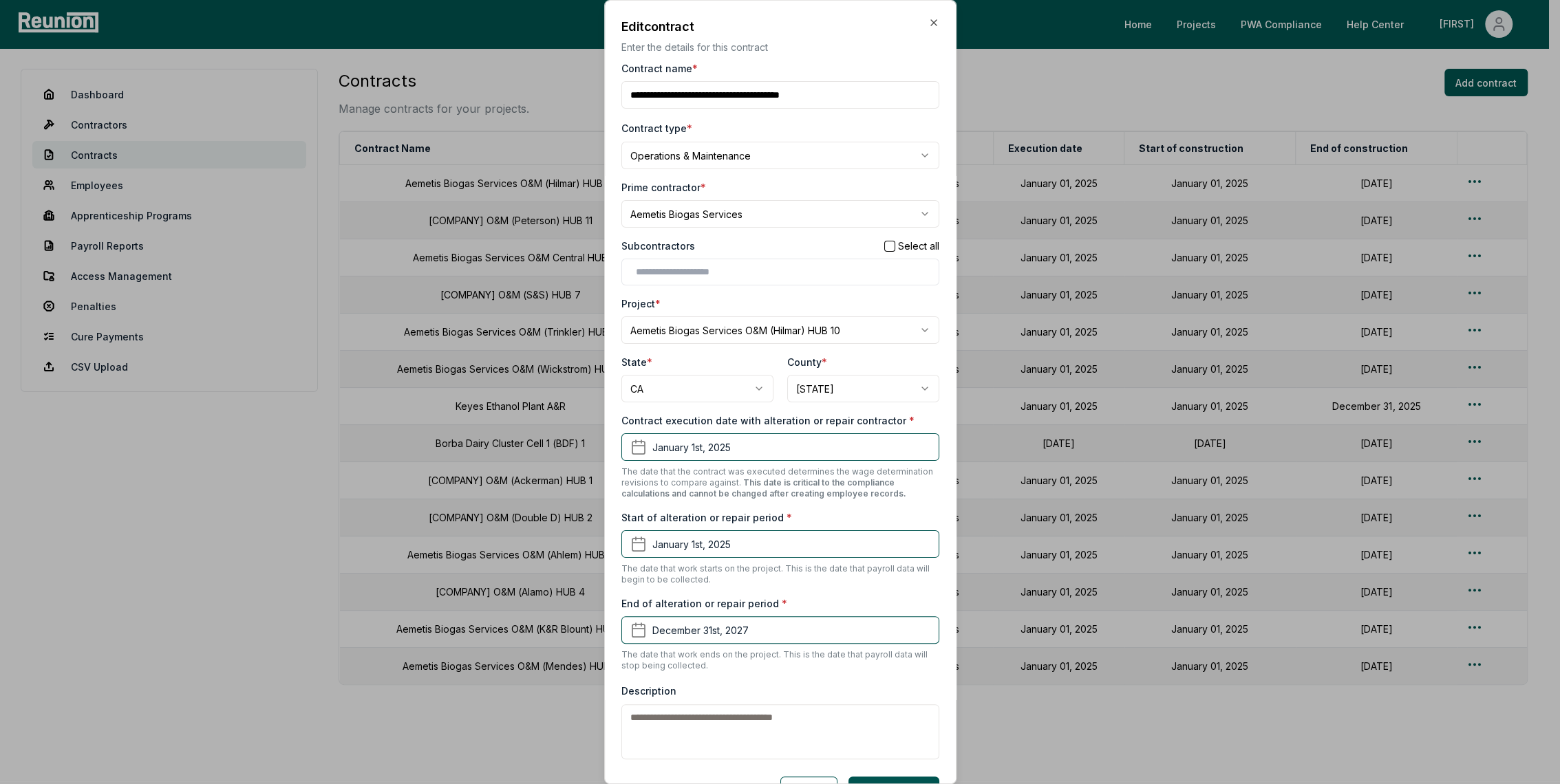 click on "Contract name  *" at bounding box center (780, 95) 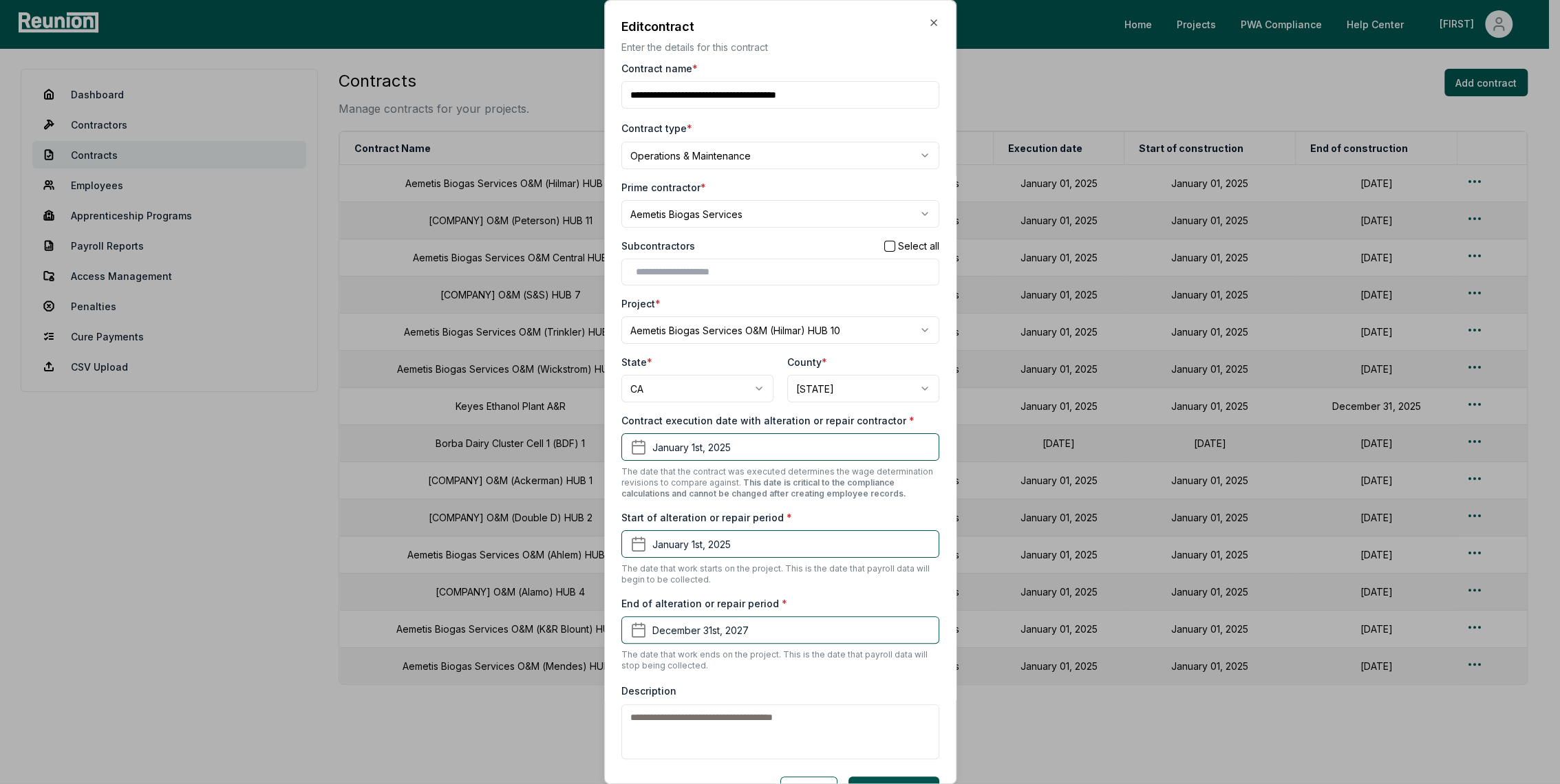 type on "**********" 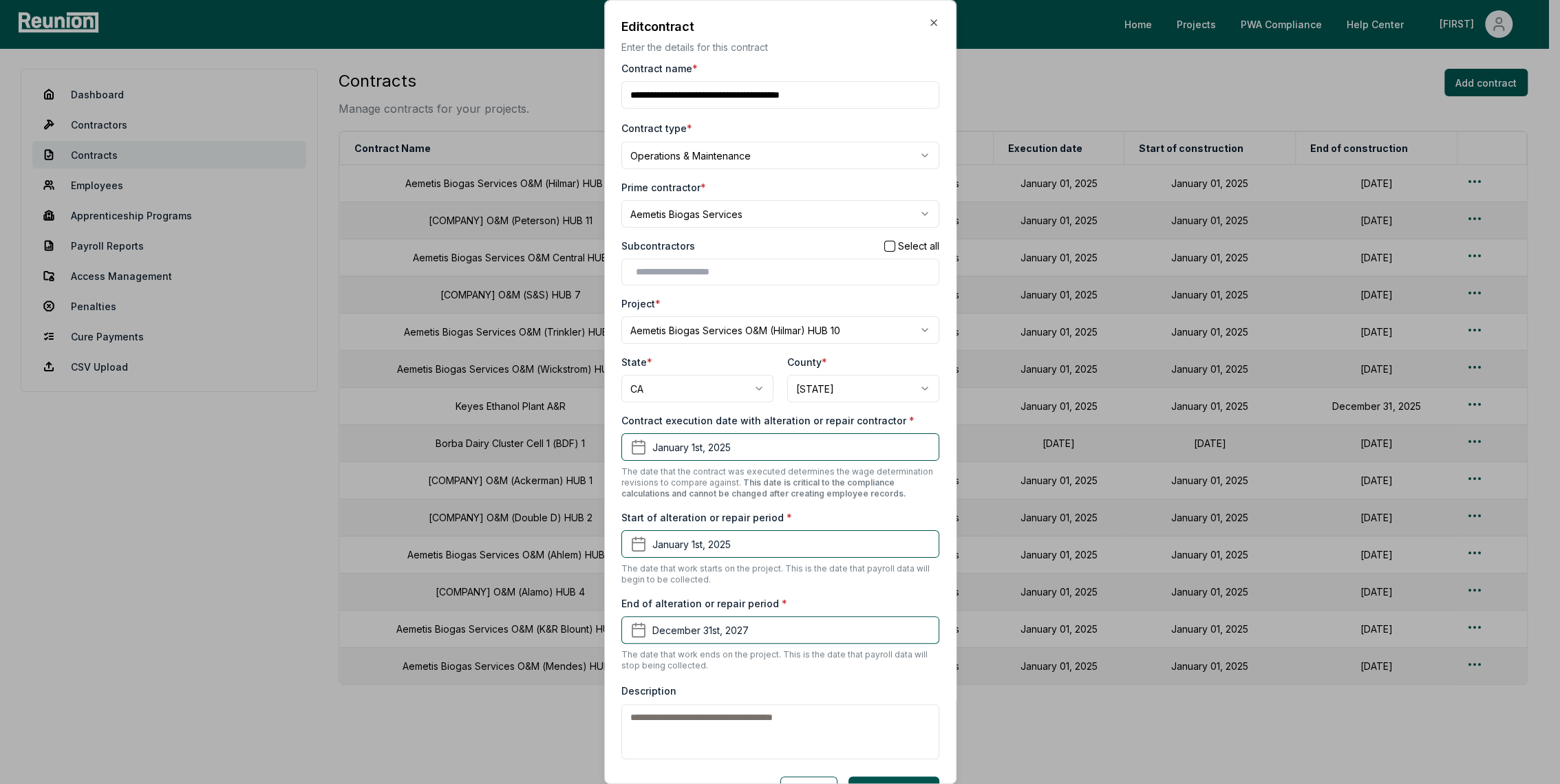 click on "Cancel" at bounding box center (809, 790) 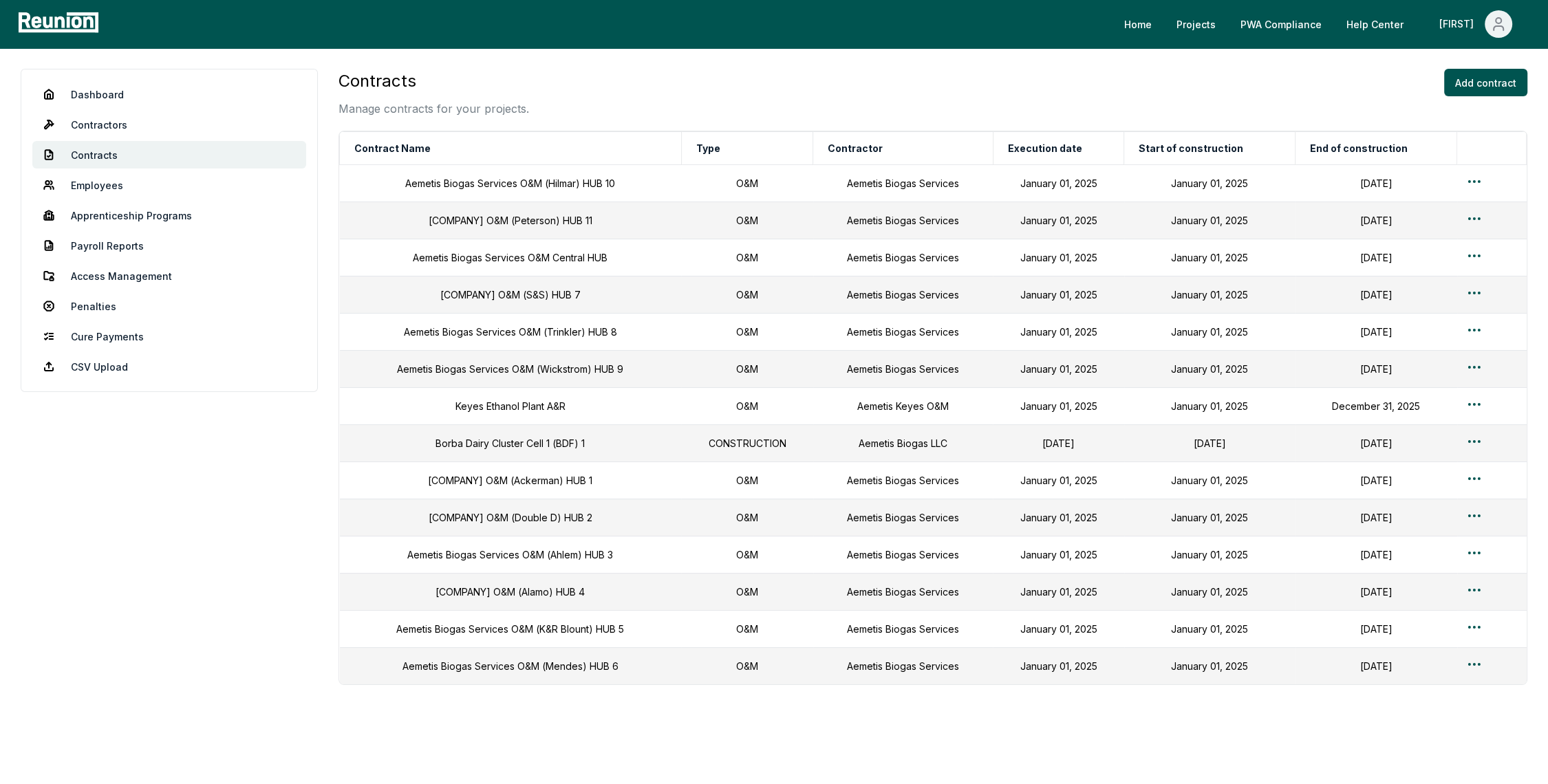 click on "Contracts Manage contracts for your projects. Add contract Contract Name Type Contractor Execution date Start of construction End of construction Aemetis Biogas Services O&M (Hilmar) HUB 10 O&M Aemetis Biogas Services January 01, 2025 January 01, 2025 December 31, 2027 Aemetis Biogas Services O&M (Peterson) HUB 11 O&M Aemetis Biogas Services January 01, 2025 January 01, 2025 December 31, 2027 Aemetis Biogas Services O&M Central HUB O&M Aemetis Biogas Services January 01, 2025 January 01, 2025 December 31, 2027 Aemetis Biogas Services O&M (S&S) HUB 7 O&M Aemetis Biogas Services January 01, 2025 January 01, 2025 December 31, 2027 Aemetis Biogas Services O&M (Trinkler) HUB 8 O&M Aemetis Biogas Services January 01, 2025 January 01, 2025 December 31, 2027 Aemetis Biogas Services O&M (Wickstrom) HUB 9 O&M Aemetis Biogas Services January 01, 2025 January 01, 2025 December 31, 2027 Keyes Ethanol Plant A&R O&M Aemetis Keyes O&M January 01, 2025 January 01, 2025 December 31, 2025 Borba Dairy Cluster Cell 1 (BDF) 1 O&M" at bounding box center [933, 432] 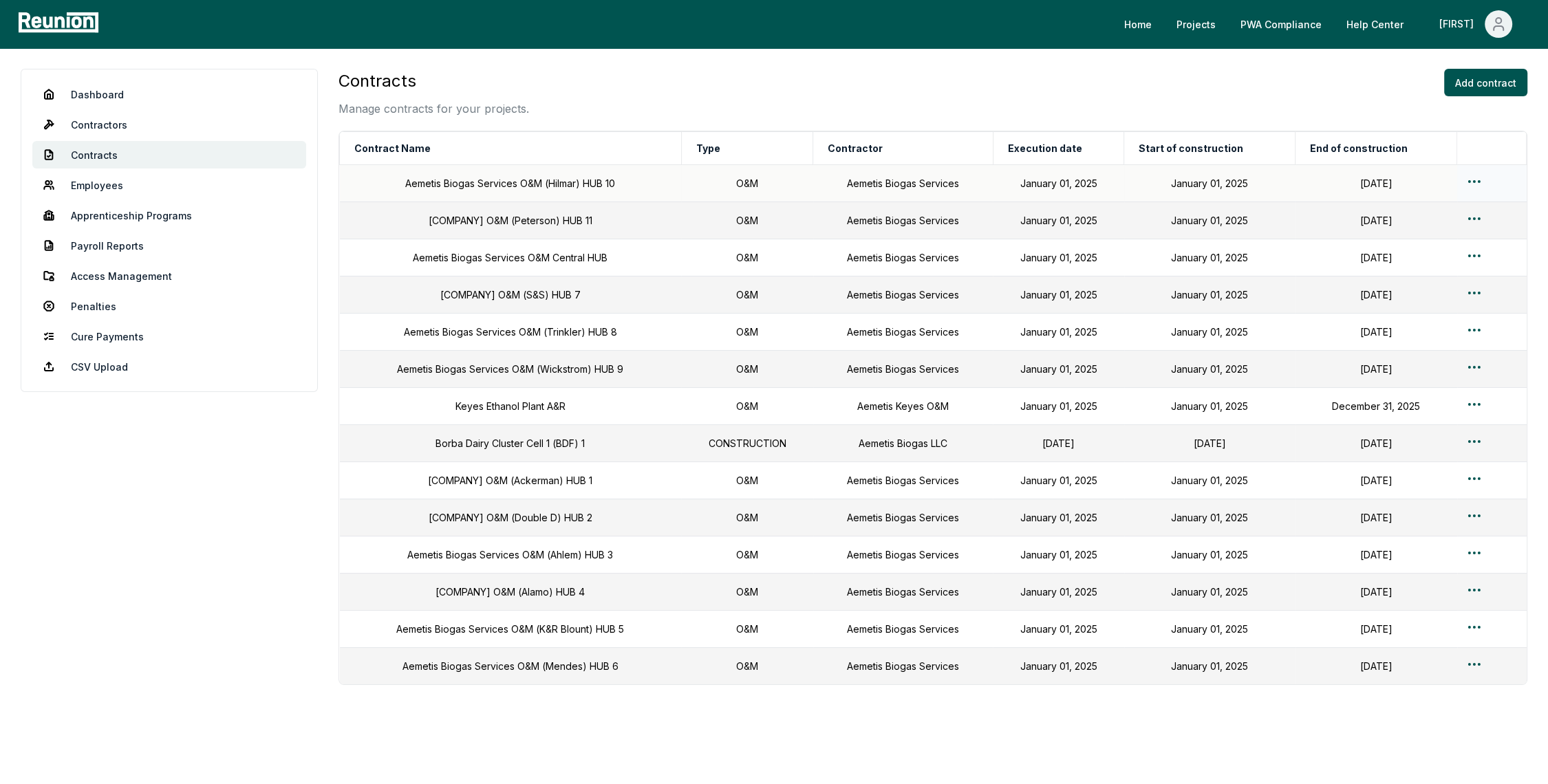 click on "Please visit us on your desktop We're working on making our marketplace mobile-friendly. For now, please visit Reunion on a desktop computer. Home Projects PWA Compliance Help Center Spencer Dashboard Contractors Contracts Employees Apprenticeship Programs Payroll Reports Access Management Penalties Cure Payments CSV Upload Contracts Manage contracts for your projects. Add contract Contract Name Type Contractor Execution date Start of construction End of construction Aemetis Biogas Services O&M (Hilmar) HUB 10 O&M Aemetis Biogas Services January 01, 2025 January 01, 2025 December 31, 2027 Aemetis Biogas Services O&M (Peterson) HUB 11 O&M Aemetis Biogas Services January 01, 2025 January 01, 2025 December 31, 2027 Aemetis Biogas Services O&M Central HUB O&M Aemetis Biogas Services January 01, 2025 January 01, 2025 December 31, 2027 Aemetis Biogas Services O&M (S&S) HUB 7 O&M Aemetis Biogas Services January 01, 2025 January 01, 2025 December 31, 2027 Aemetis Biogas Services O&M (Trinkler) HUB 8 O&M O&M O&M O&M" at bounding box center (774, 408) 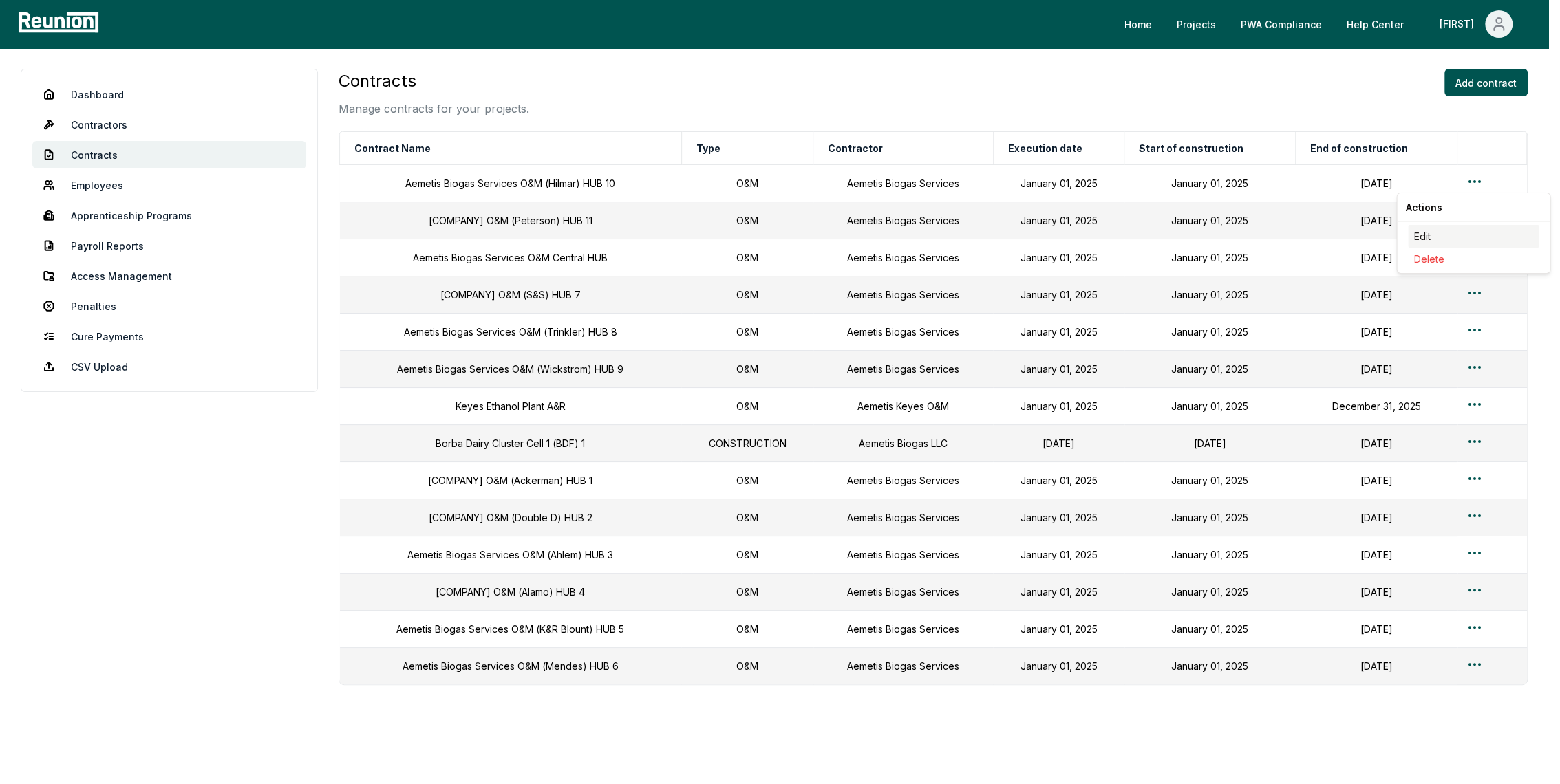 click on "Edit" at bounding box center [1473, 236] 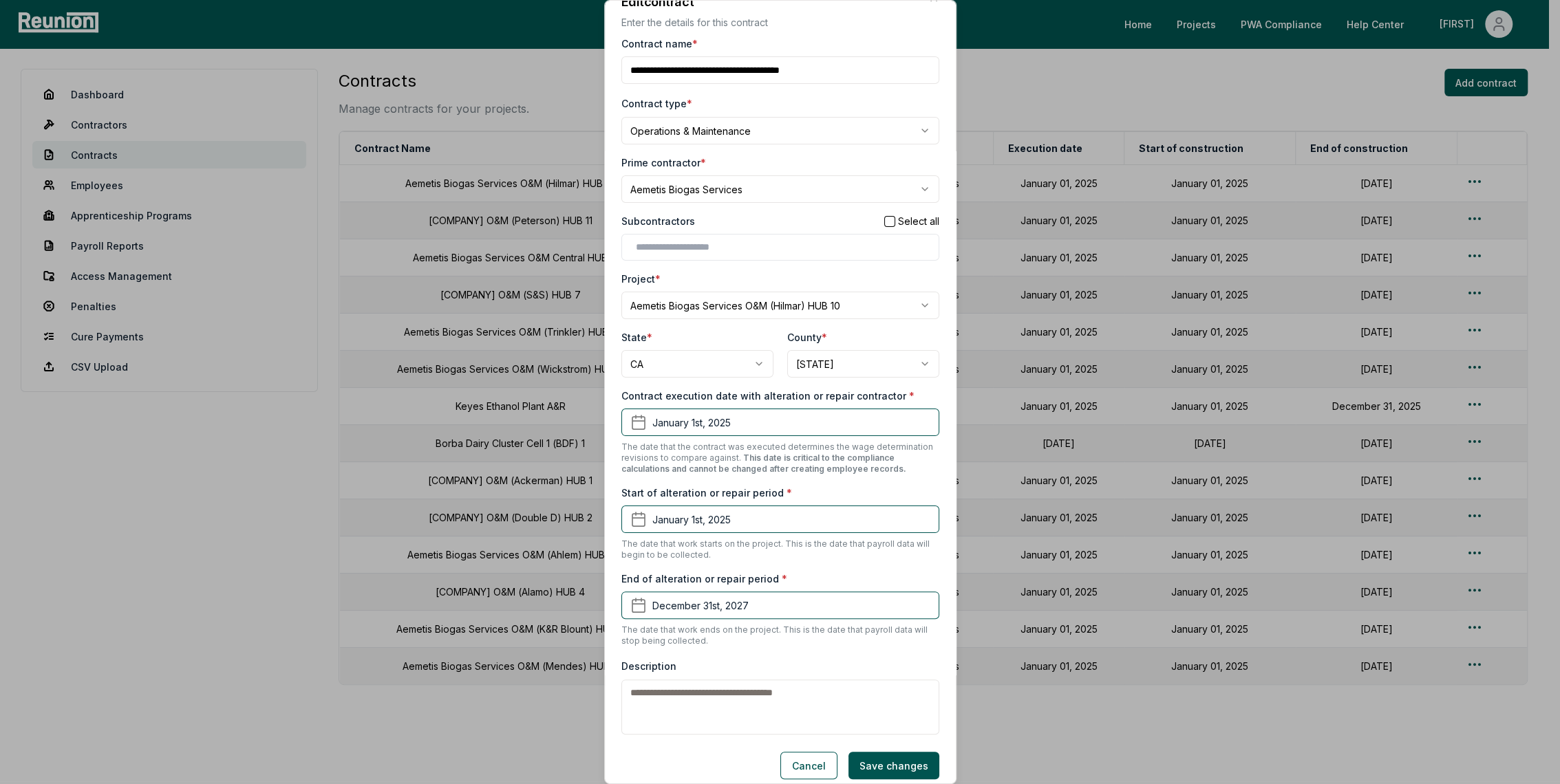 scroll, scrollTop: 36, scrollLeft: 0, axis: vertical 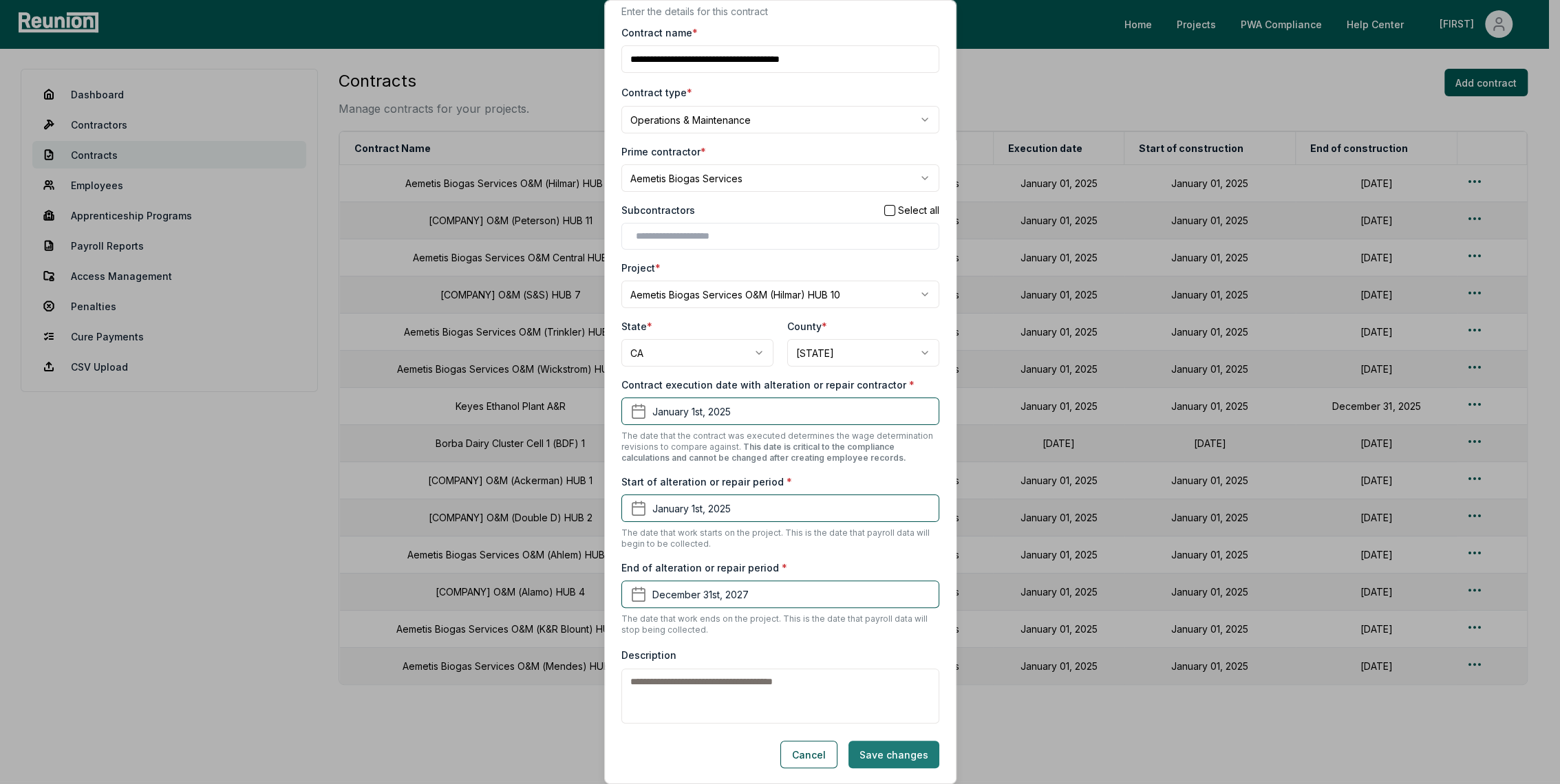 type on "**********" 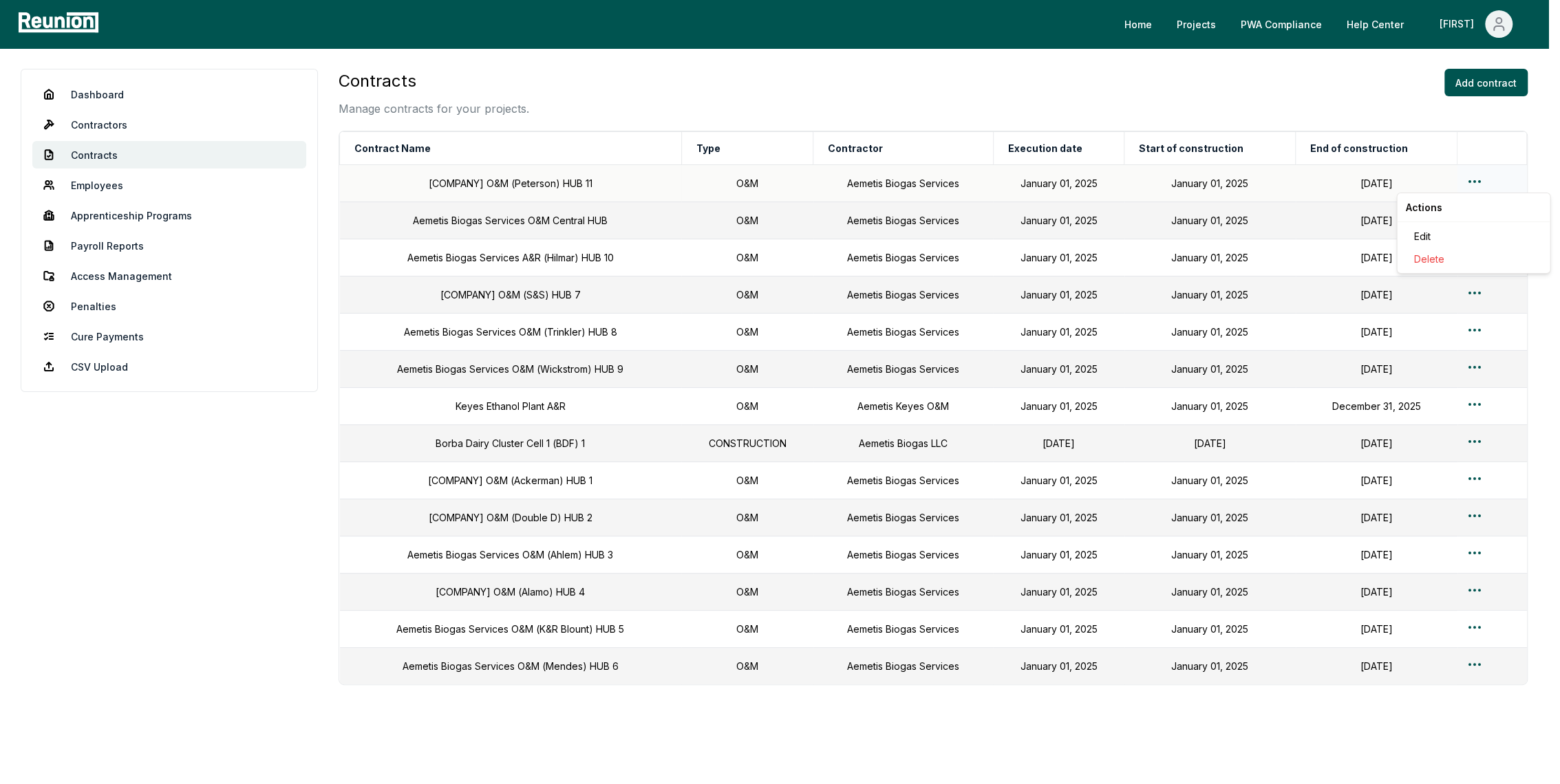click on "Contracts Manage contracts for your projects. Add contract Contract Name Type Contractor Execution date Start of construction End of construction [COMPANY] O&M (Peterson) HUB 11 O&M [COMPANY] [DATE] [DATE] [DATE] [COMPANY] O&M Central HUB O&M [COMPANY] [DATE] [DATE] [DATE] [COMPANY] A&R (Hilmar) HUB 10 O&M [COMPANY] [DATE] [DATE] [DATE] [COMPANY] O&M (S&S) HUB 7 O&M [COMPANY] [DATE] [DATE] [DATE] [COMPANY] O&M (Trinkler) HUB 8 O&M O&M O&M O&M" at bounding box center [780, 408] 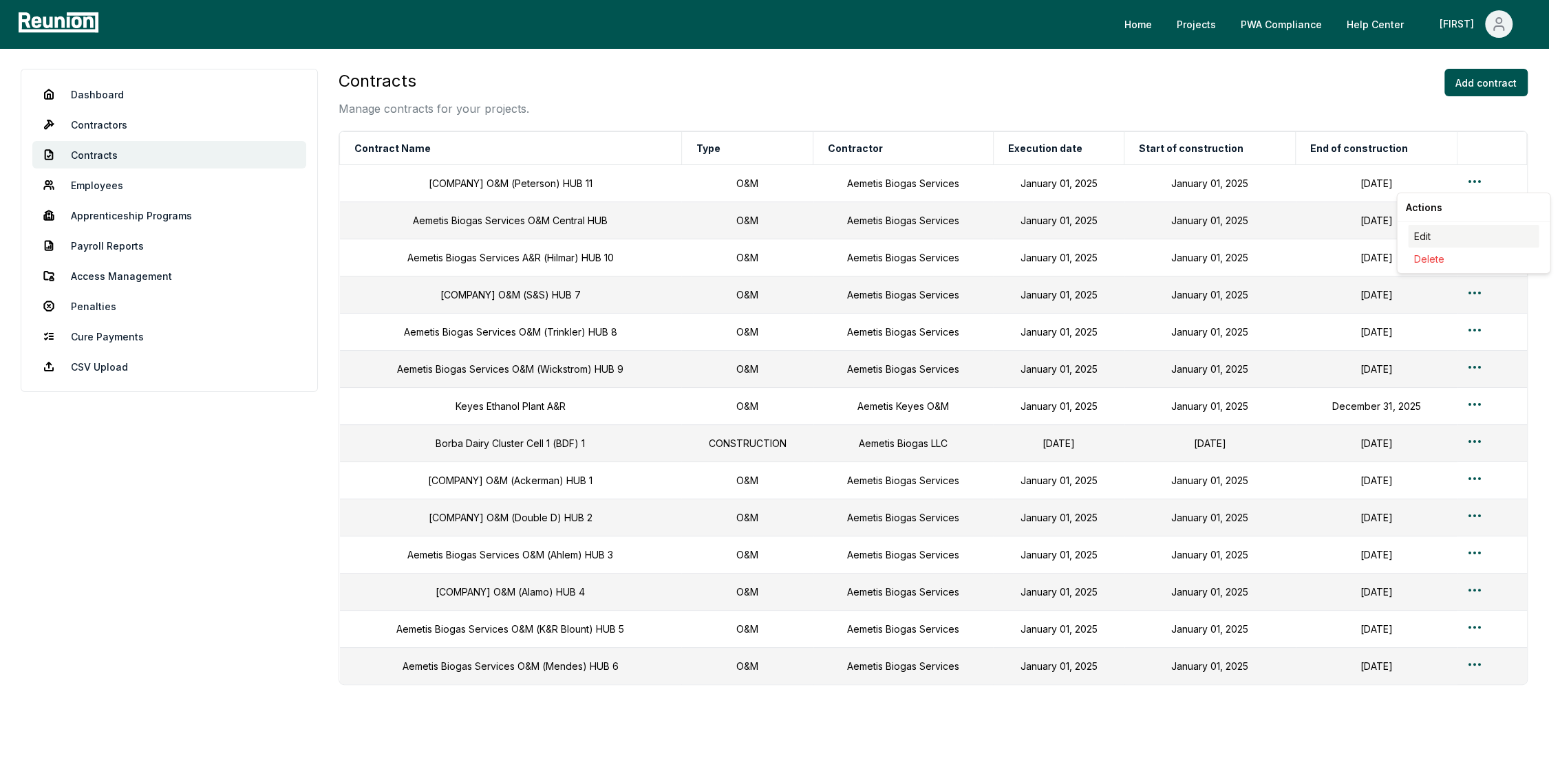 click on "Edit" at bounding box center (1473, 236) 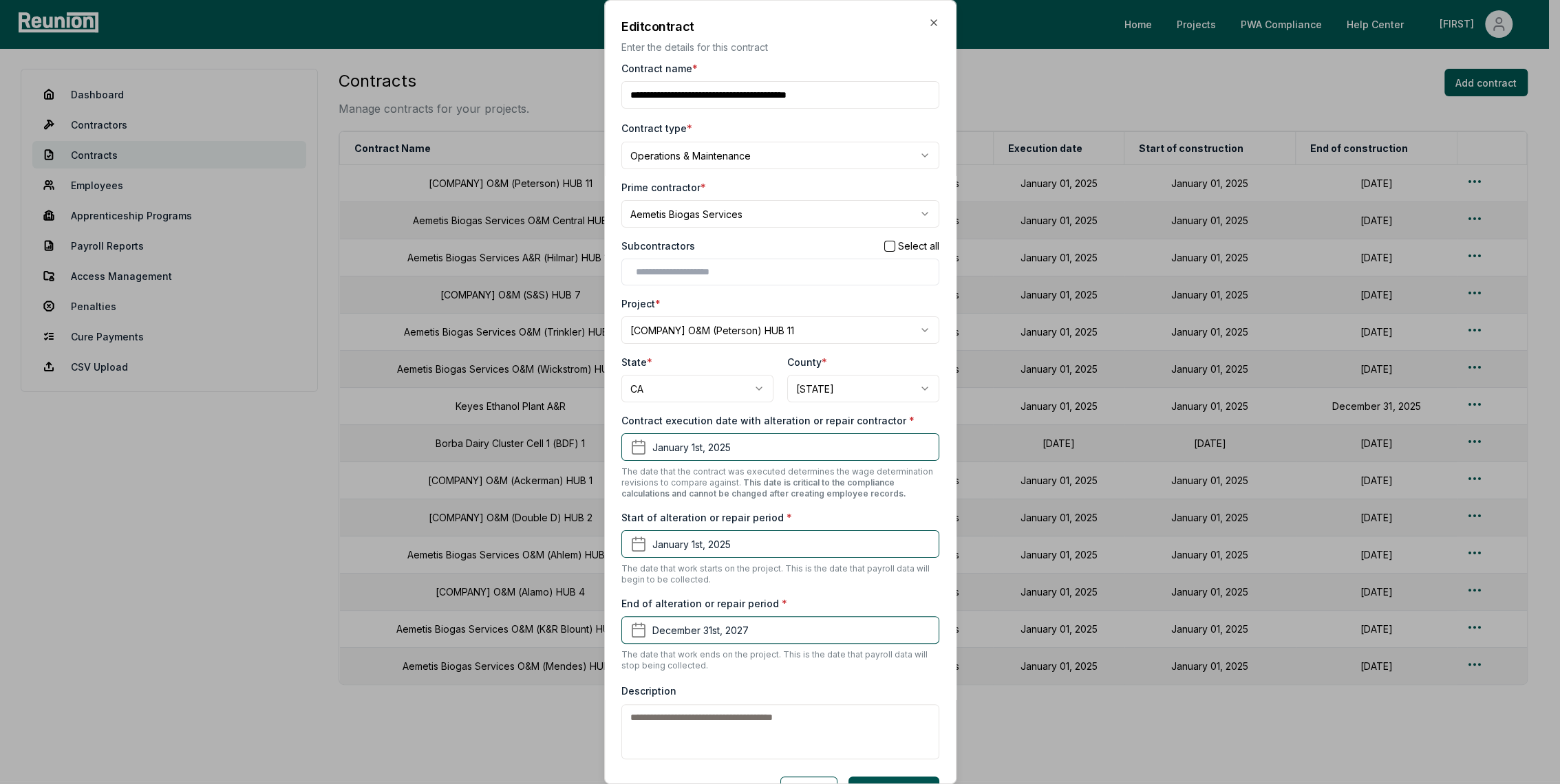 click on "Contract name  *" at bounding box center (780, 95) 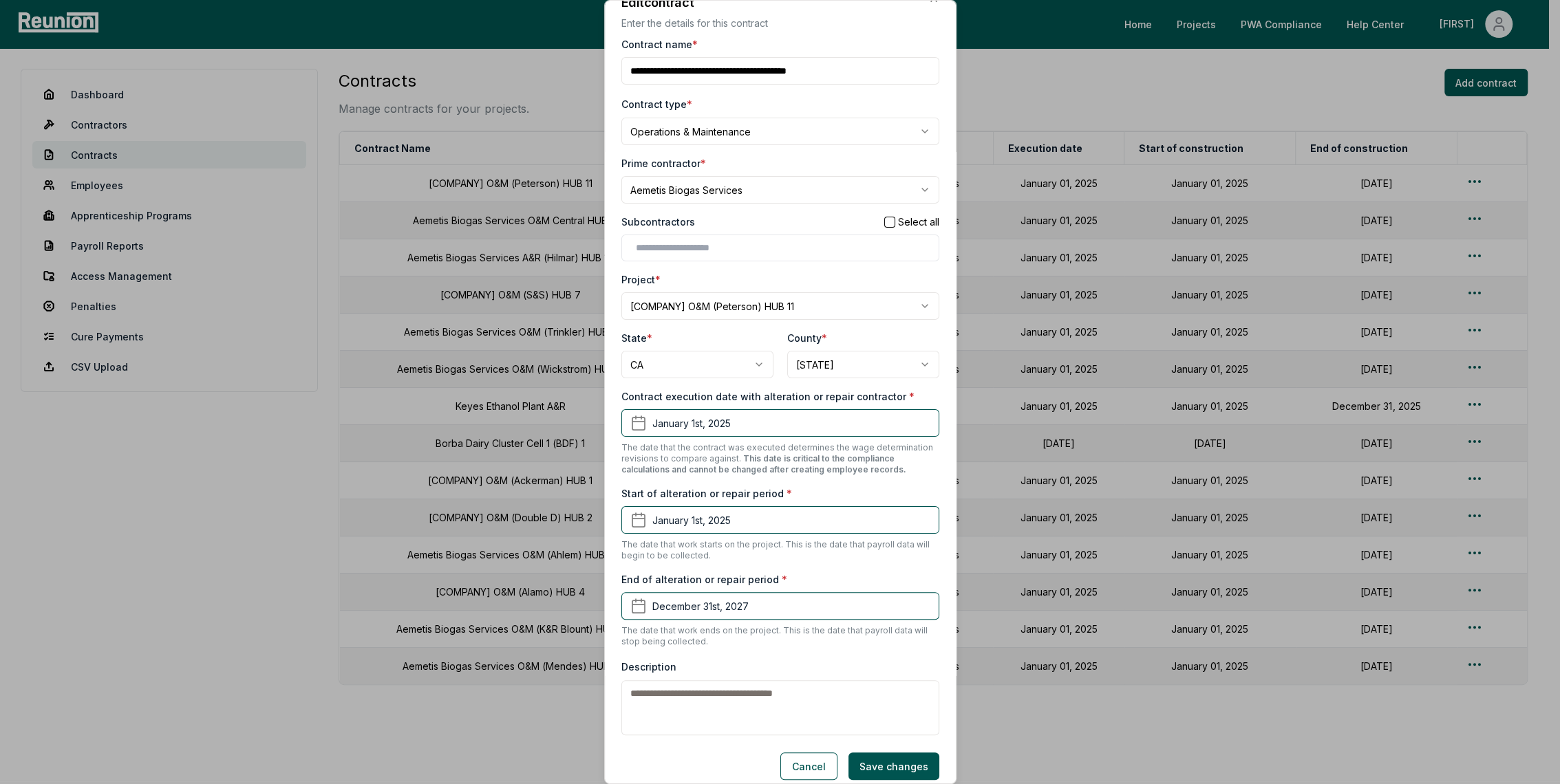 scroll, scrollTop: 36, scrollLeft: 0, axis: vertical 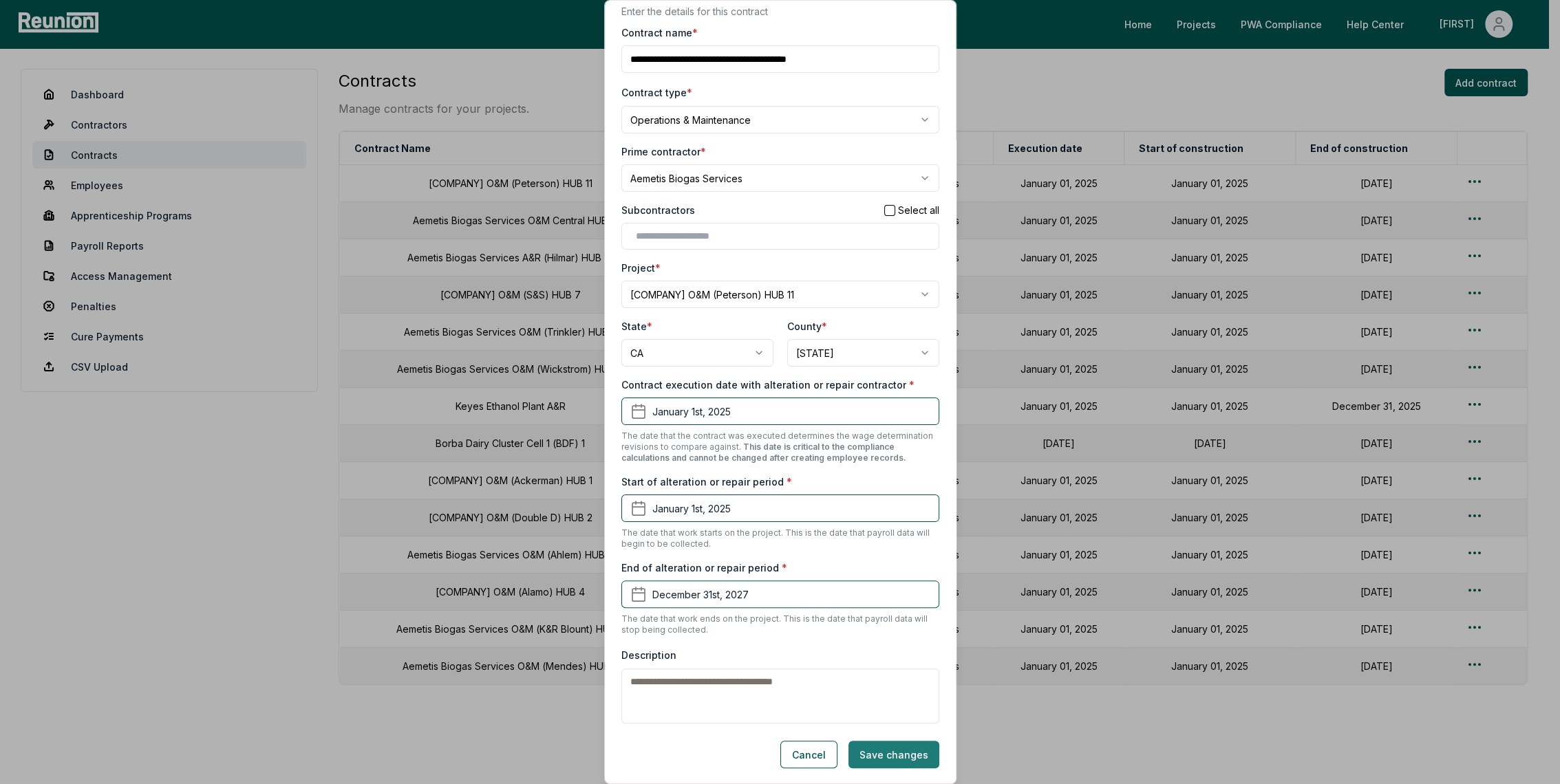 type on "**********" 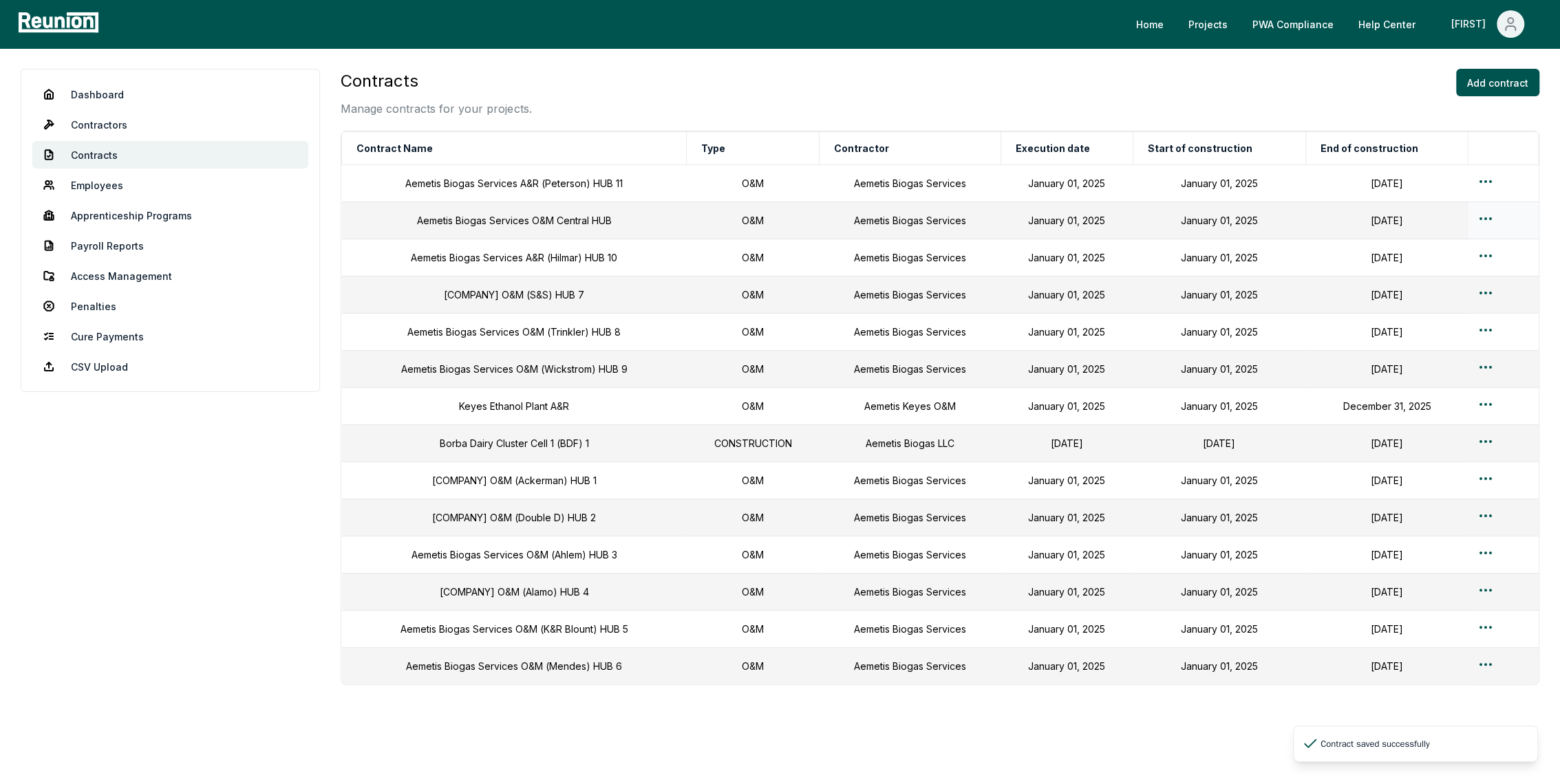 click on "Please visit us on your desktop We're working on making our marketplace mobile-friendly. For now, please visit Reunion on a desktop computer. Home Projects PWA Compliance Help Center Spencer Dashboard Contractors Contracts Employees Apprenticeship Programs Payroll Reports Access Management Penalties Cure Payments CSV Upload Contracts Manage contracts for your projects. Add contract Contract Name Type Contractor Execution date Start of construction End of construction Aemetis Biogas Services A&R (Peterson) HUB 11 O&M Aemetis Biogas Services January 01, 2025 January 01, 2025 December 31, 2027 Aemetis Biogas Services O&M Central HUB O&M Aemetis Biogas Services January 01, 2025 January 01, 2025 December 31, 2027 Aemetis Biogas Services A&R (Hilmar) HUB 10 O&M Aemetis Biogas Services January 01, 2025 January 01, 2025 December 31, 2027 Aemetis Biogas Services O&M (S&S) HUB 7 O&M Aemetis Biogas Services January 01, 2025 January 01, 2025 December 31, 2027 Aemetis Biogas Services O&M (Trinkler) HUB 8 O&M O&M O&M O&M" at bounding box center (780, 408) 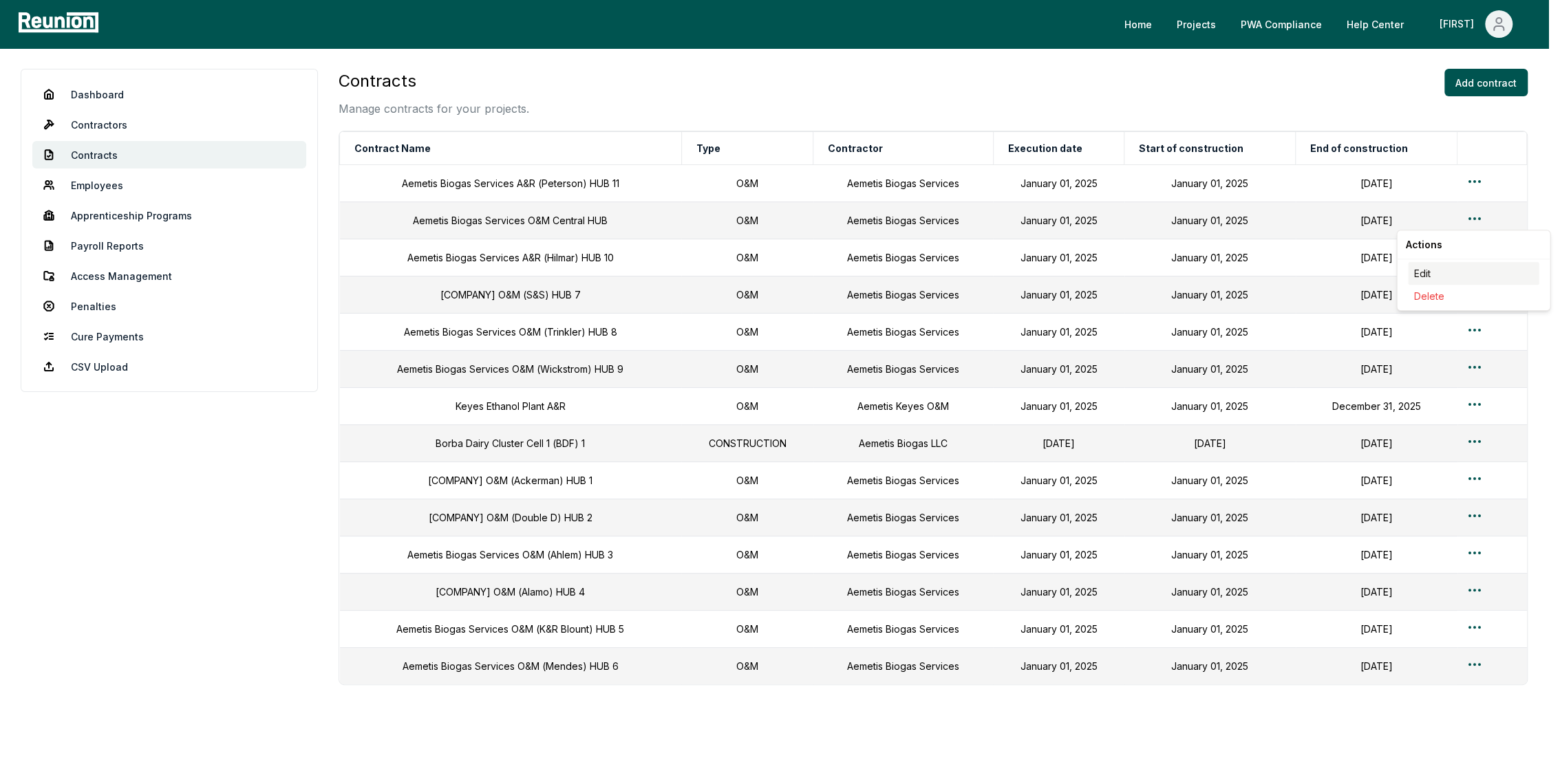 click on "Edit" at bounding box center [1473, 273] 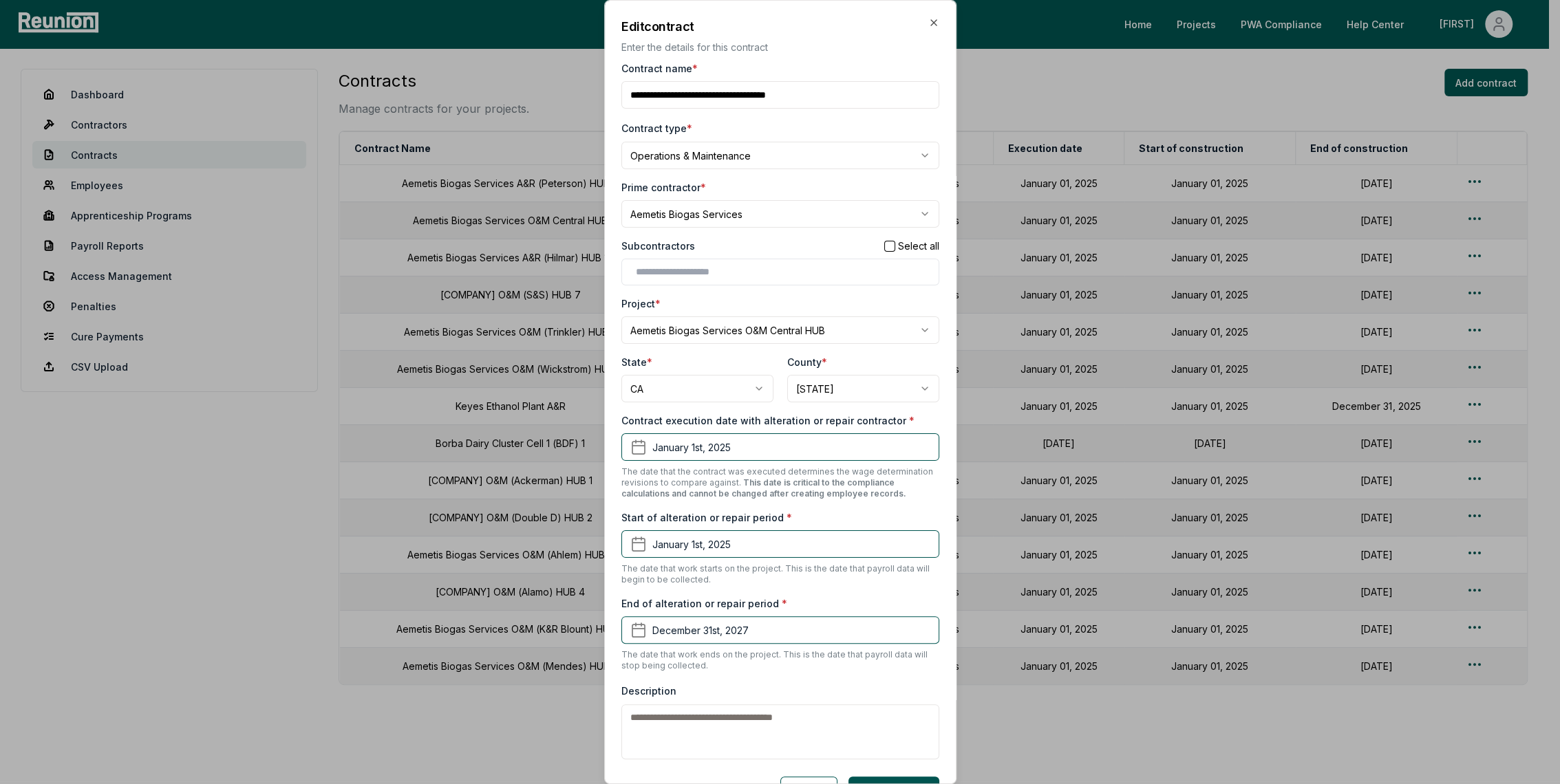 click on "Contract name  *" at bounding box center (780, 95) 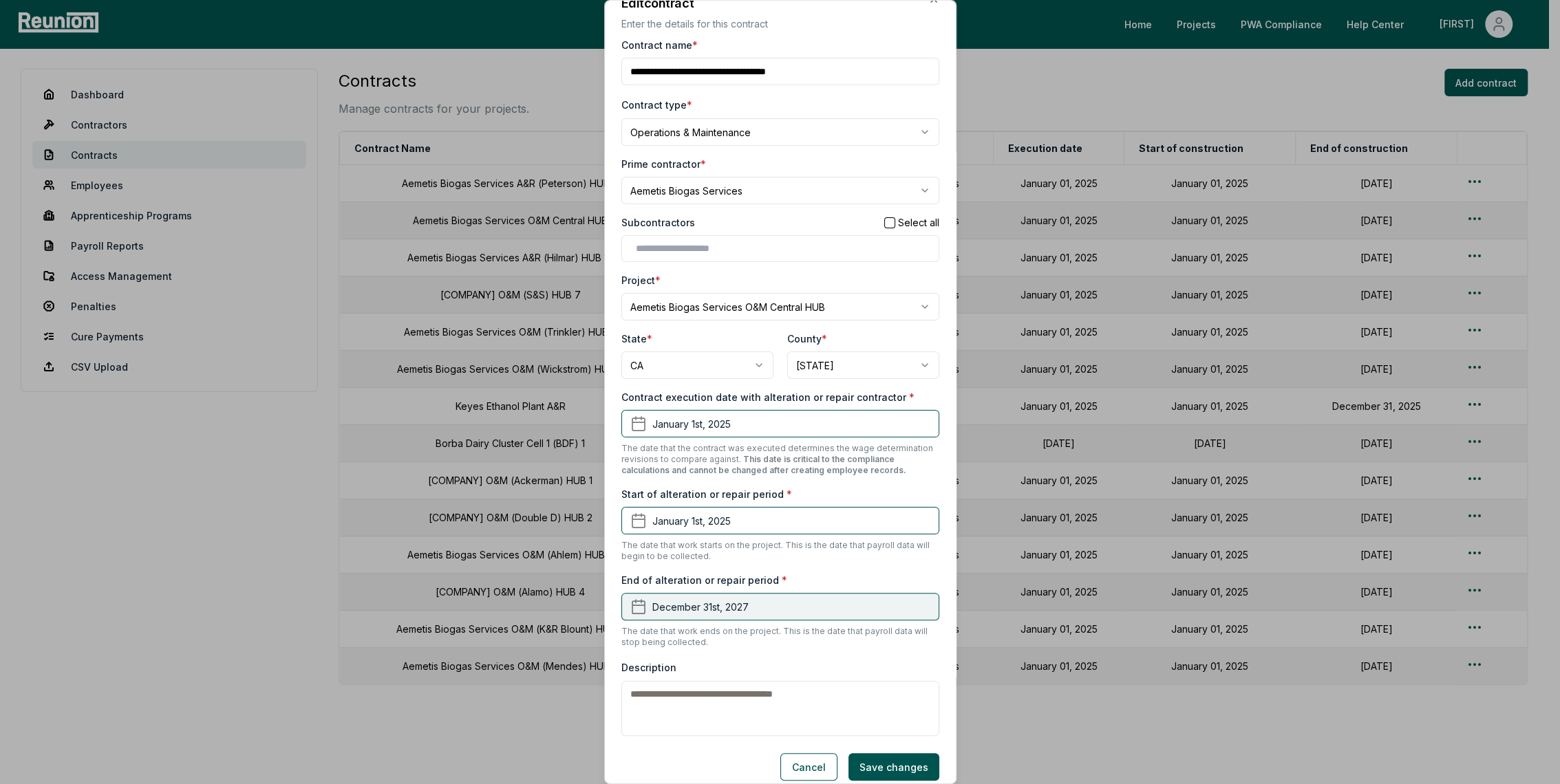 scroll, scrollTop: 36, scrollLeft: 0, axis: vertical 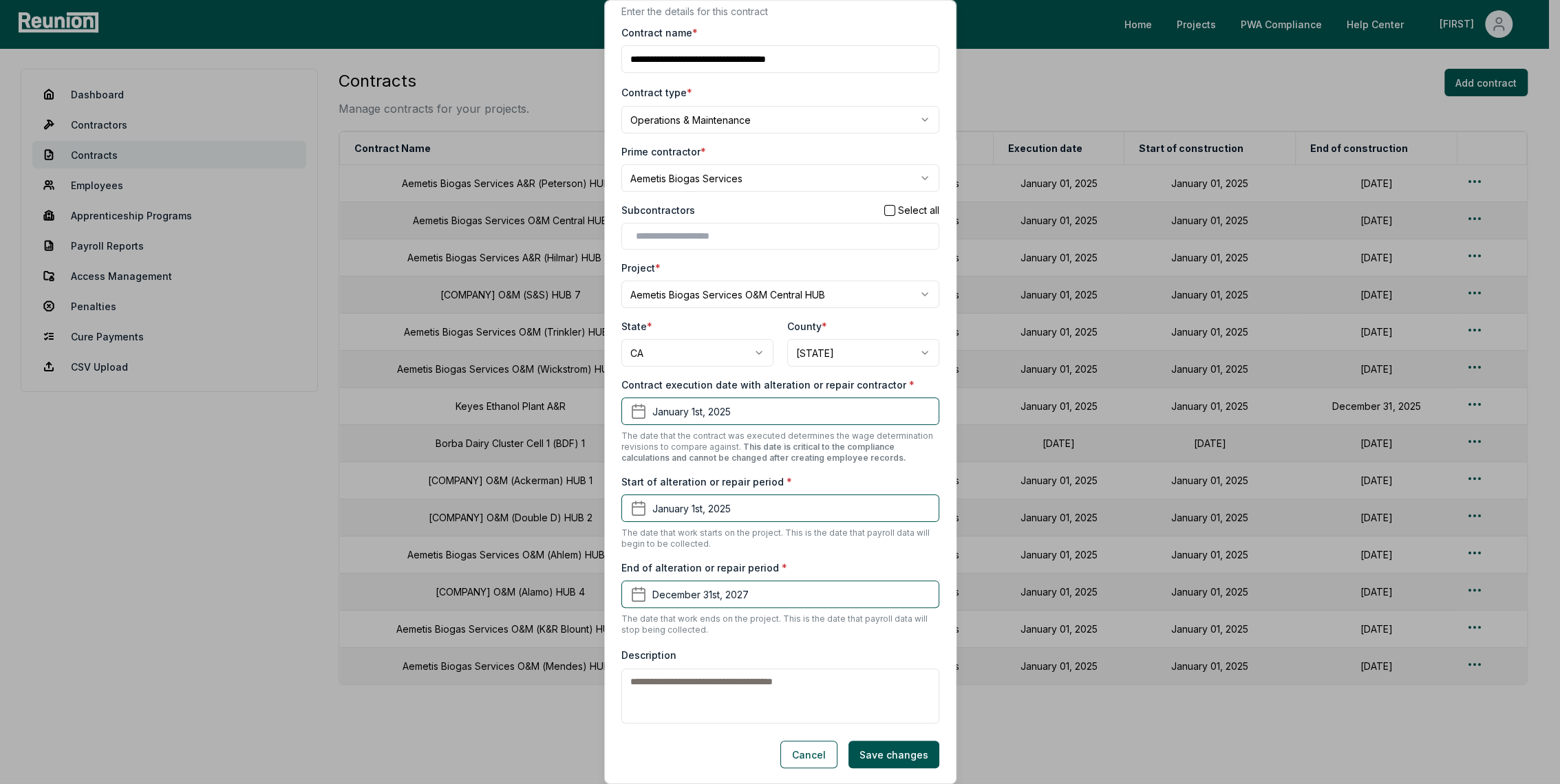 type on "**********" 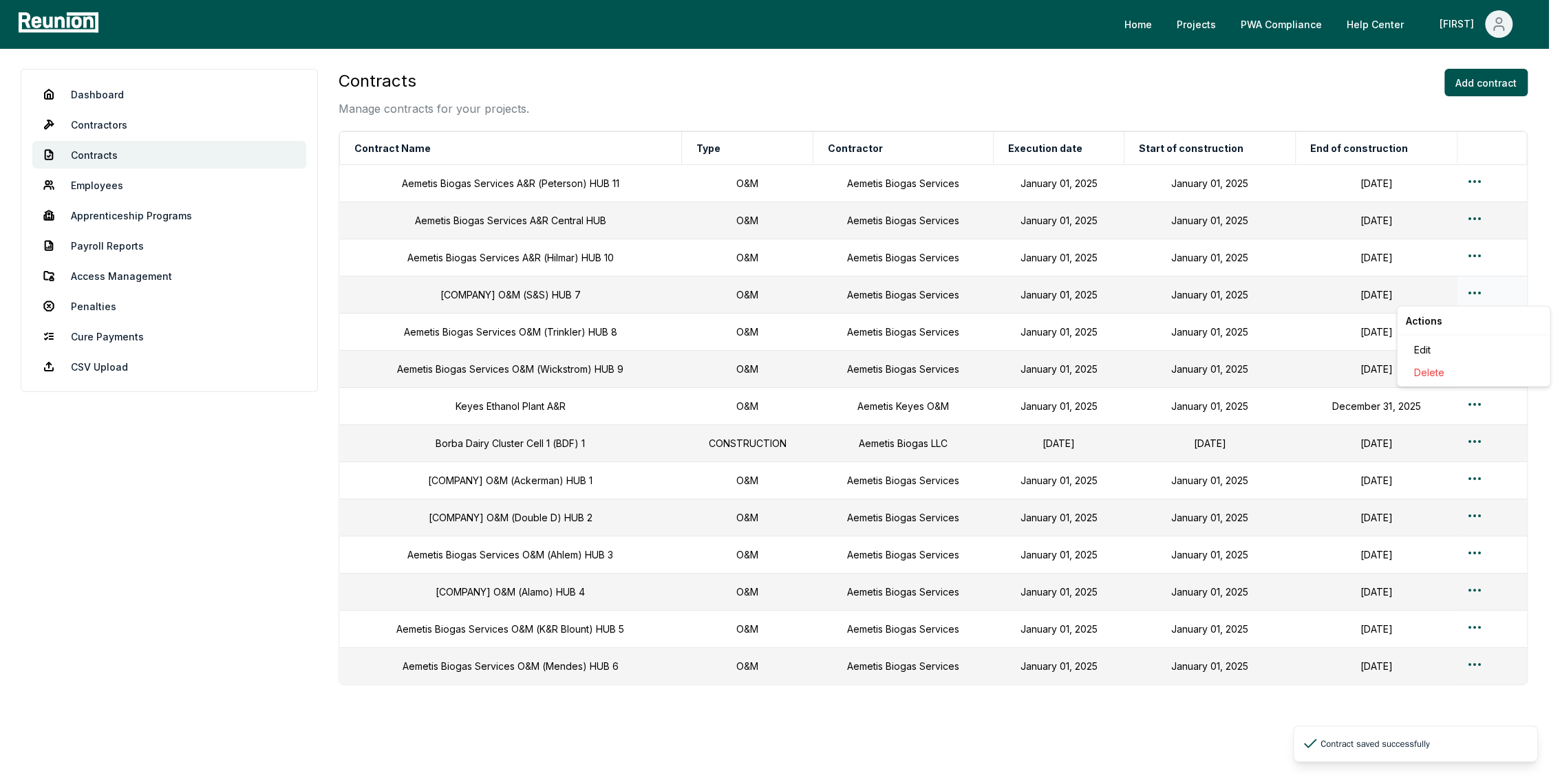 click on "Please visit us on your desktop We're working on making our marketplace mobile-friendly. For now, please visit Reunion on a desktop computer. Home Projects PWA Compliance Help Center Spencer Dashboard Contractors Contracts Employees Apprenticeship Programs Payroll Reports Access Management Penalties Cure Payments CSV Upload Contracts Manage contracts for your projects. Add contract Contract Name Type Contractor Execution date Start of construction End of construction Aemetis Biogas Services A&R (Peterson) HUB 11 O&M Aemetis Biogas Services January 01, 2025 January 01, 2025 December 31, 2027 Aemetis Biogas Services A&R Central HUB O&M Aemetis Biogas Services January 01, 2025 January 01, 2025 December 31, 2027 Aemetis Biogas Services A&R (Hilmar) HUB 10 O&M Aemetis Biogas Services January 01, 2025 January 01, 2025 December 31, 2027 Aemetis Biogas Services O&M (S&S) HUB 7 O&M Aemetis Biogas Services January 01, 2025 January 01, 2025 December 31, 2027 Aemetis Biogas Services O&M (Trinkler) HUB 8 O&M O&M O&M O&M" at bounding box center (780, 408) 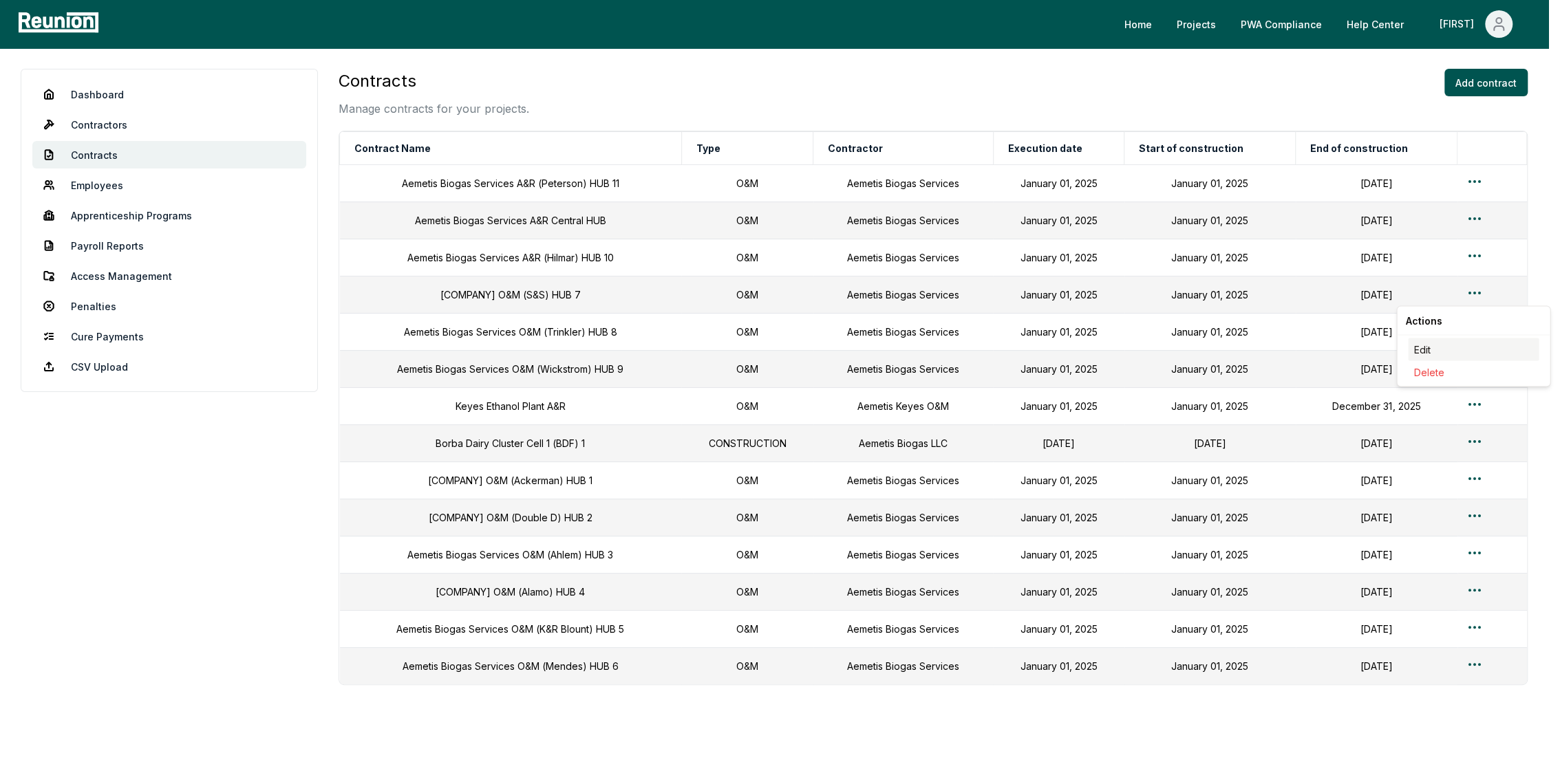 click on "Edit" at bounding box center [1473, 349] 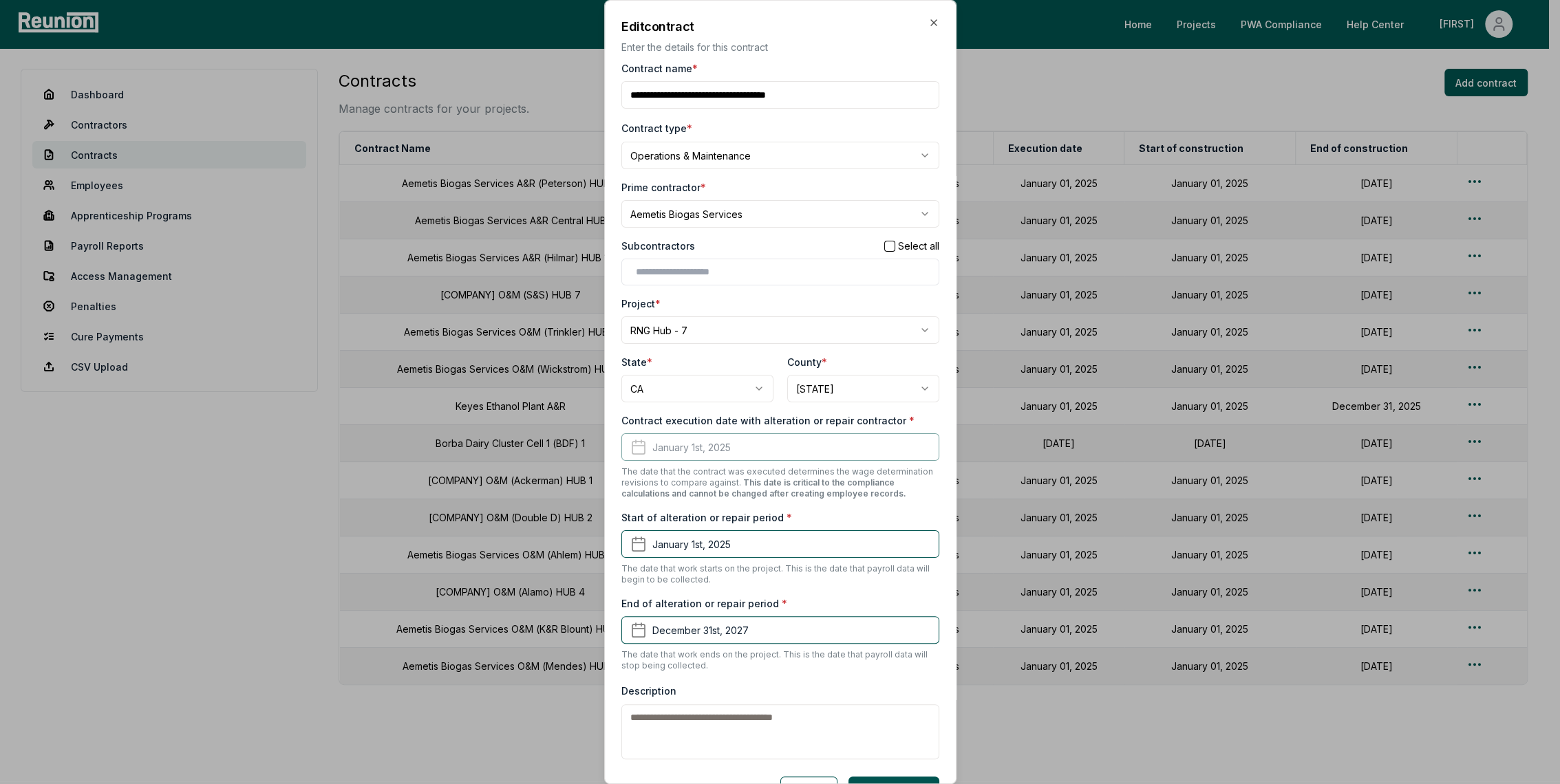 click on "Contract name  *" at bounding box center (780, 95) 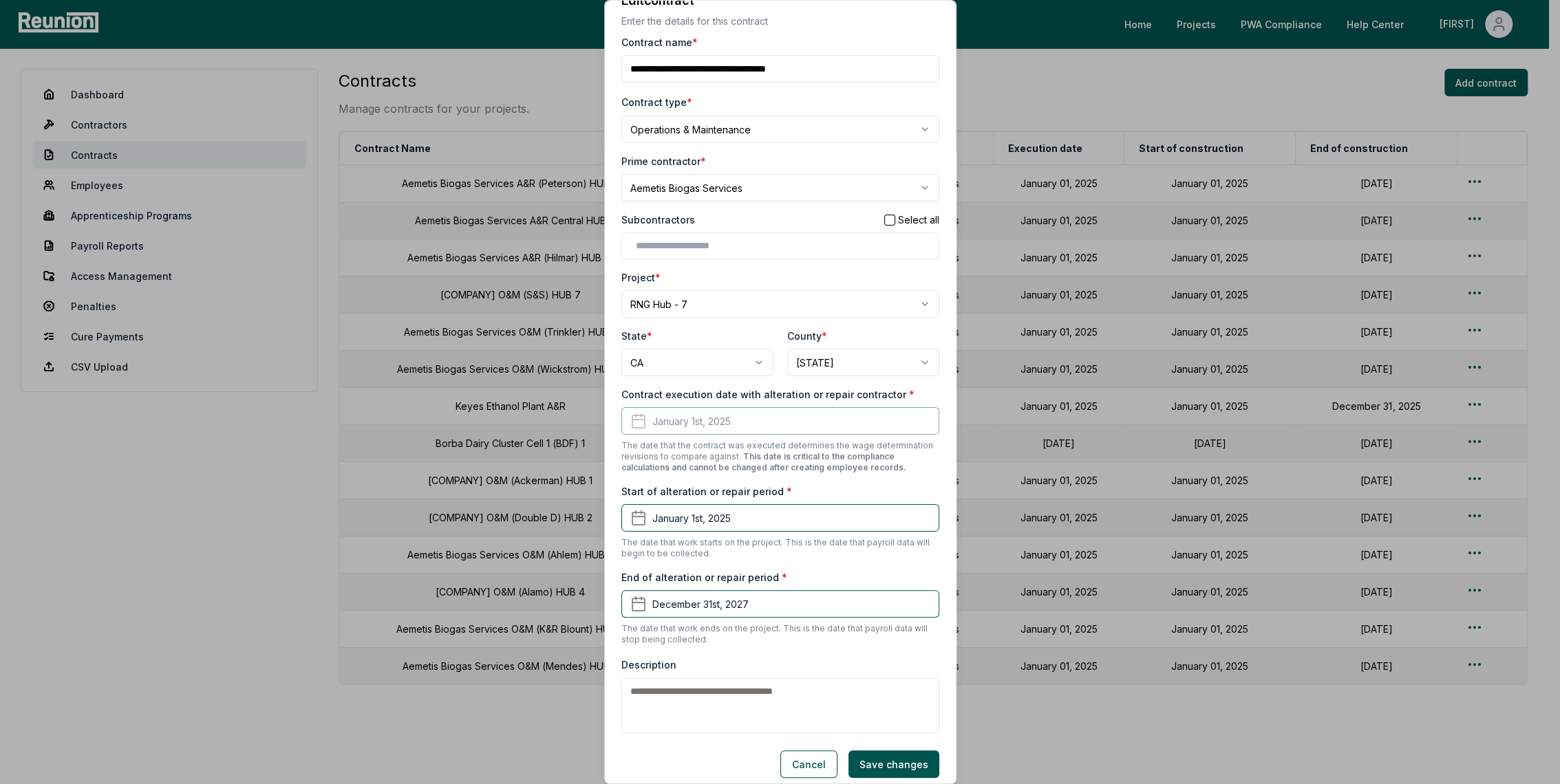 scroll, scrollTop: 36, scrollLeft: 0, axis: vertical 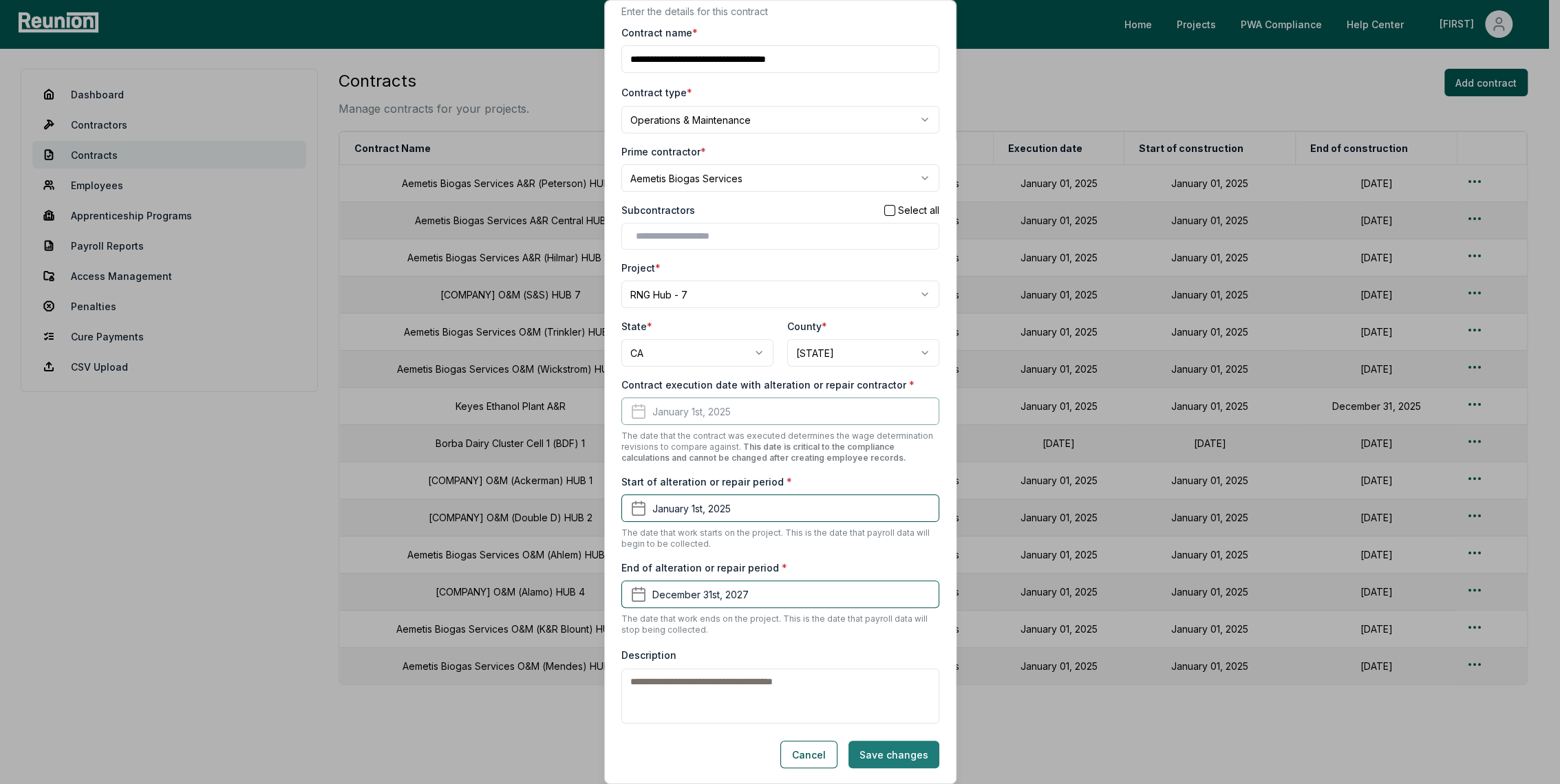 type on "**********" 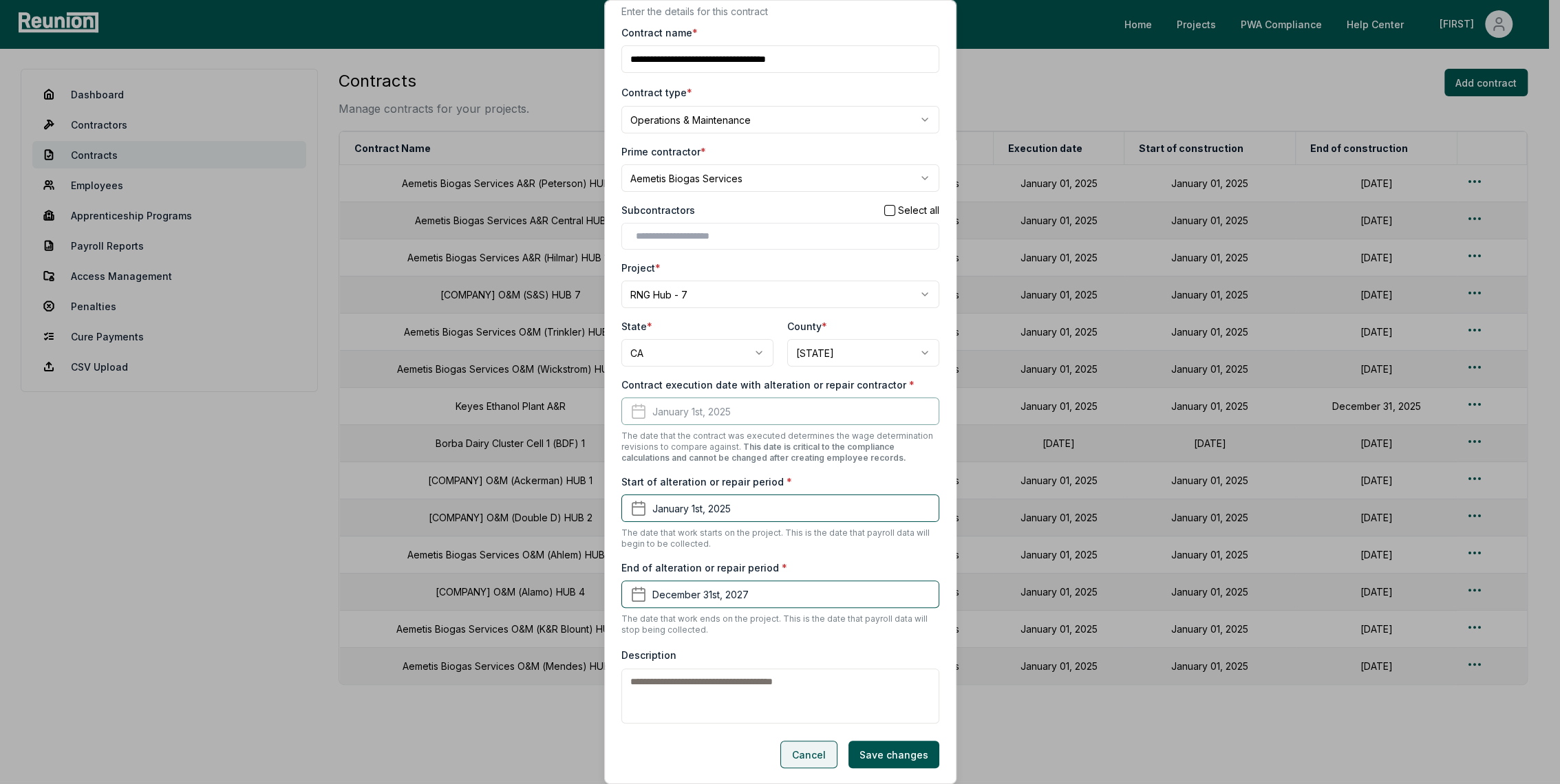 click on "Save changes" at bounding box center (894, 754) 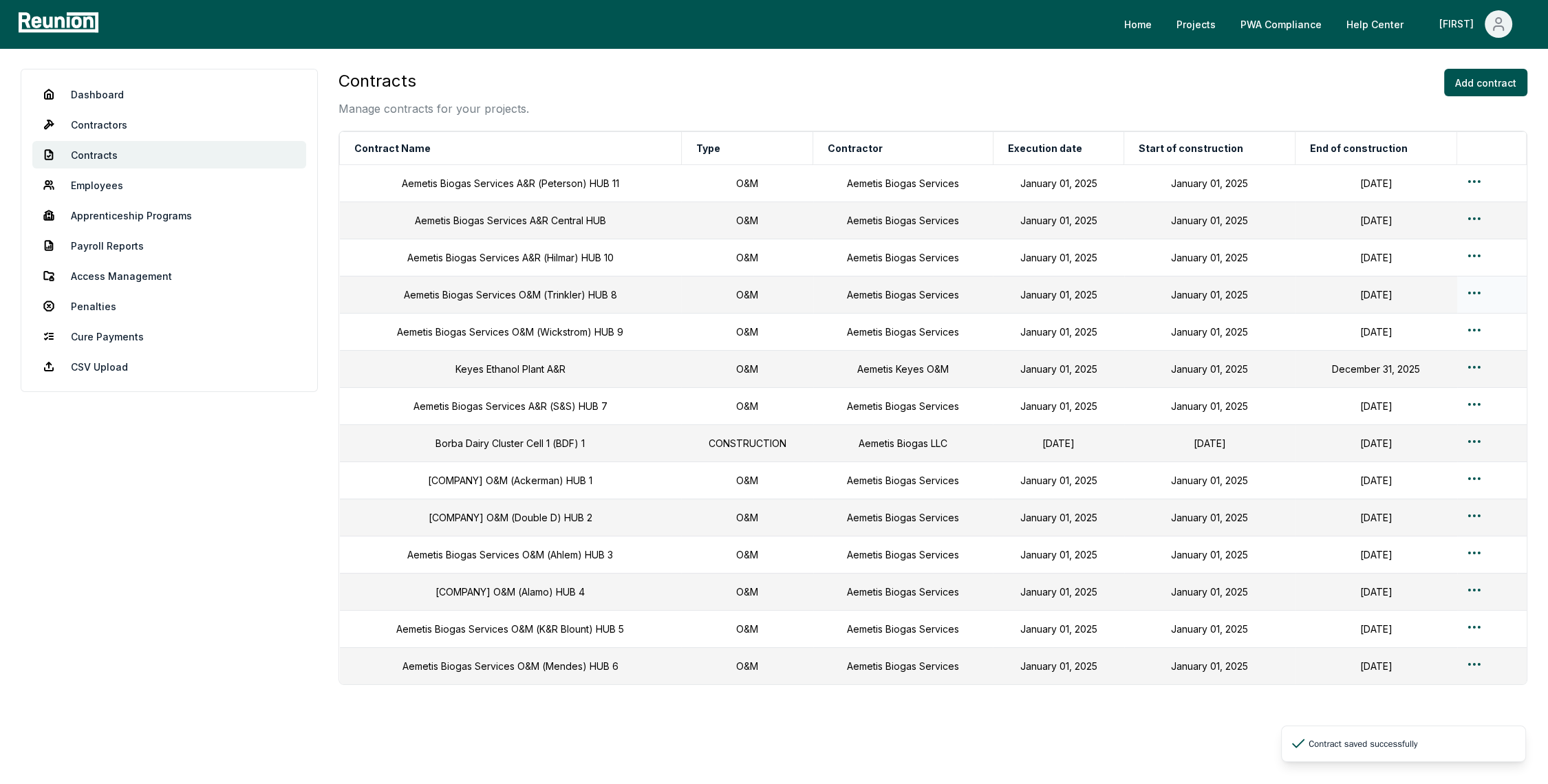 click on "Please visit us on your desktop We're working on making our marketplace mobile-friendly. For now, please visit Reunion on a desktop computer. Home Projects PWA Compliance Help Center Spencer Dashboard Contractors Contracts Employees Apprenticeship Programs Payroll Reports Access Management Penalties Cure Payments CSV Upload Contracts Manage contracts for your projects. Add contract Contract Name Type Contractor Execution date Start of construction End of construction Aemetis Biogas Services A&R (Peterson) HUB 11 O&M Aemetis Biogas Services January 01, 2025 January 01, 2025 December 31, 2027 Aemetis Biogas Services A&R Central HUB O&M Aemetis Biogas Services January 01, 2025 January 01, 2025 December 31, 2027 Aemetis Biogas Services A&R (Hilmar) HUB 10 O&M Aemetis Biogas Services January 01, 2025 January 01, 2025 December 31, 2027 Aemetis Biogas Services O&M (Trinkler) HUB 8 O&M Aemetis Biogas Services January 01, 2025 January 01, 2025 December 31, 2027 Aemetis Biogas Services O&M (Wickstrom) HUB 9 O&M O&M O&M" at bounding box center [774, 408] 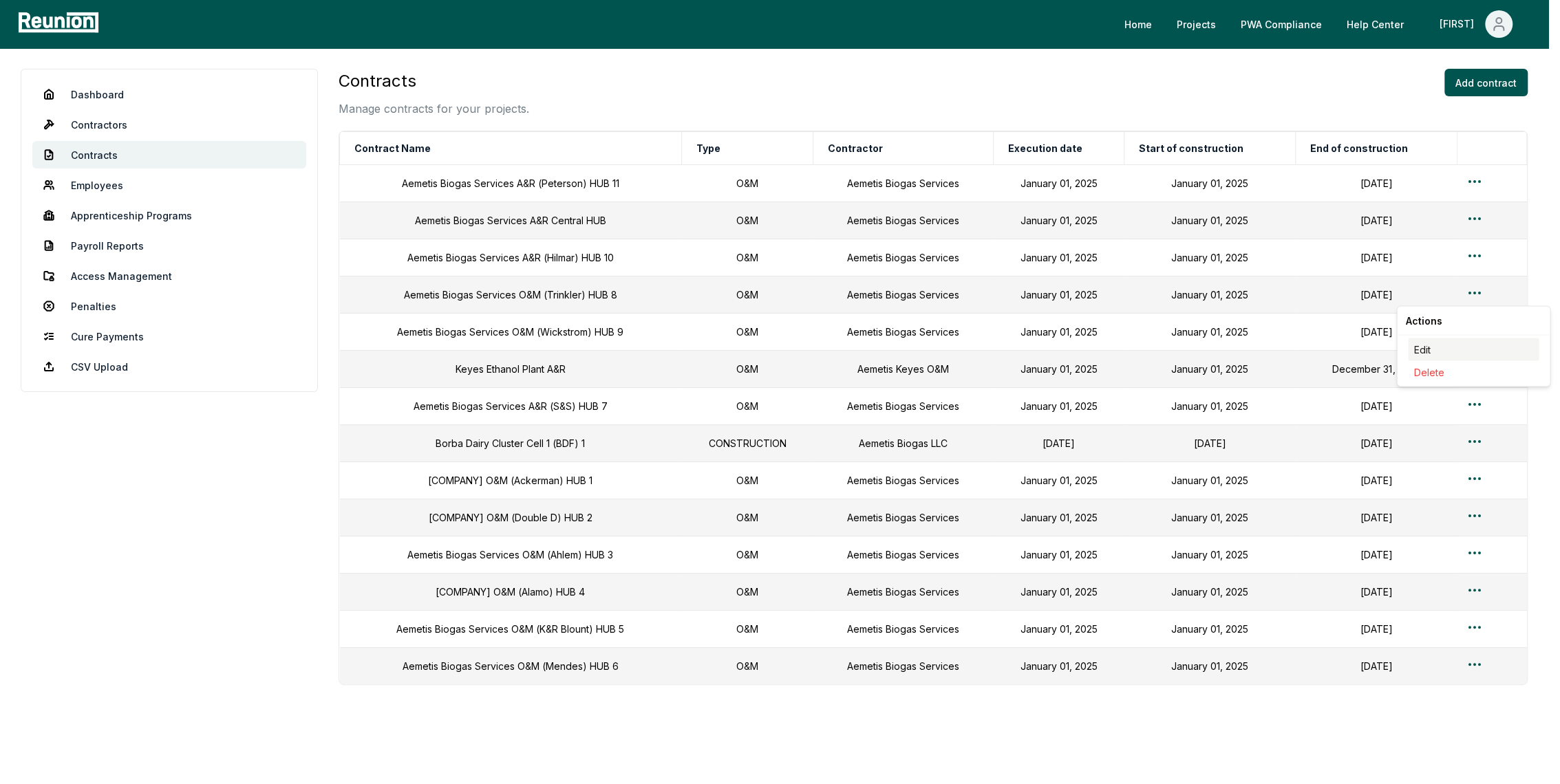 click on "Edit" at bounding box center (1473, 349) 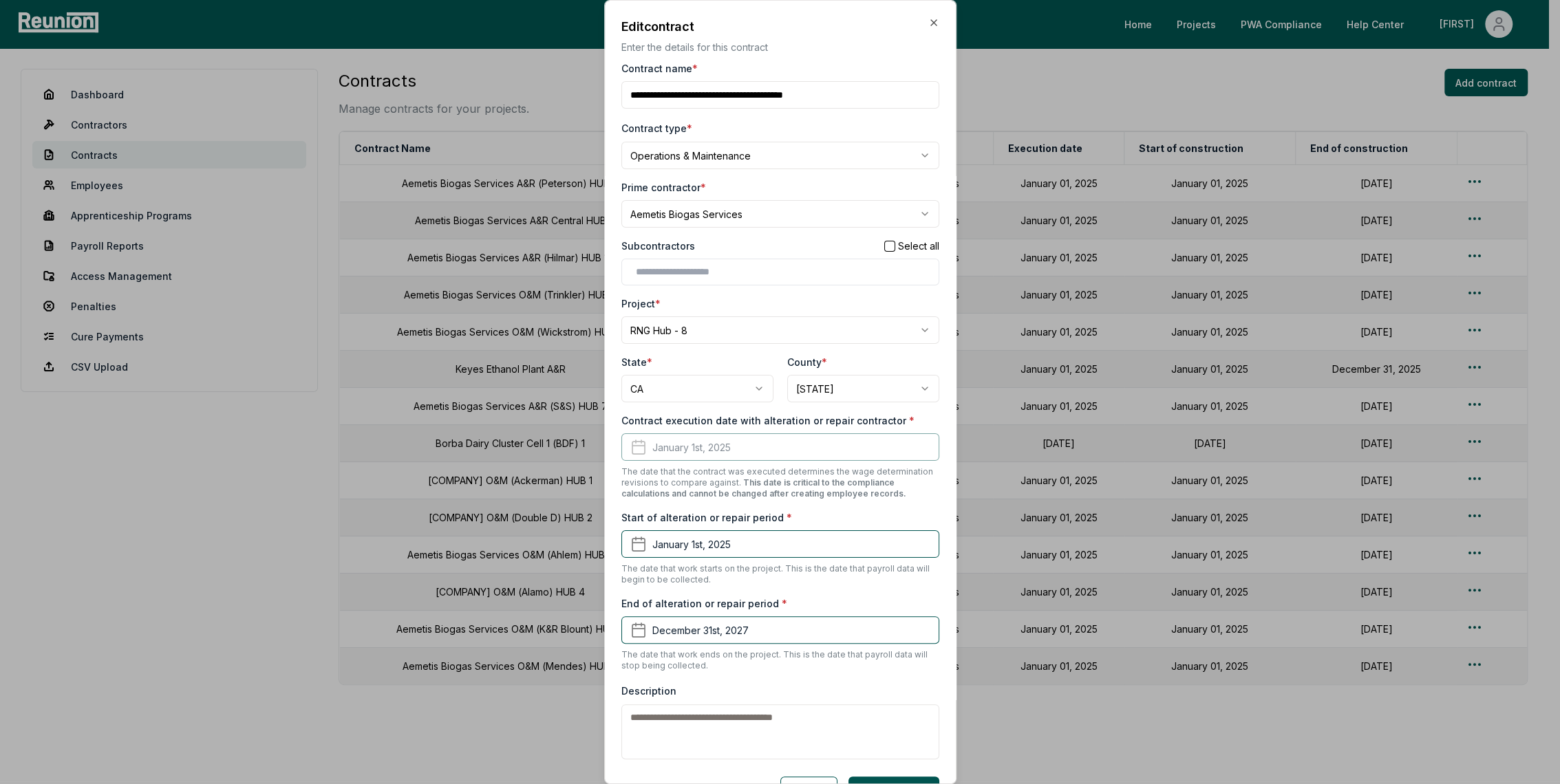 click on "Contract name  *" at bounding box center (780, 95) 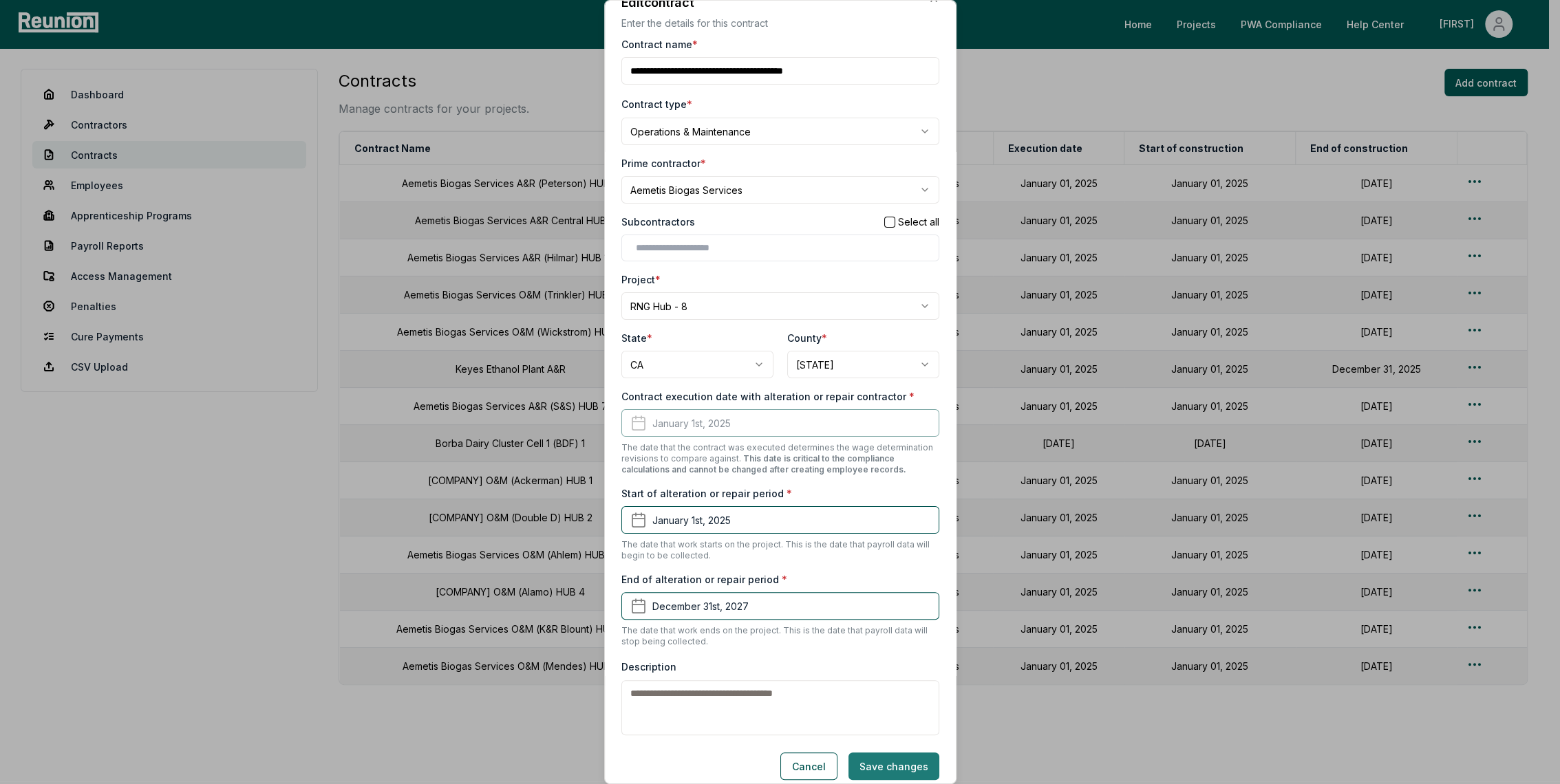scroll, scrollTop: 36, scrollLeft: 0, axis: vertical 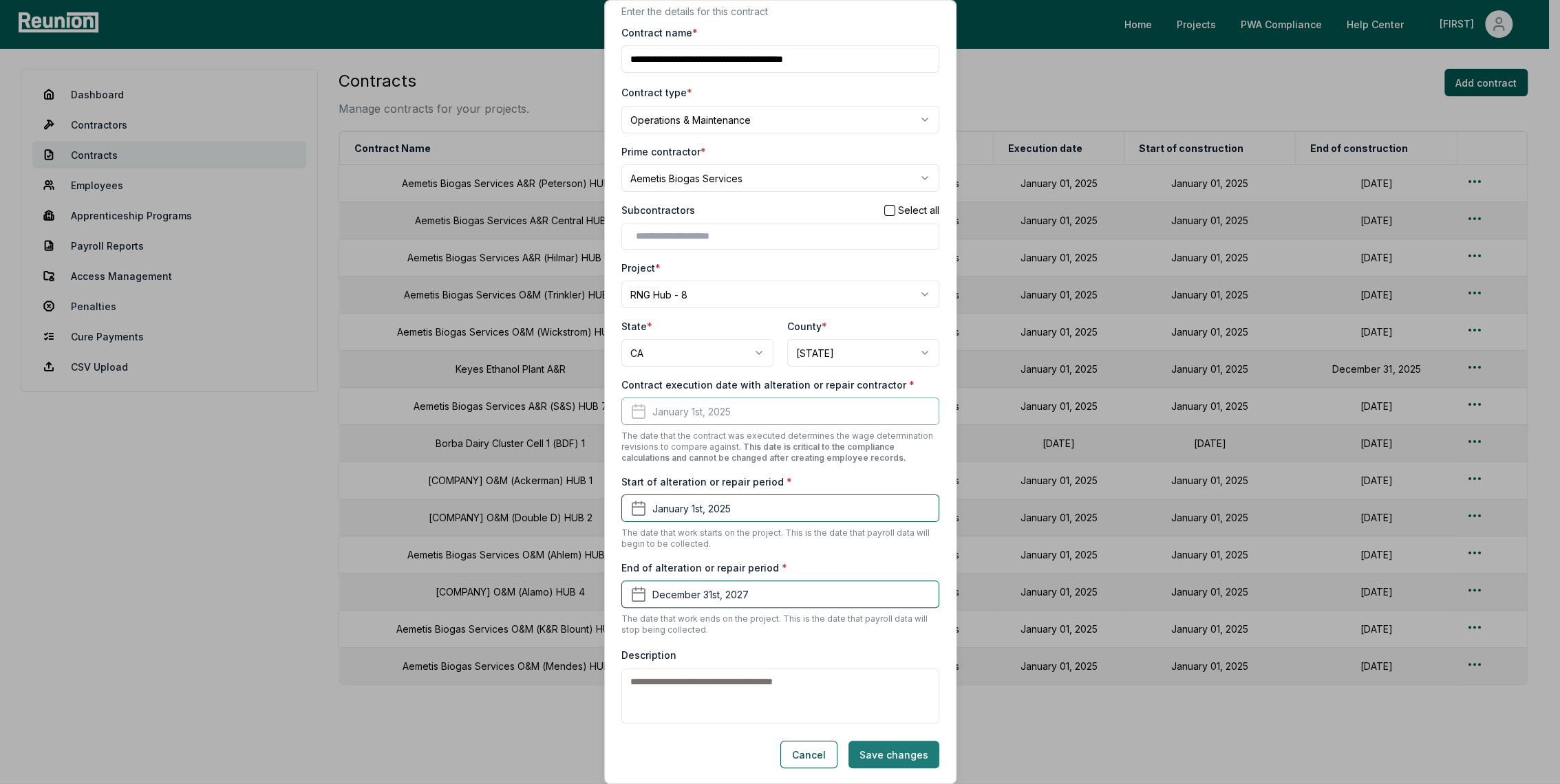 type on "**********" 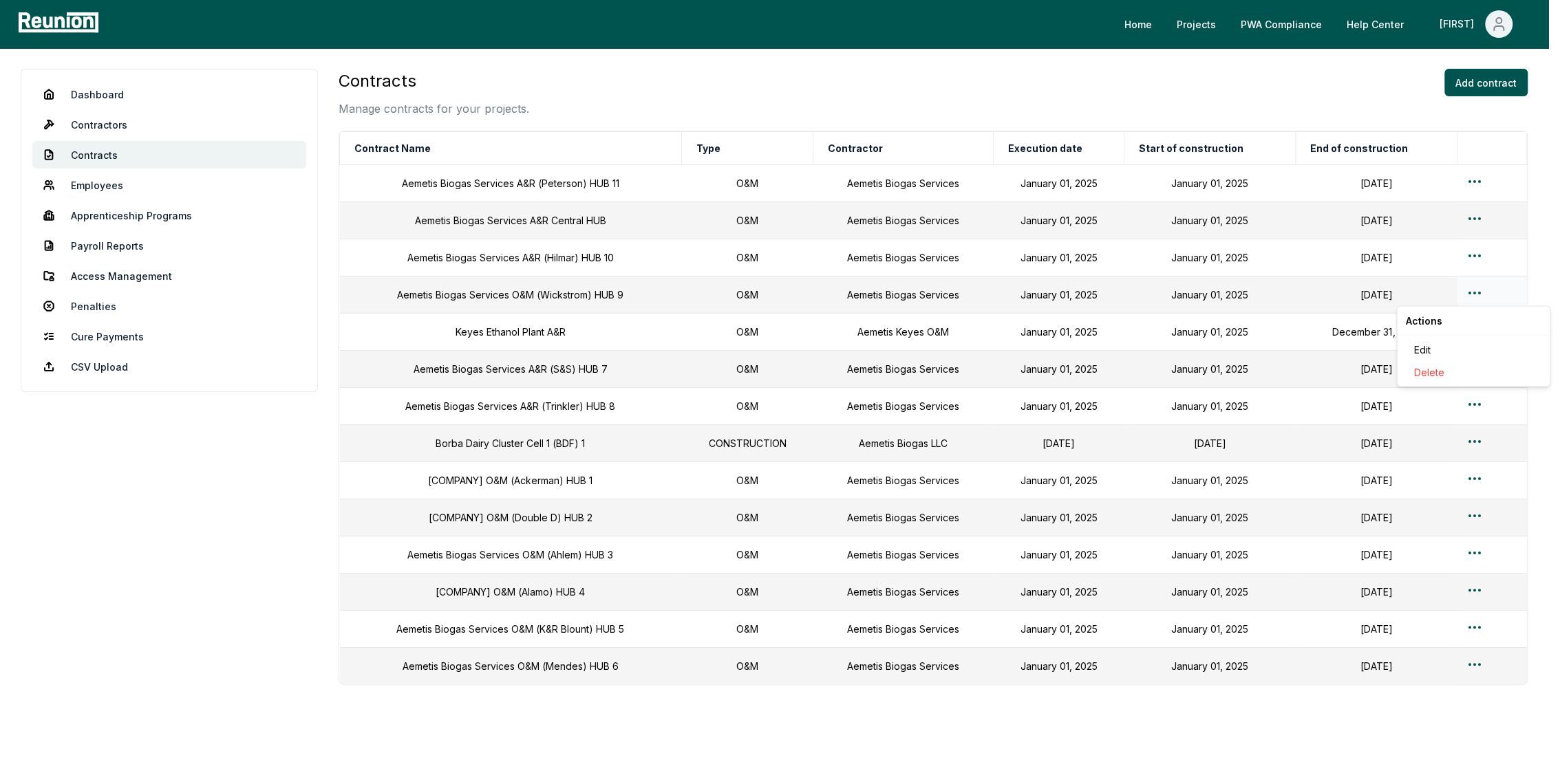 click on "Please visit us on your desktop We're working on making our marketplace mobile-friendly. For now, please visit Reunion on a desktop computer. Home Projects PWA Compliance Help Center Spencer Dashboard Contractors Contracts Employees Apprenticeship Programs Payroll Reports Access Management Penalties Cure Payments CSV Upload Contracts Manage contracts for your projects. Add contract Contract Name Type Contractor Execution date Start of construction End of construction Aemetis Biogas Services A&R (Peterson) HUB 11 O&M Aemetis Biogas Services January 01, 2025 January 01, 2025 December 31, 2027 Aemetis Biogas Services A&R Central HUB O&M Aemetis Biogas Services January 01, 2025 January 01, 2025 December 31, 2027 Aemetis Biogas Services A&R (Hilmar) HUB 10 O&M Aemetis Biogas Services January 01, 2025 January 01, 2025 December 31, 2027 Aemetis Biogas Services O&M (Wickstrom) HUB 9 O&M Aemetis Biogas Services January 01, 2025 January 01, 2025 December 31, 2027 Keyes Ethanol Plant A&R O&M Aemetis Keyes O&M O&M O&M" at bounding box center (780, 408) 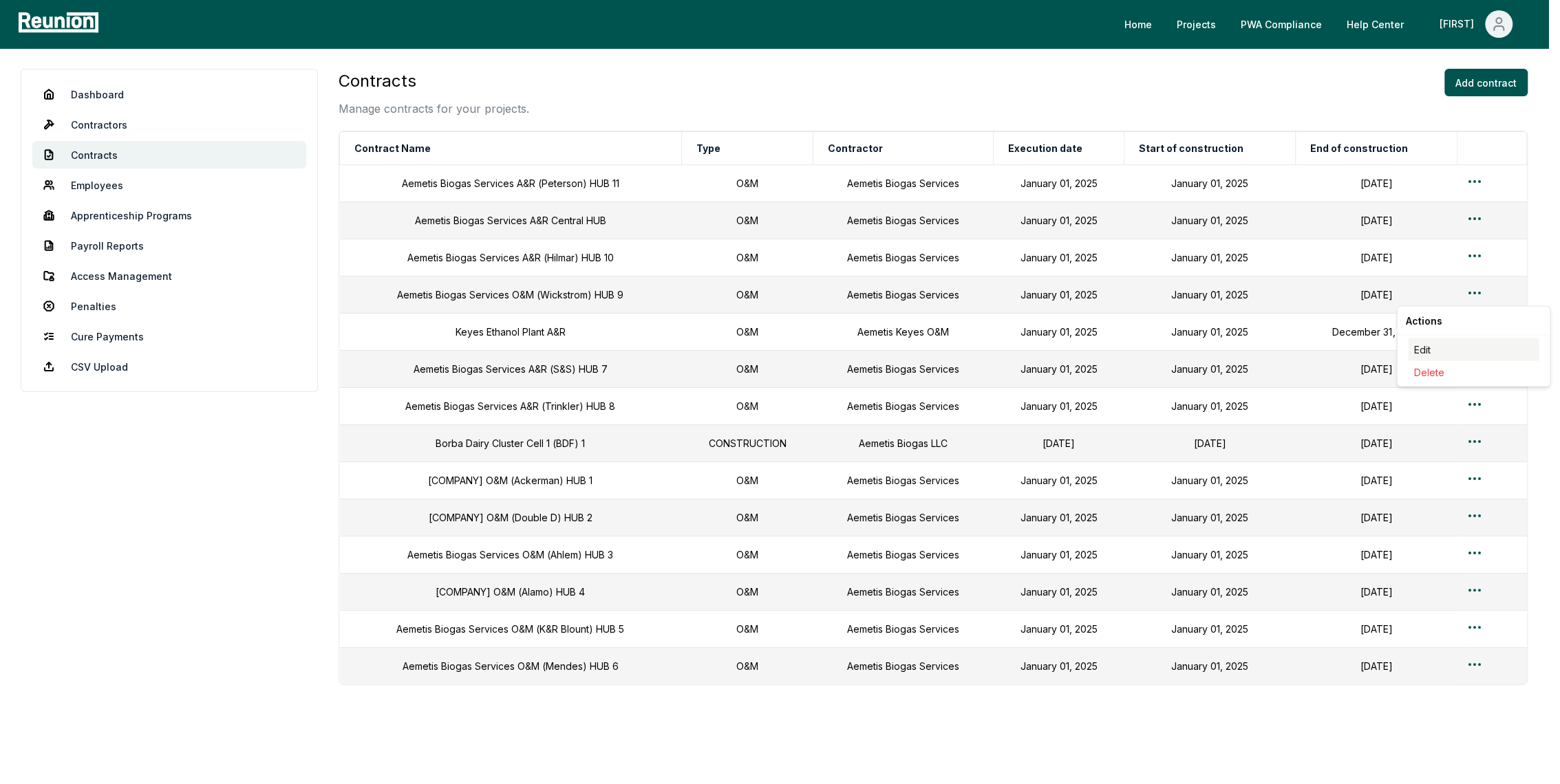 click on "Edit" at bounding box center (1473, 349) 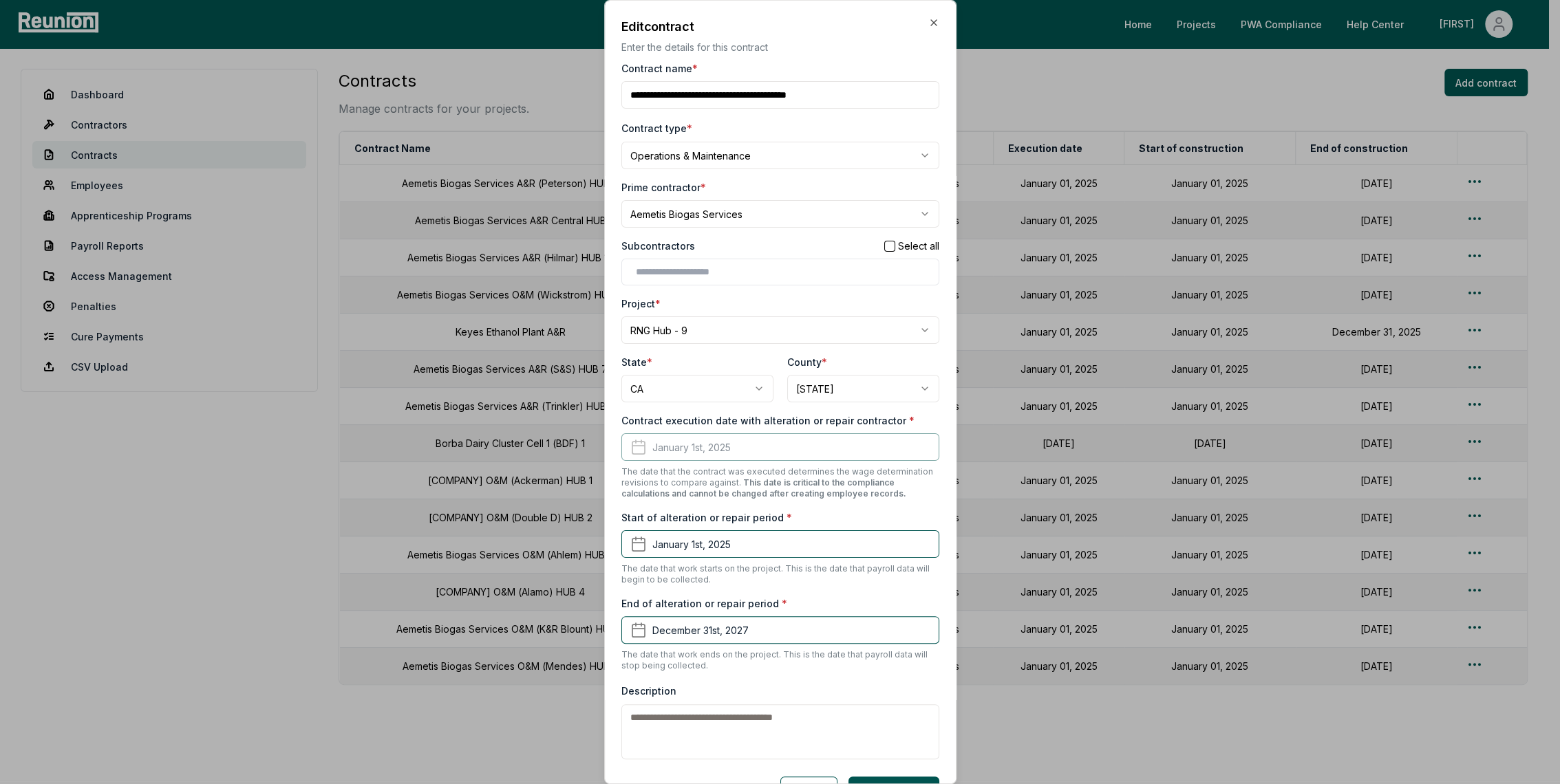 click on "Contract name  *" at bounding box center (780, 95) 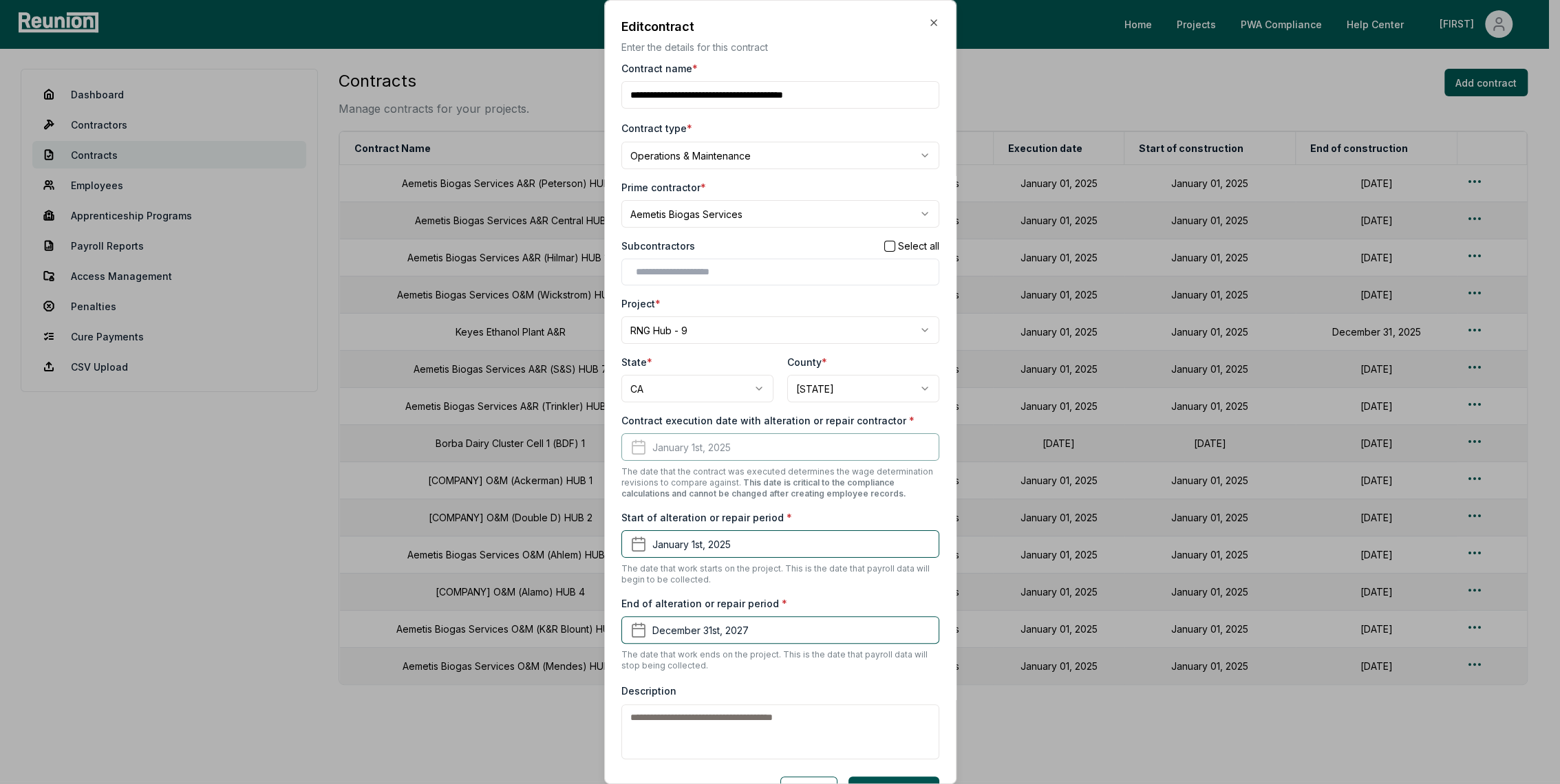 type on "**********" 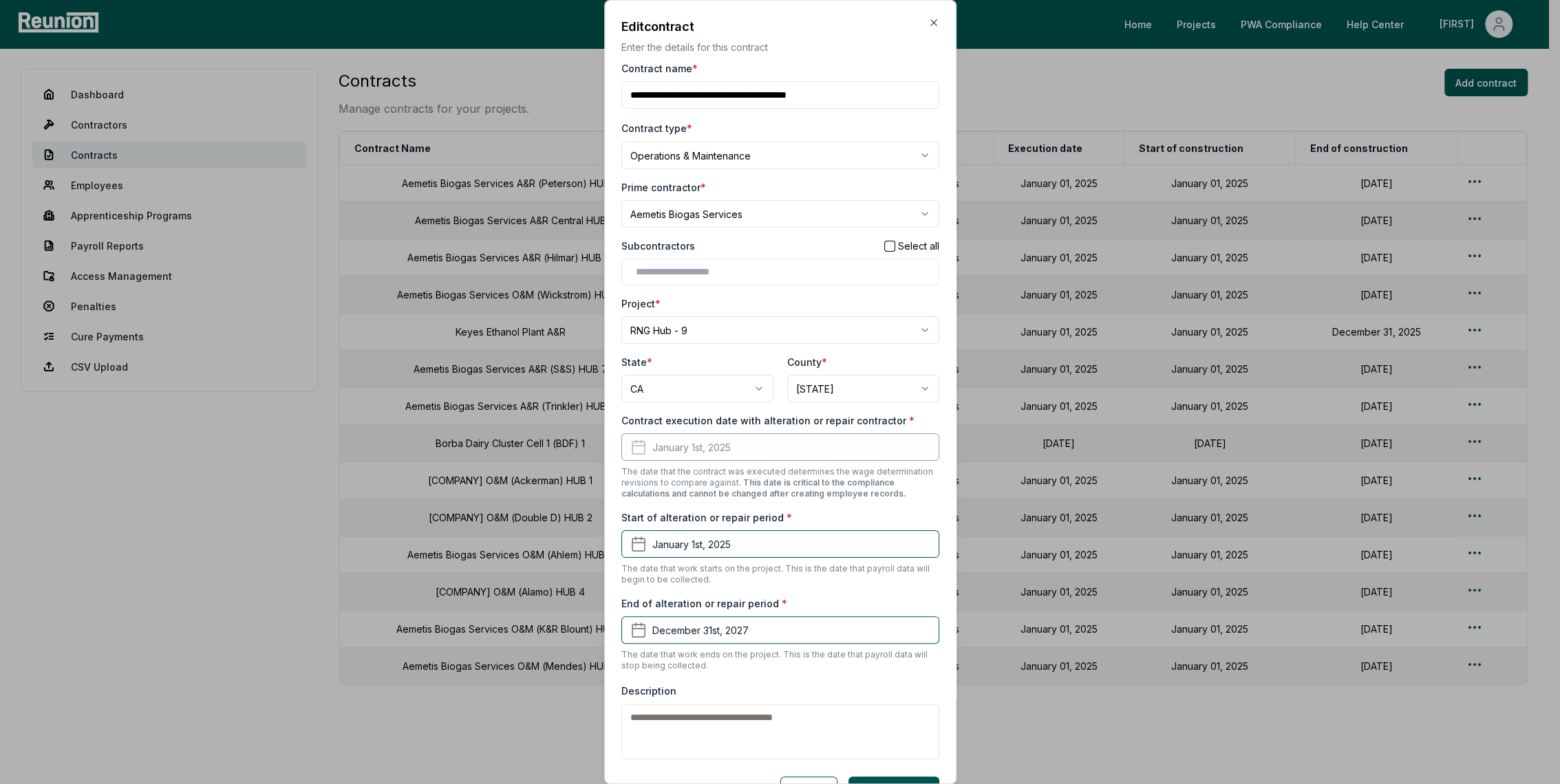 click on "Cancel" at bounding box center (809, 790) 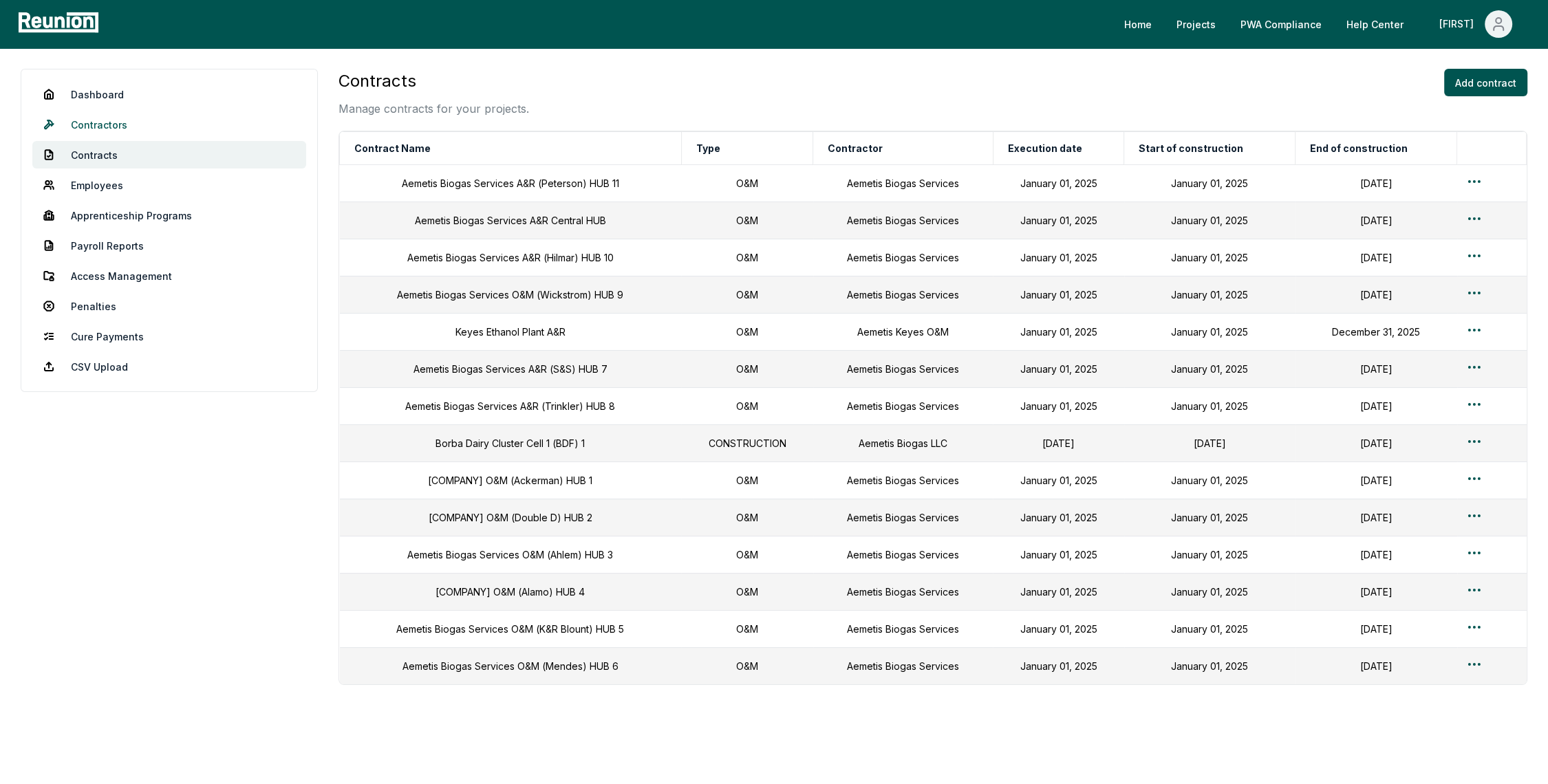 click on "Contractors" at bounding box center (169, 124) 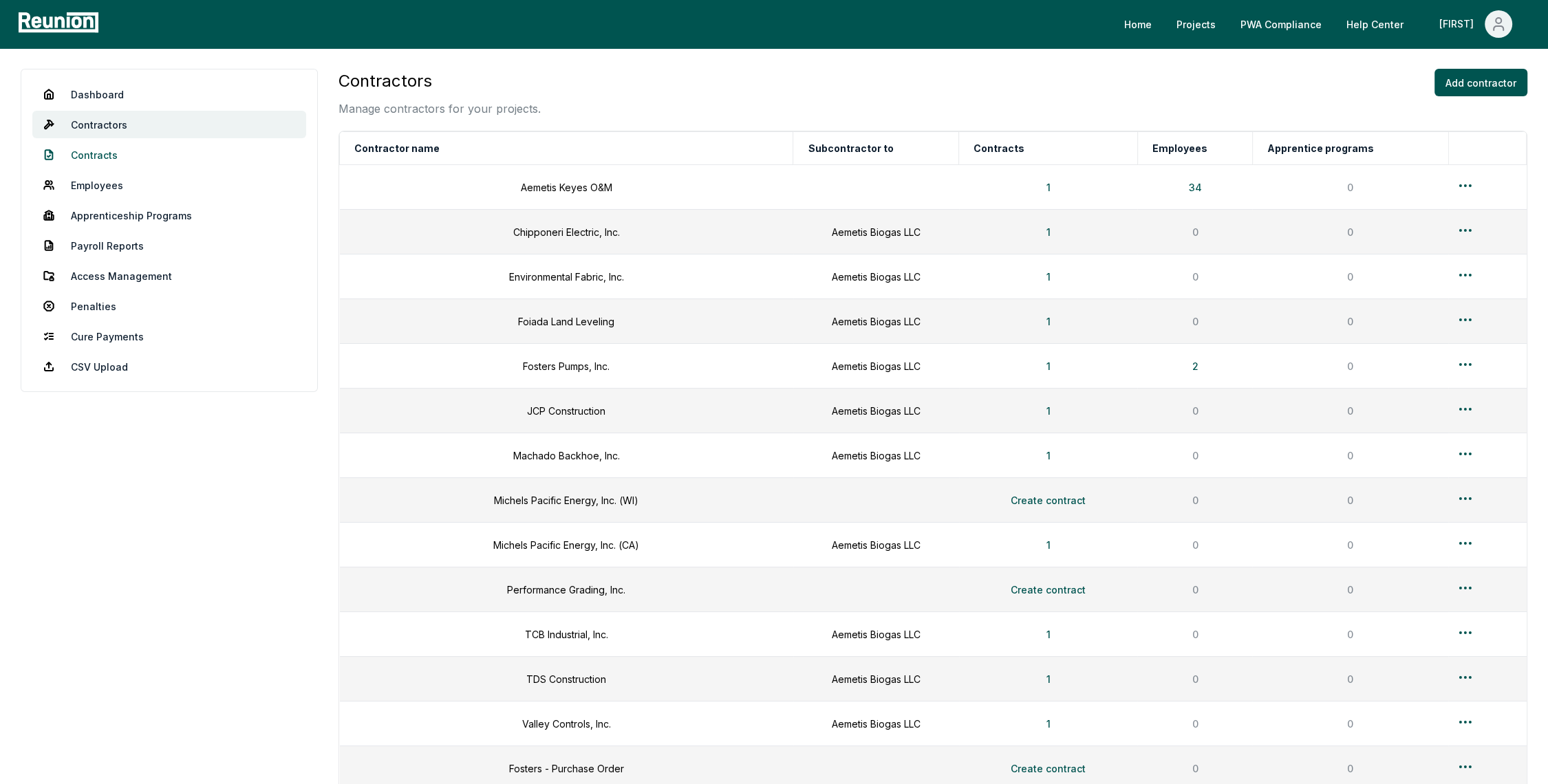 click on "Contracts" at bounding box center (169, 155) 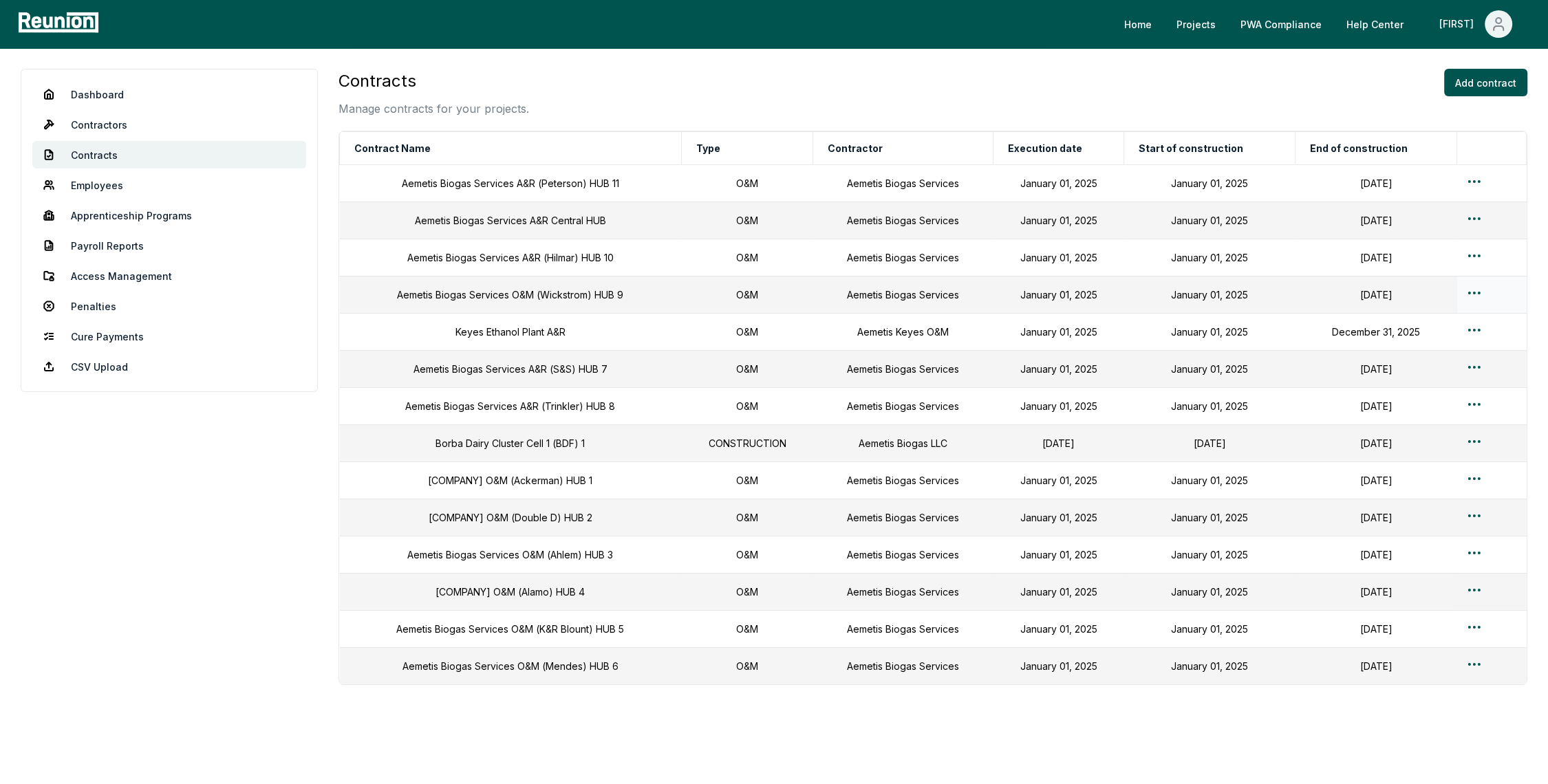 click on "Please visit us on your desktop We're working on making our marketplace mobile-friendly. For now, please visit Reunion on a desktop computer. Home Projects PWA Compliance Help Center Spencer Dashboard Contractors Contracts Employees Apprenticeship Programs Payroll Reports Access Management Penalties Cure Payments CSV Upload Contracts Manage contracts for your projects. Add contract Contract Name Type Contractor Execution date Start of construction End of construction Aemetis Biogas Services A&R (Peterson) HUB 11 O&M Aemetis Biogas Services January 01, 2025 January 01, 2025 December 31, 2027 Aemetis Biogas Services A&R Central HUB O&M Aemetis Biogas Services January 01, 2025 January 01, 2025 December 31, 2027 Aemetis Biogas Services A&R (Hilmar) HUB 10 O&M Aemetis Biogas Services January 01, 2025 January 01, 2025 December 31, 2027 Aemetis Biogas Services O&M (Wickstrom) HUB 9 O&M Aemetis Biogas Services January 01, 2025 January 01, 2025 December 31, 2027 Keyes Ethanol Plant A&R O&M Aemetis Keyes O&M O&M O&M" at bounding box center [774, 408] 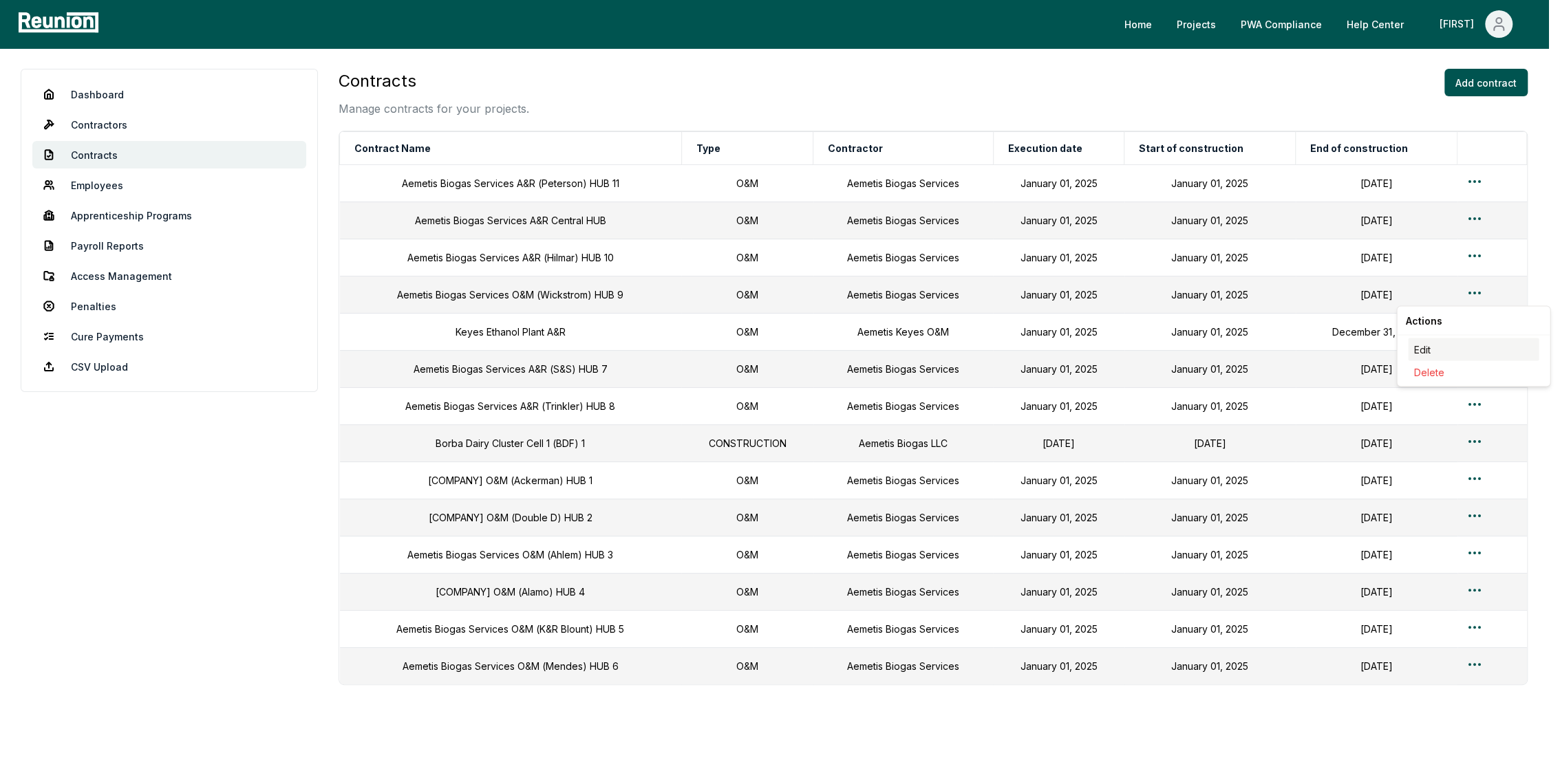 click on "Edit" at bounding box center (1473, 349) 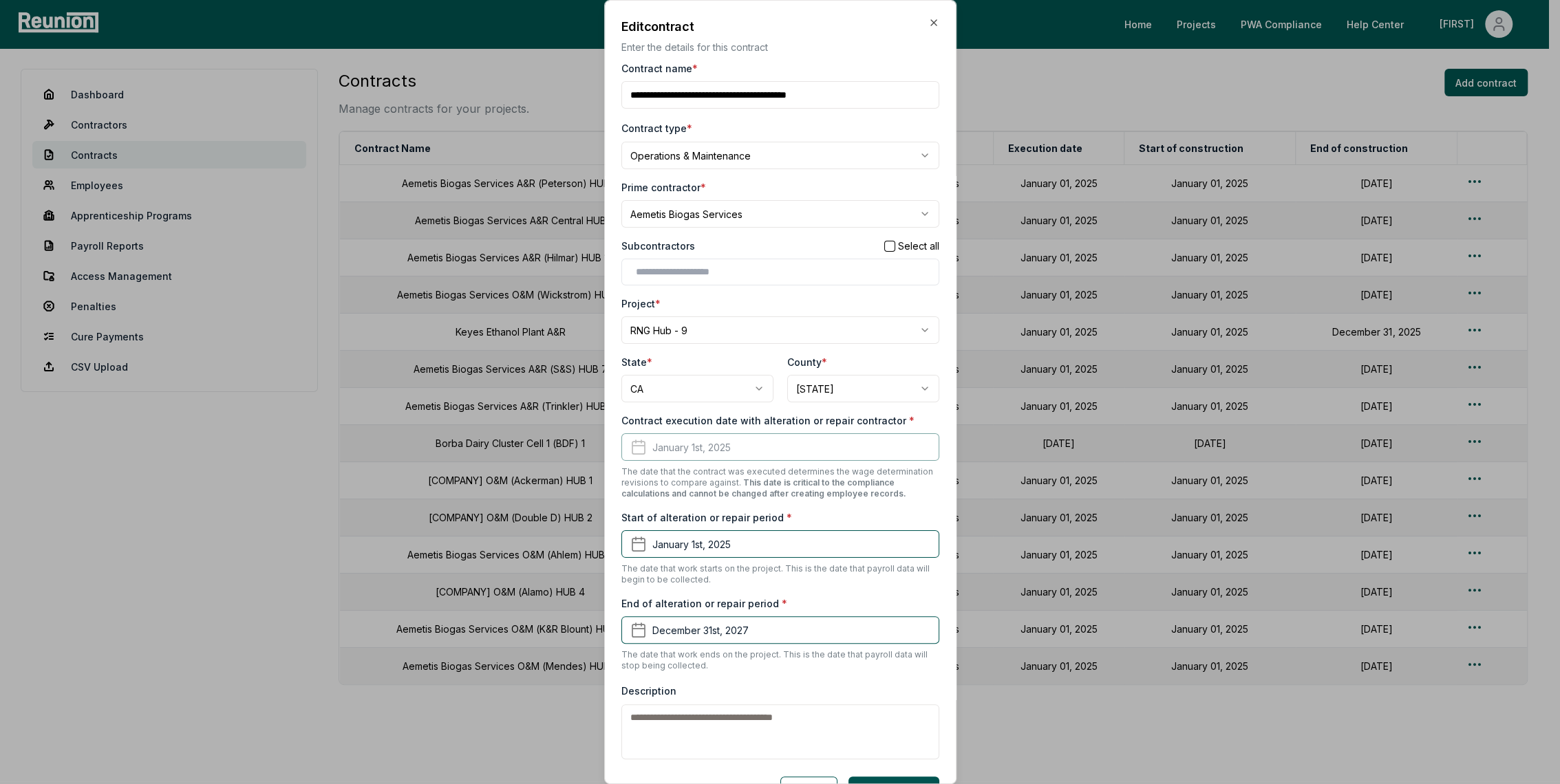 click on "Contract name  *" at bounding box center [780, 95] 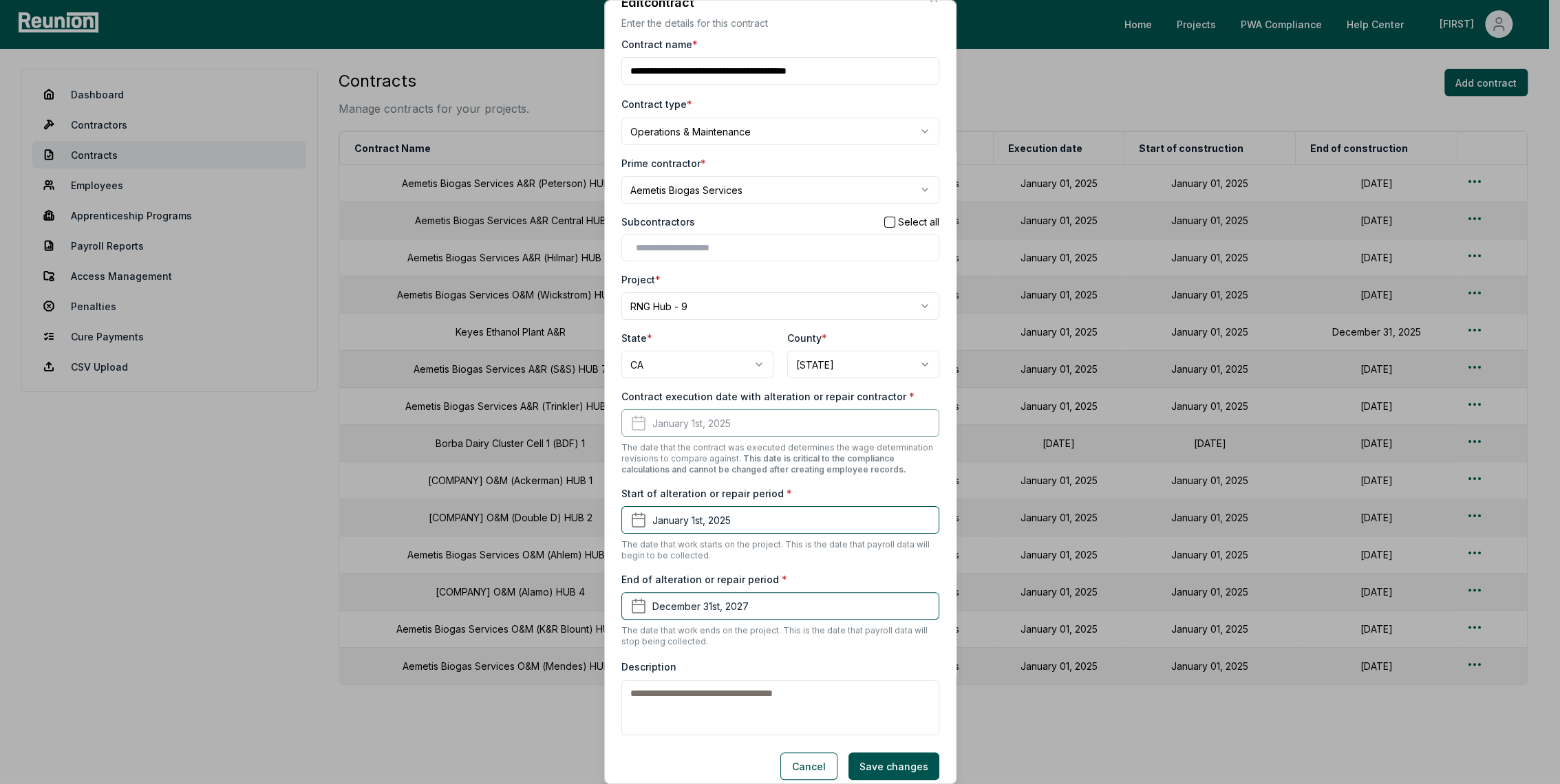 scroll, scrollTop: 36, scrollLeft: 0, axis: vertical 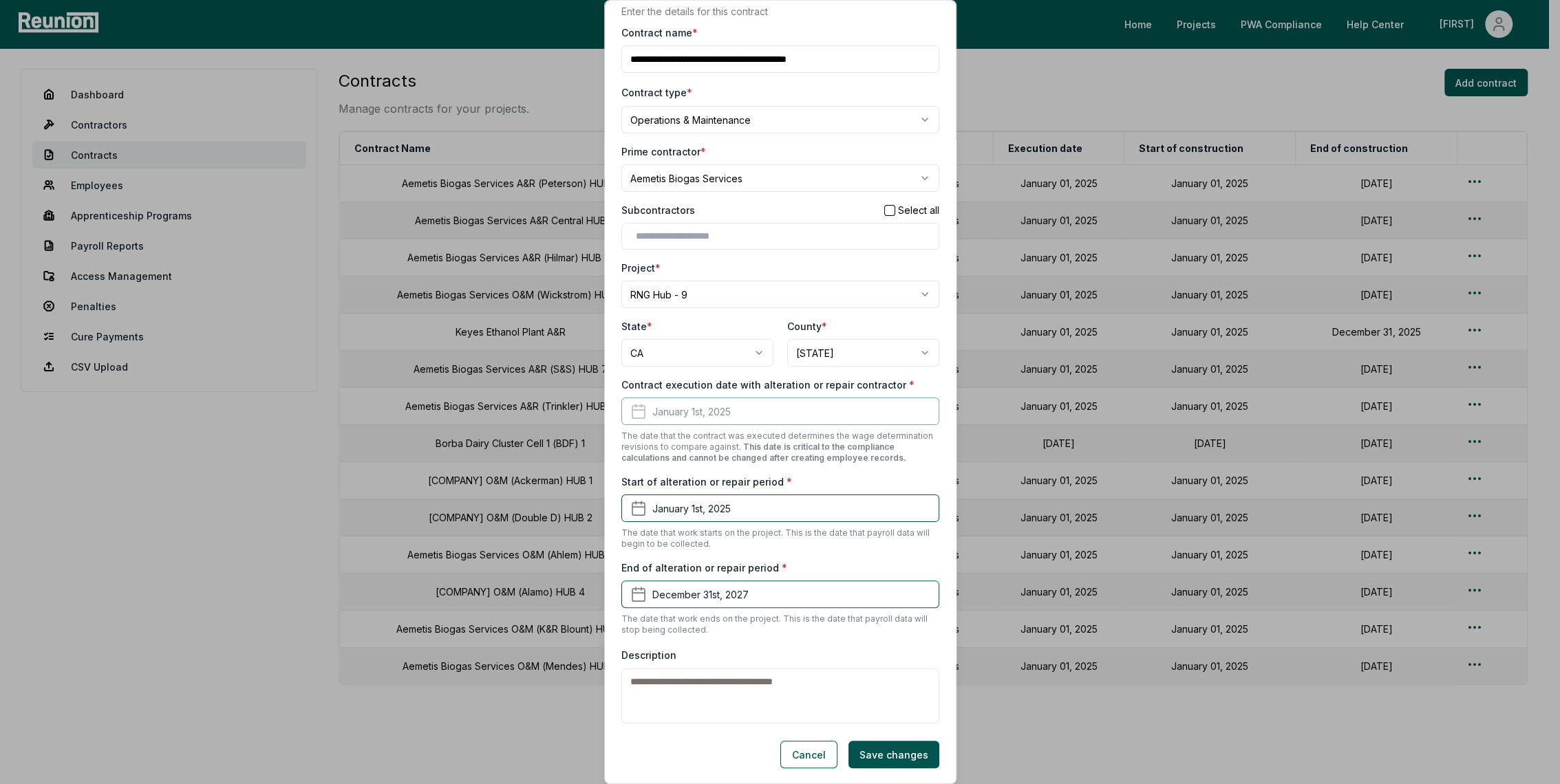 type on "**********" 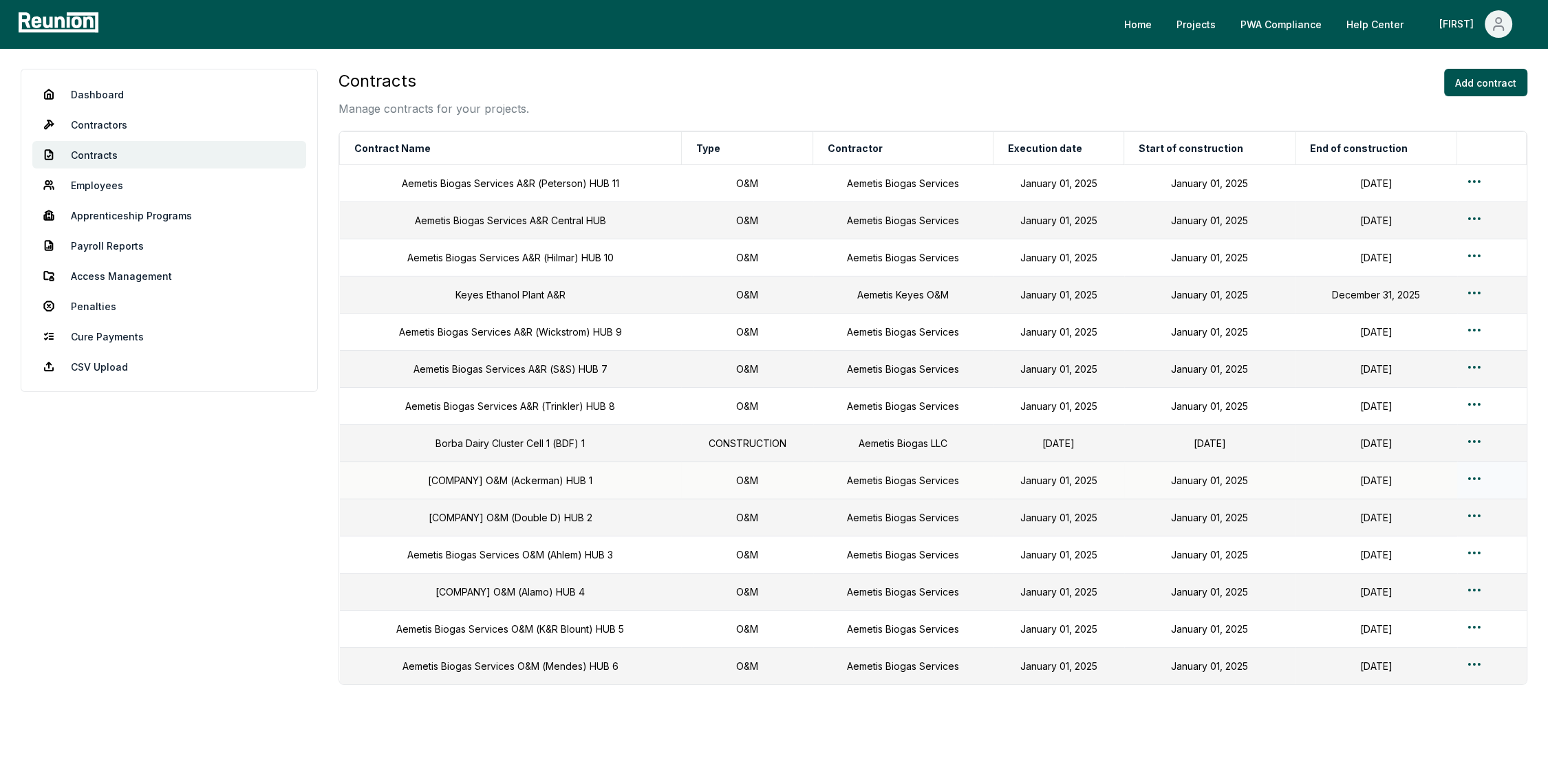 click on "Contracts Manage contracts for your projects. Add contract Contract Name Type Contractor Execution date Start of construction End of construction [COMPANY] A&R (Peterson) HUB 11 O&M [COMPANY] [DATE] [DATE] [DATE] [COMPANY] A&R Central HUB O&M [COMPANY] [DATE] [DATE] [DATE] [COMPANY] A&R (Hilmar) HUB 10 O&M [COMPANY] [DATE] [DATE] [DATE] [COMPANY] O&M A&R O&M [COMPANY] Keyes O&M [DATE] [DATE] [DATE] [COMPANY] A&R (Wickstrom) HUB 9 O&M [COMPANY] O&M O&M" at bounding box center [774, 408] 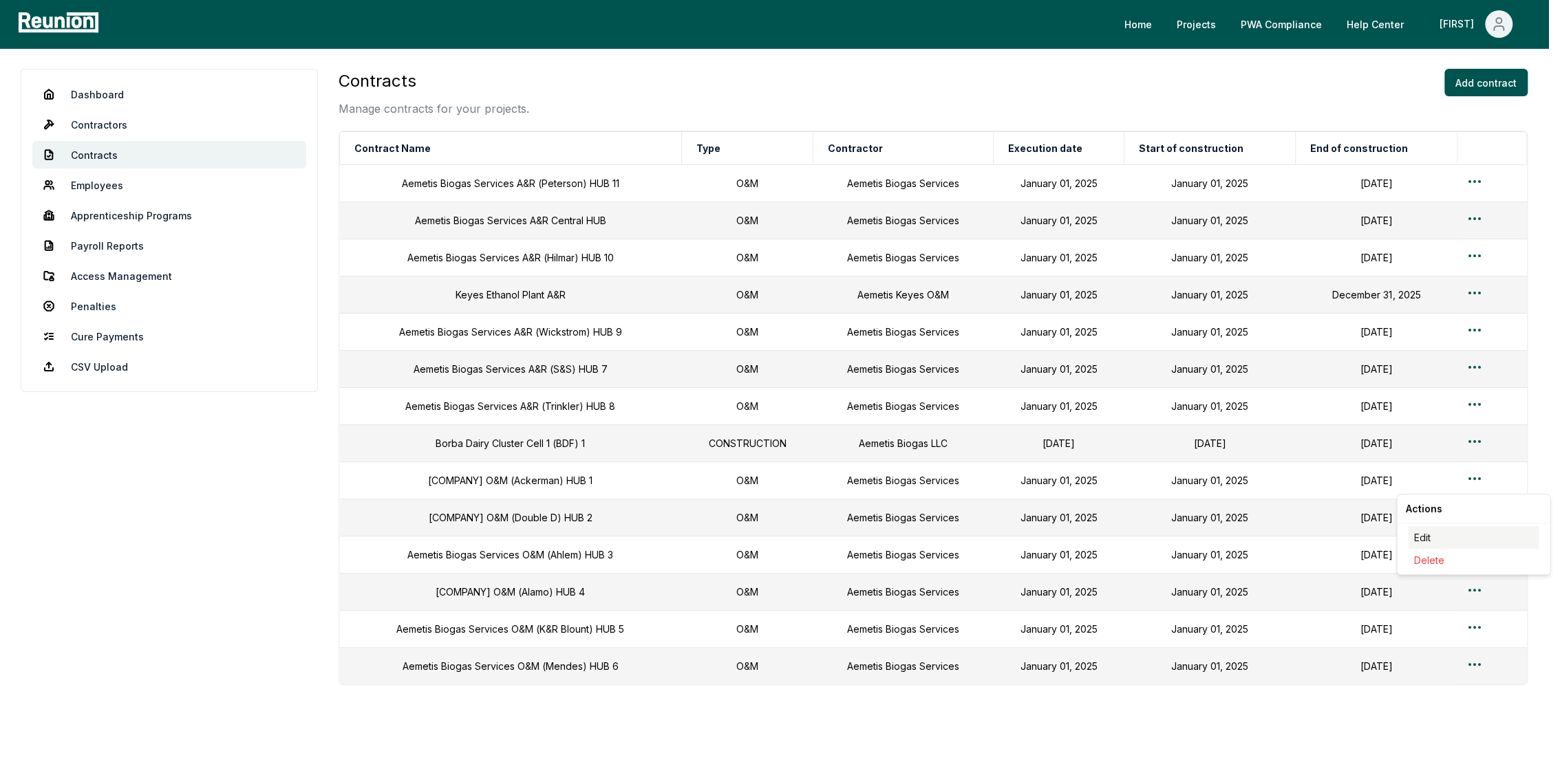 click on "Edit" at bounding box center (1473, 537) 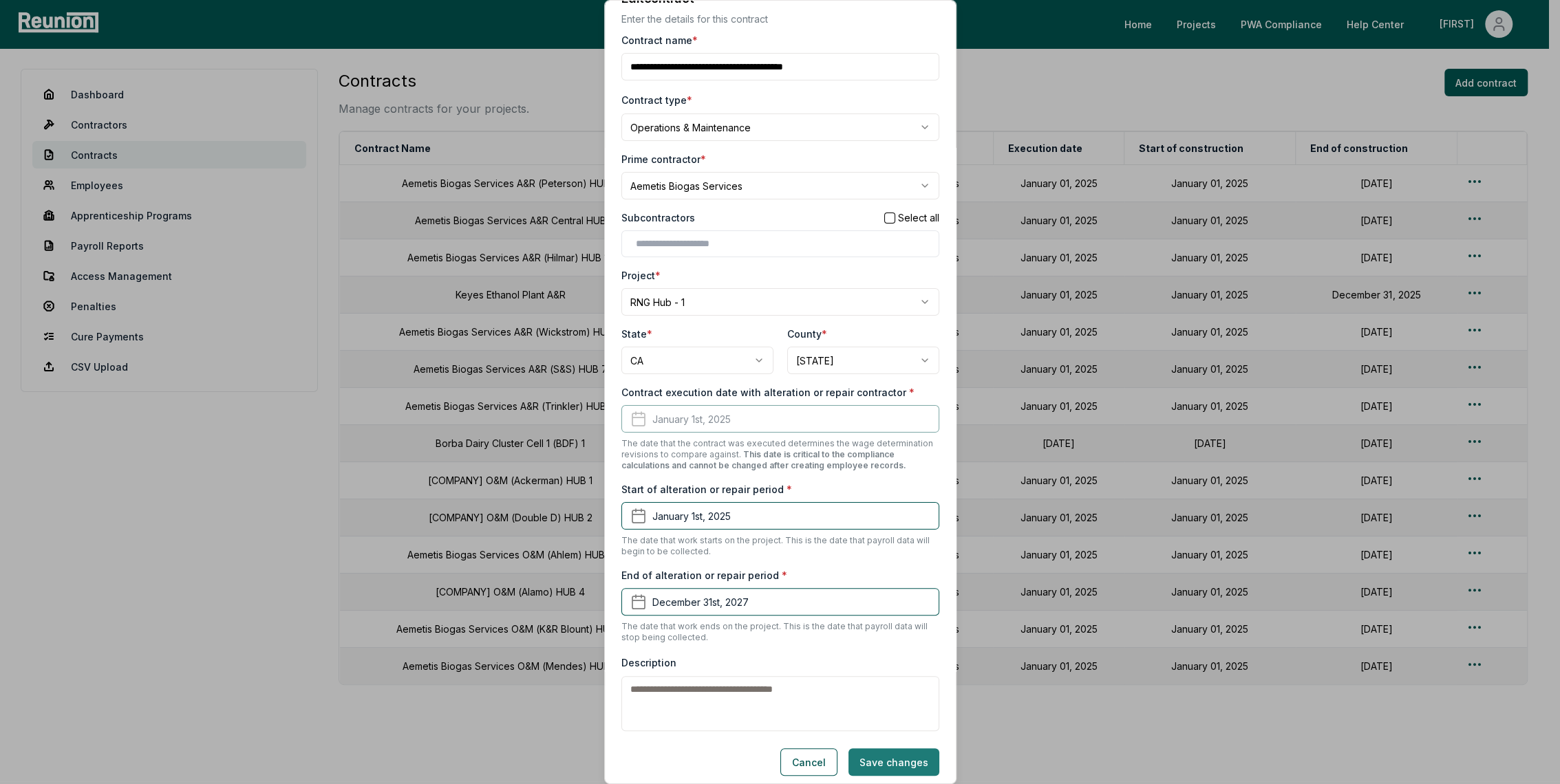 scroll, scrollTop: 36, scrollLeft: 0, axis: vertical 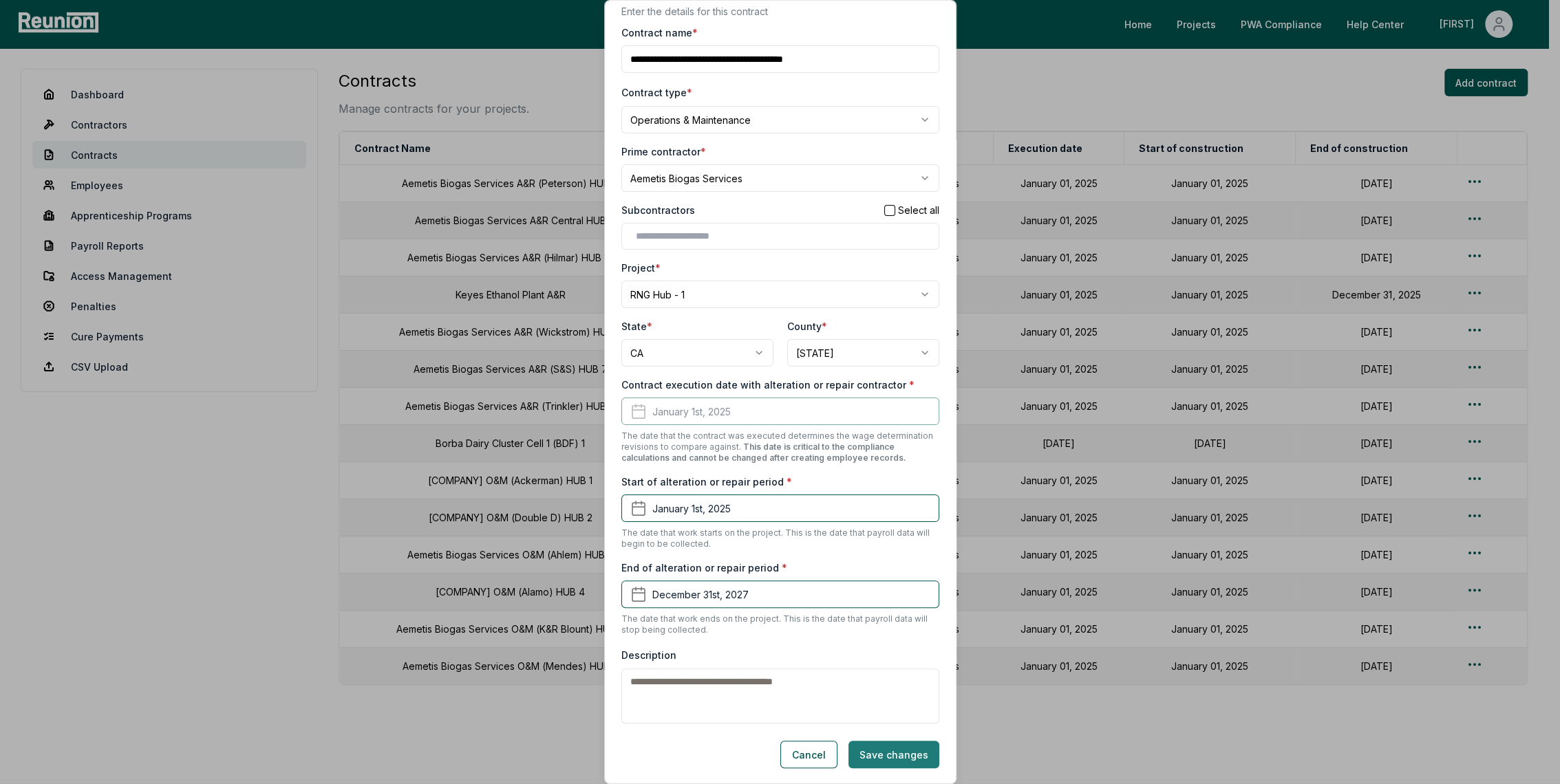 type on "**********" 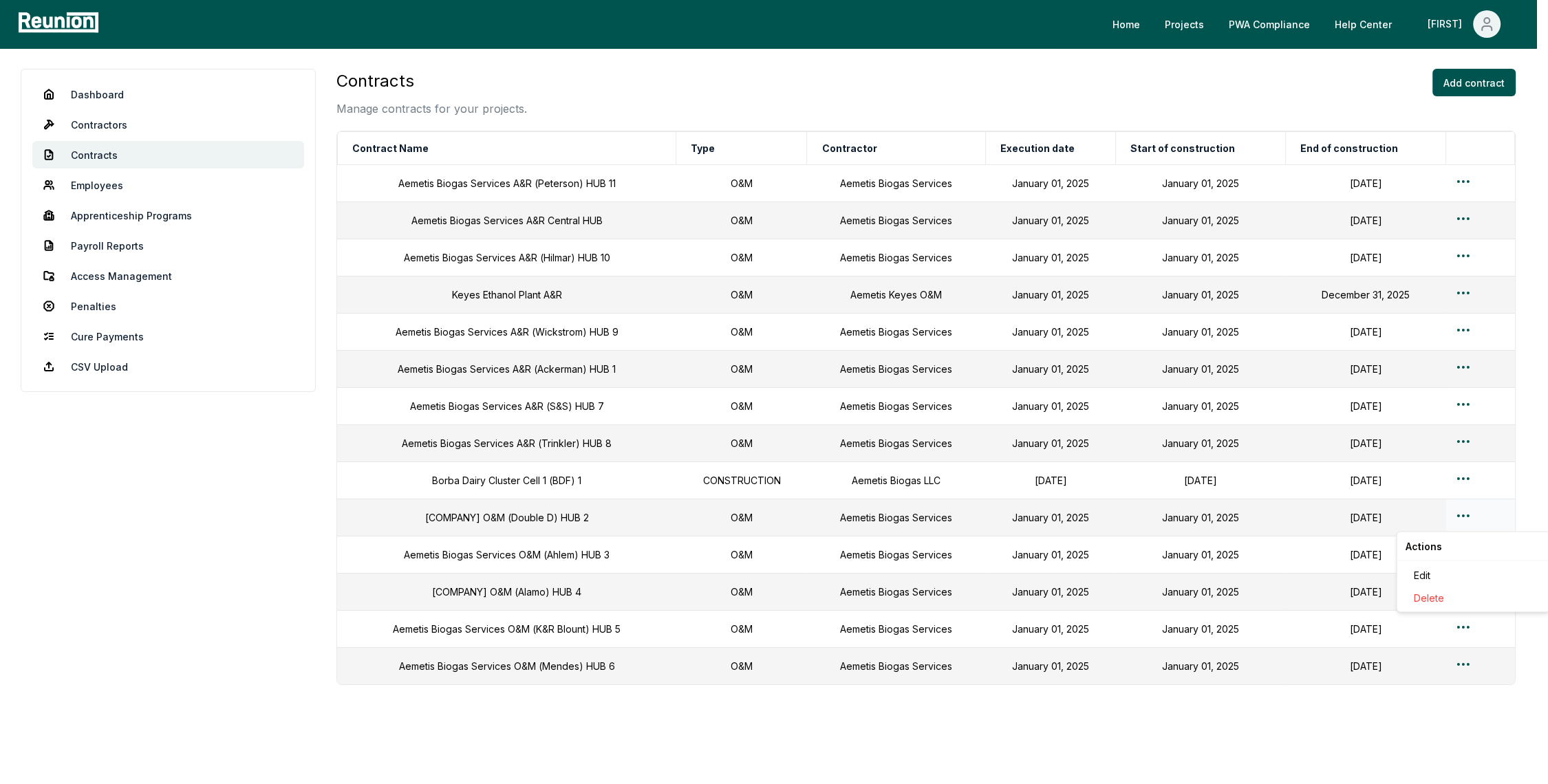 click on "Contracts Manage contracts for your projects. Add contract Contract Name Type Contractor Execution date Start of construction End of construction [COMPANY] A&R (Peterson) HUB 11 O&M [COMPANY] [DATE] [DATE] [DATE] [COMPANY] A&R Central HUB O&M [COMPANY] [DATE] [DATE] [DATE] [COMPANY] A&R (Hilmar) HUB 10 O&M [COMPANY] [DATE] [DATE] [DATE] [COMPANY] O&M A&R O&M [COMPANY] Keyes O&M [DATE] [DATE] [DATE] [COMPANY] A&R (Wickstrom) HUB 9 O&M [COMPANY] O&M O&M" at bounding box center (774, 408) 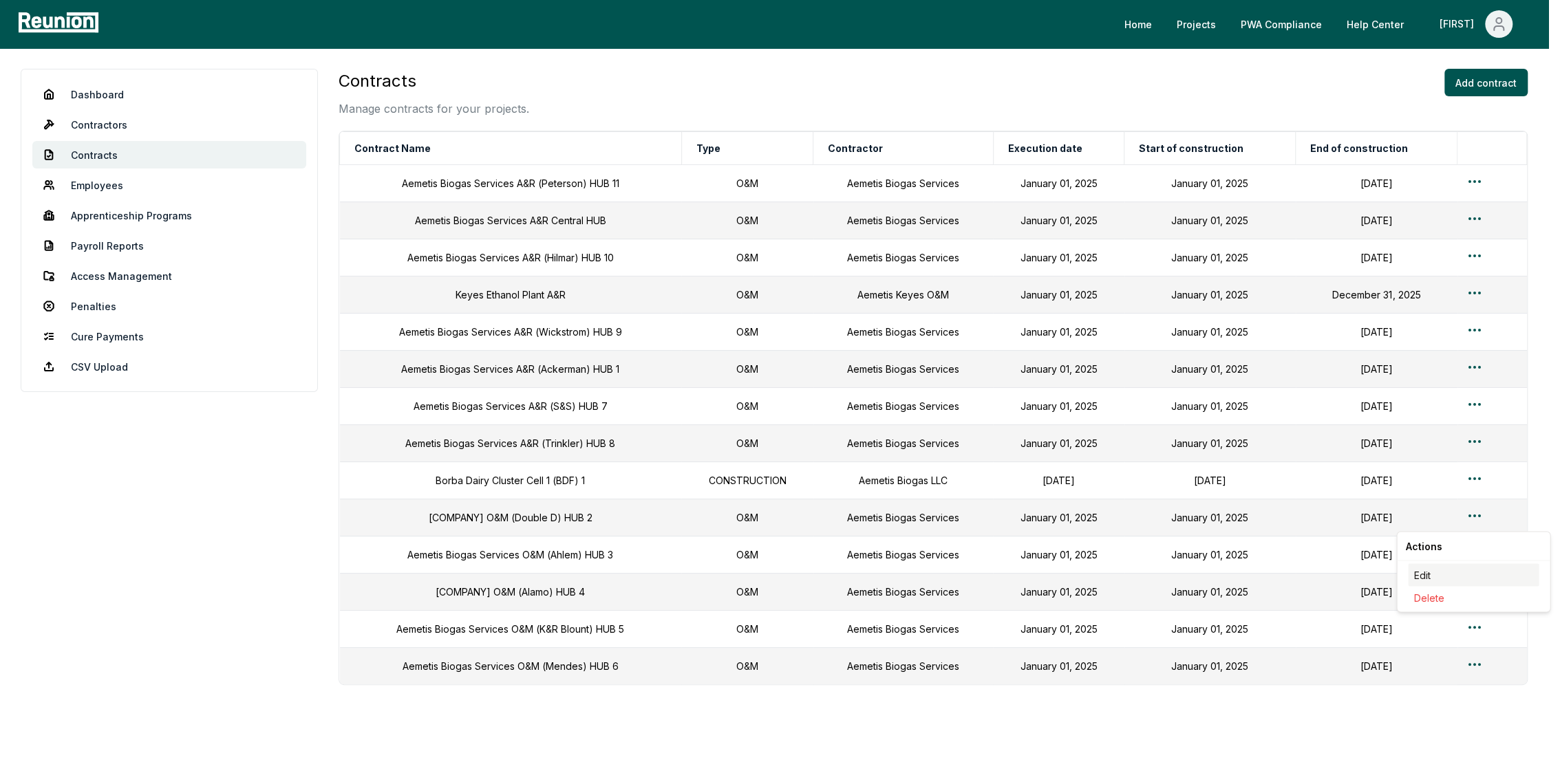 click on "Edit" at bounding box center (1473, 574) 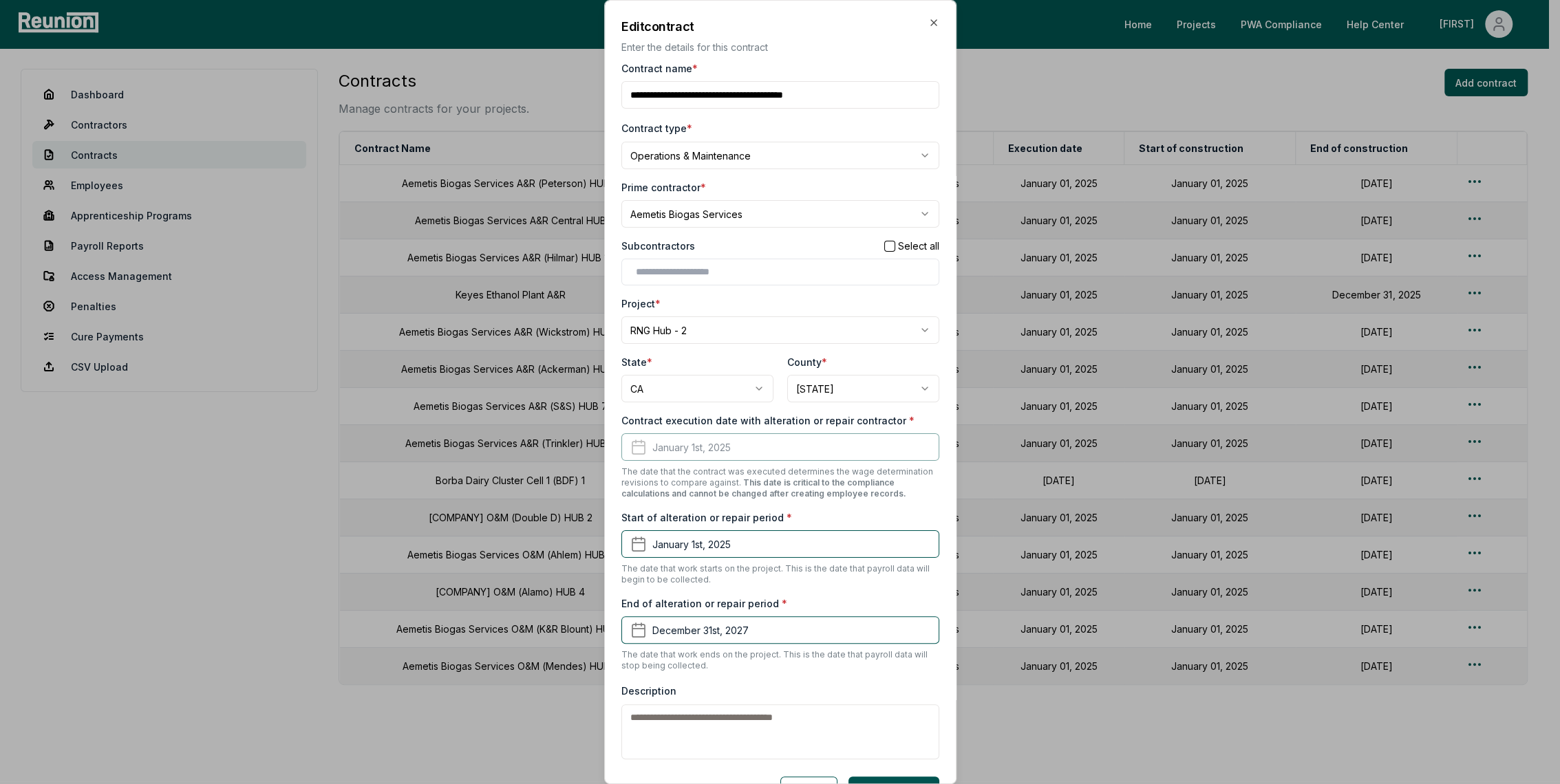click on "Contract name  *" at bounding box center (780, 95) 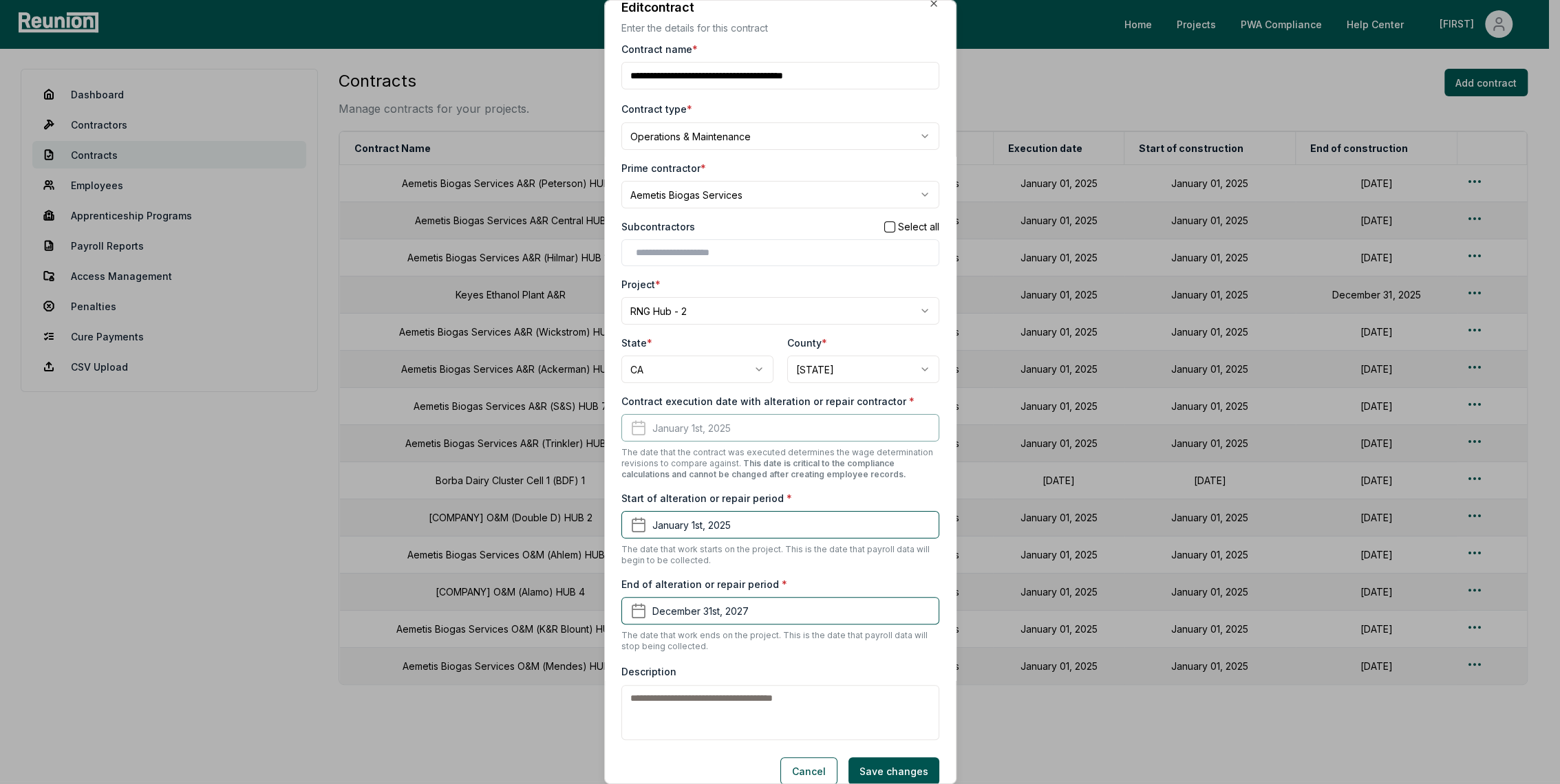 scroll, scrollTop: 36, scrollLeft: 0, axis: vertical 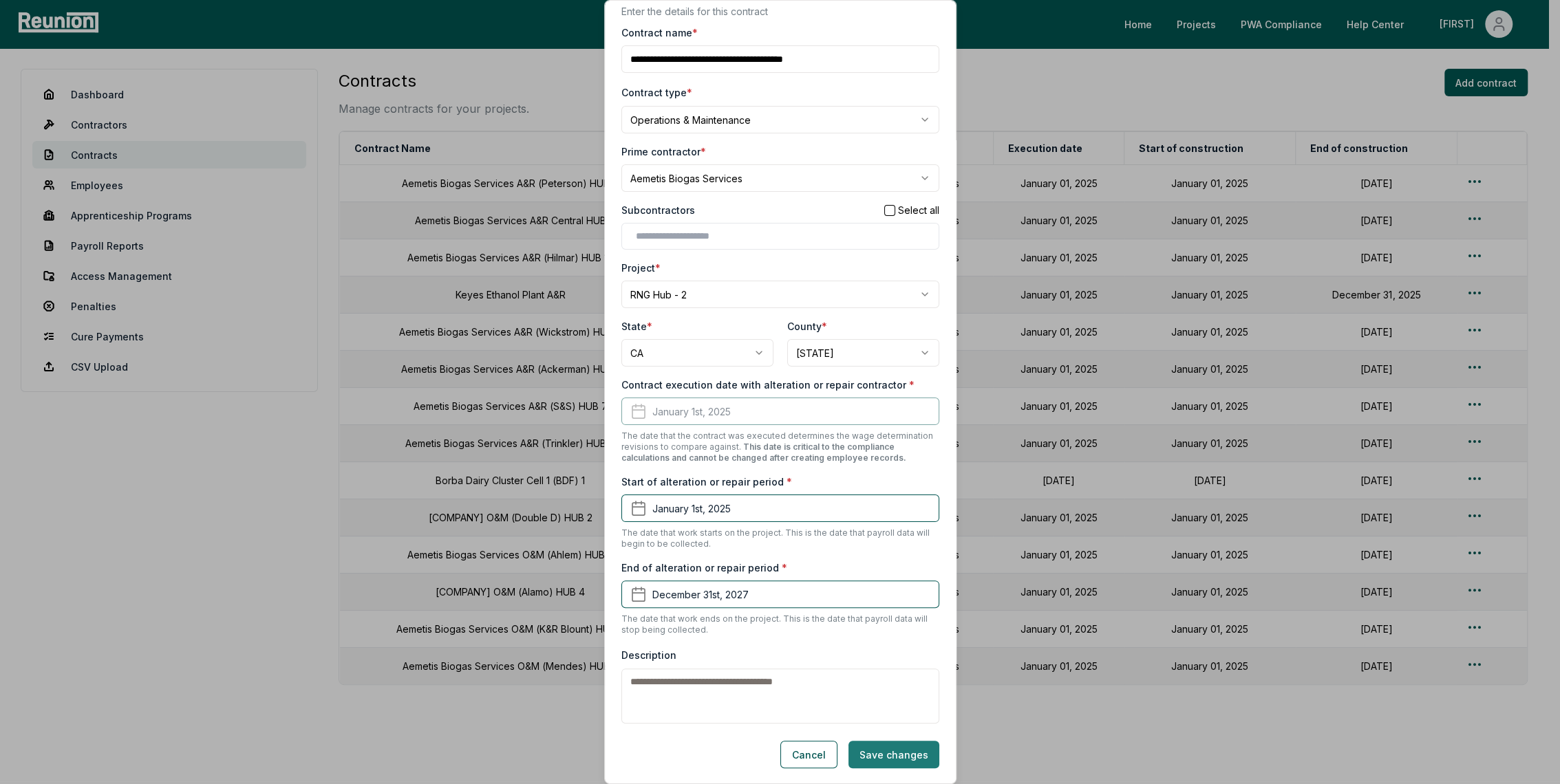type on "**********" 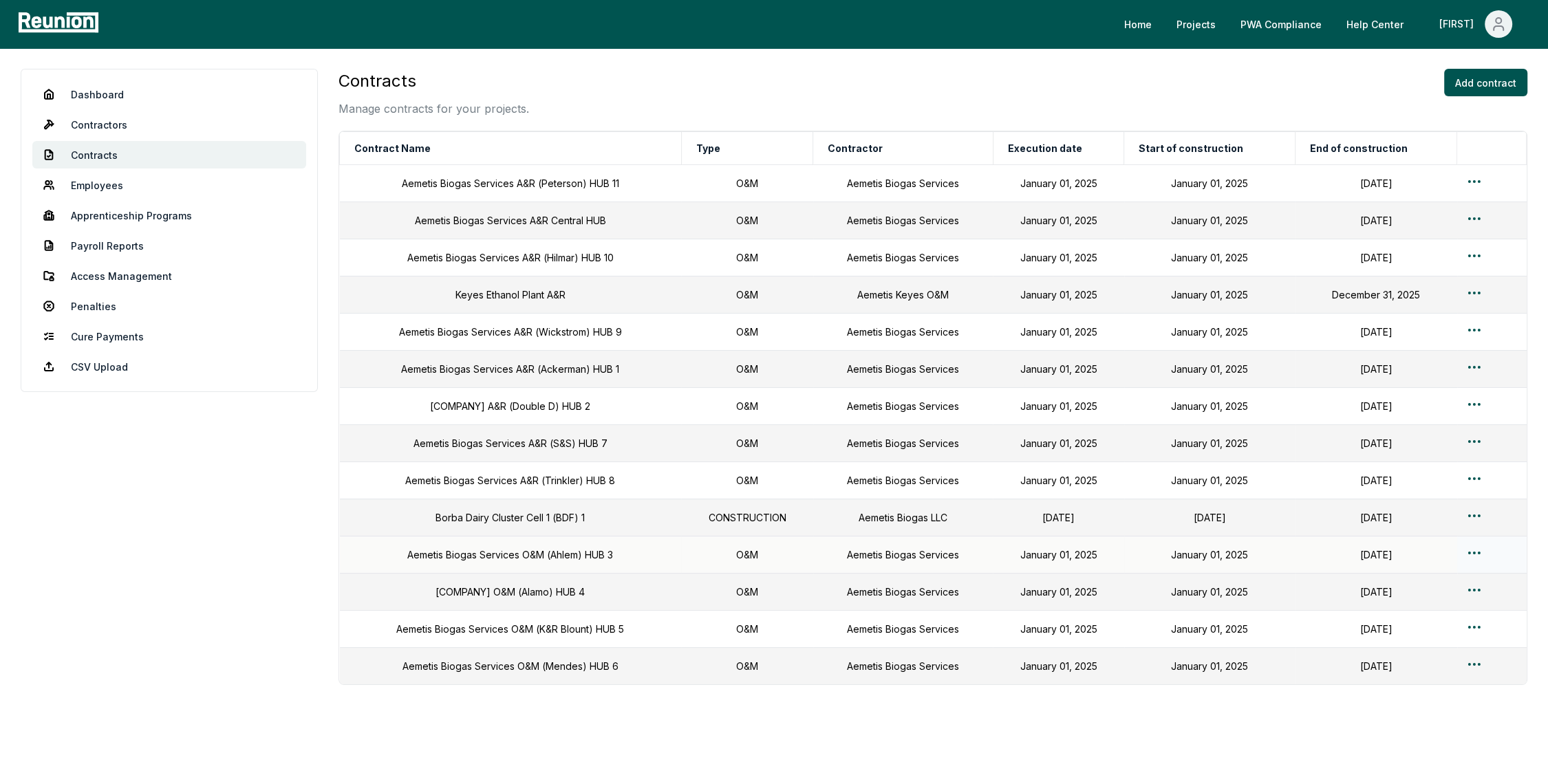 click on "Contracts Manage contracts for your projects. Add contract Contract Name Type Contractor Execution date Start of construction End of construction [COMPANY] A&R (Peterson) HUB 11 O&M [COMPANY] [DATE] [DATE] [DATE] [COMPANY] A&R Central HUB O&M [COMPANY] [DATE] [DATE] [DATE] [COMPANY] A&R (Hilmar) HUB 10 O&M [COMPANY] [DATE] [DATE] [DATE] [COMPANY] O&M A&R O&M [COMPANY] Keyes O&M [DATE] [DATE] [DATE] [COMPANY] A&R (Wickstrom) HUB 9 O&M [COMPANY] O&M O&M" at bounding box center [774, 408] 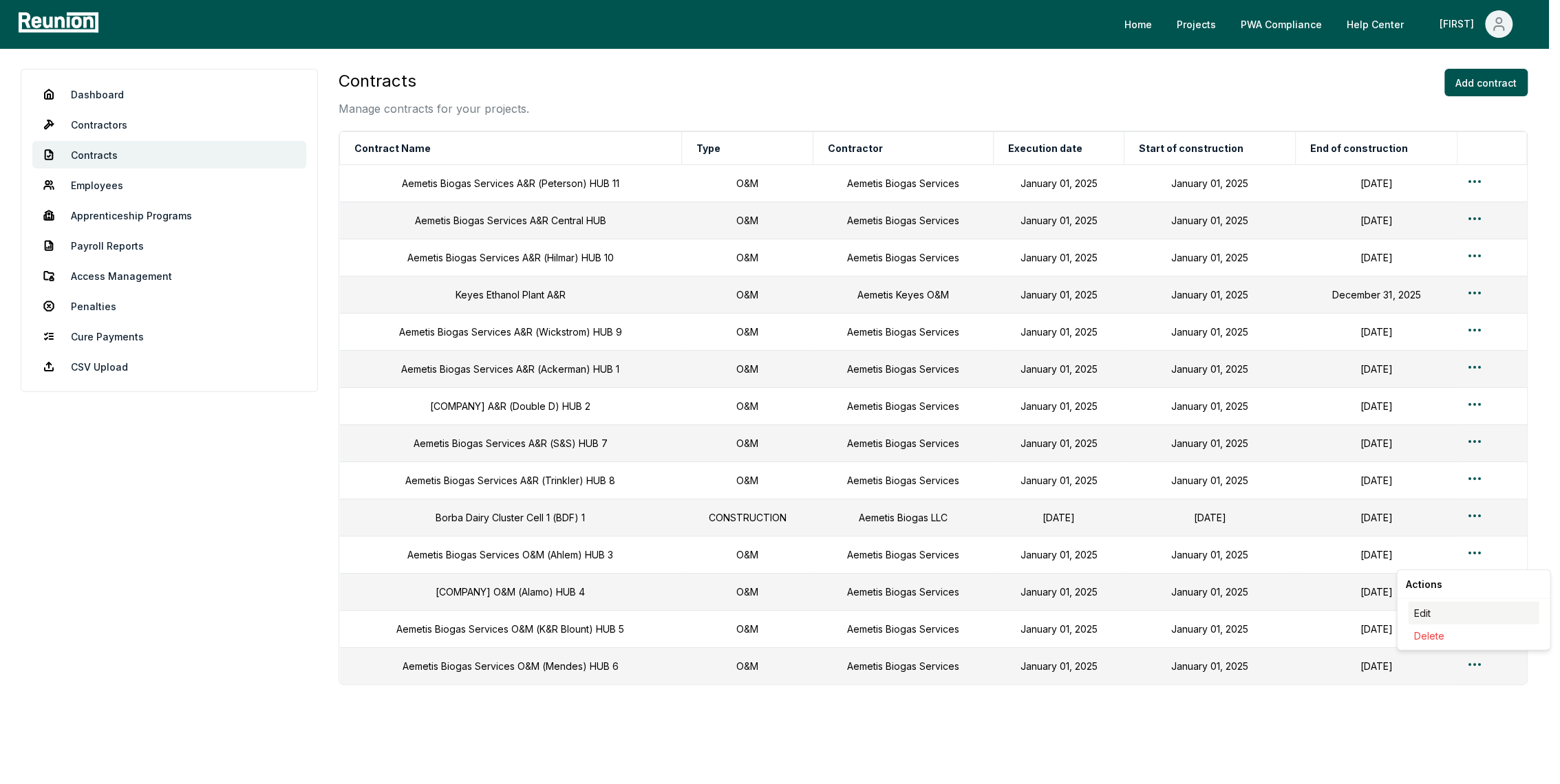 click on "Edit" at bounding box center [1473, 613] 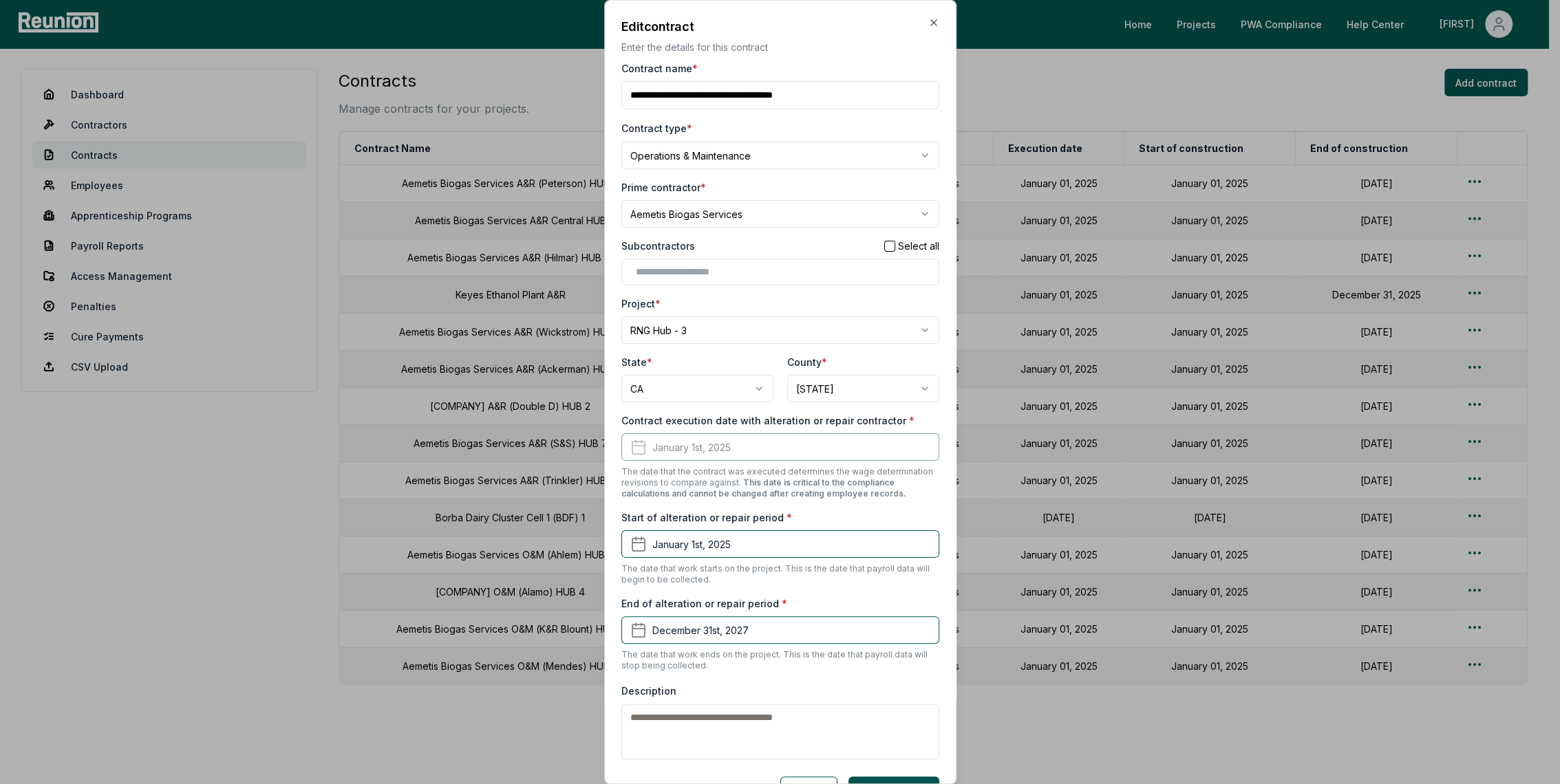 click on "Contract name  *" at bounding box center [780, 95] 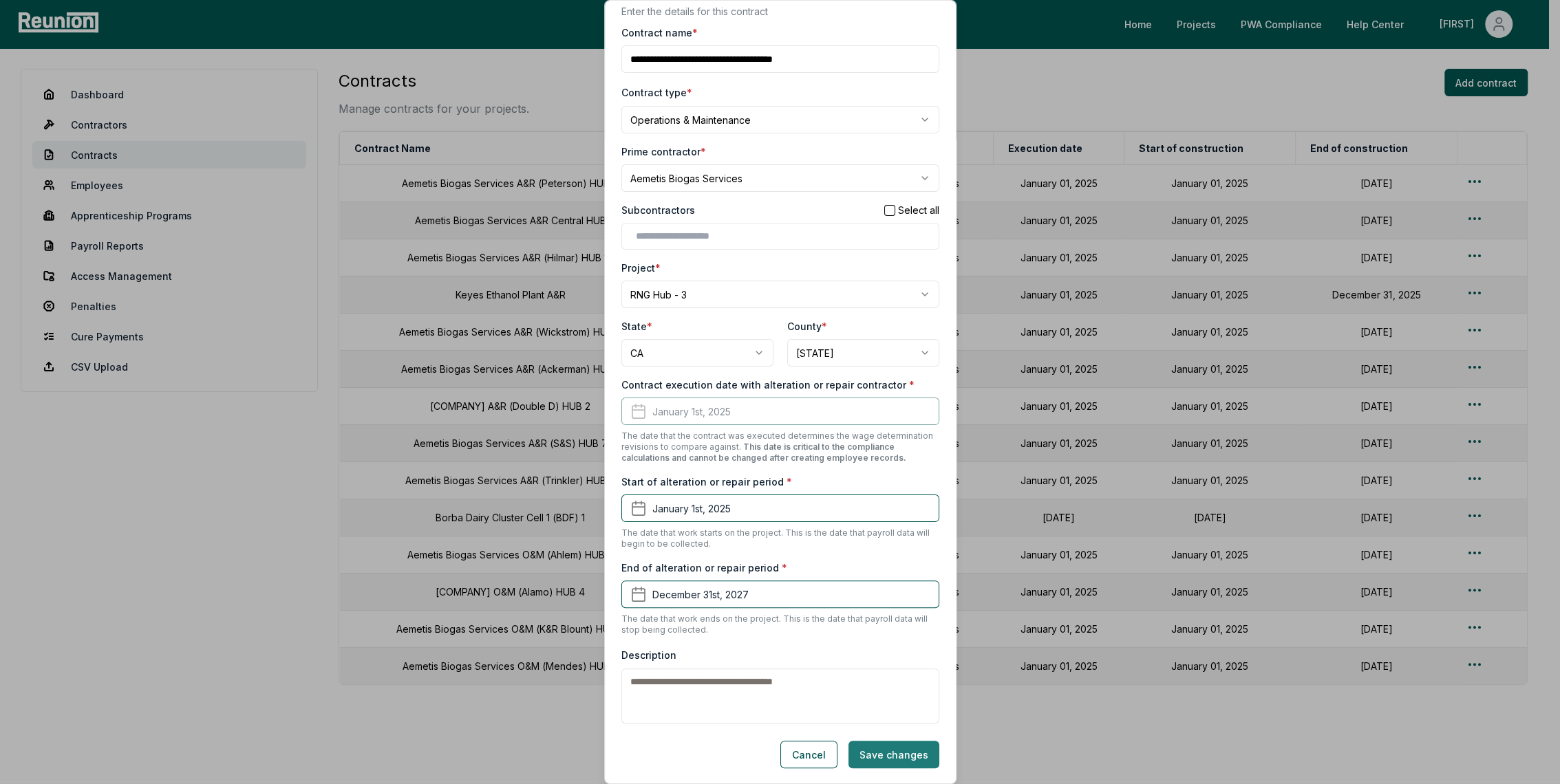type on "**********" 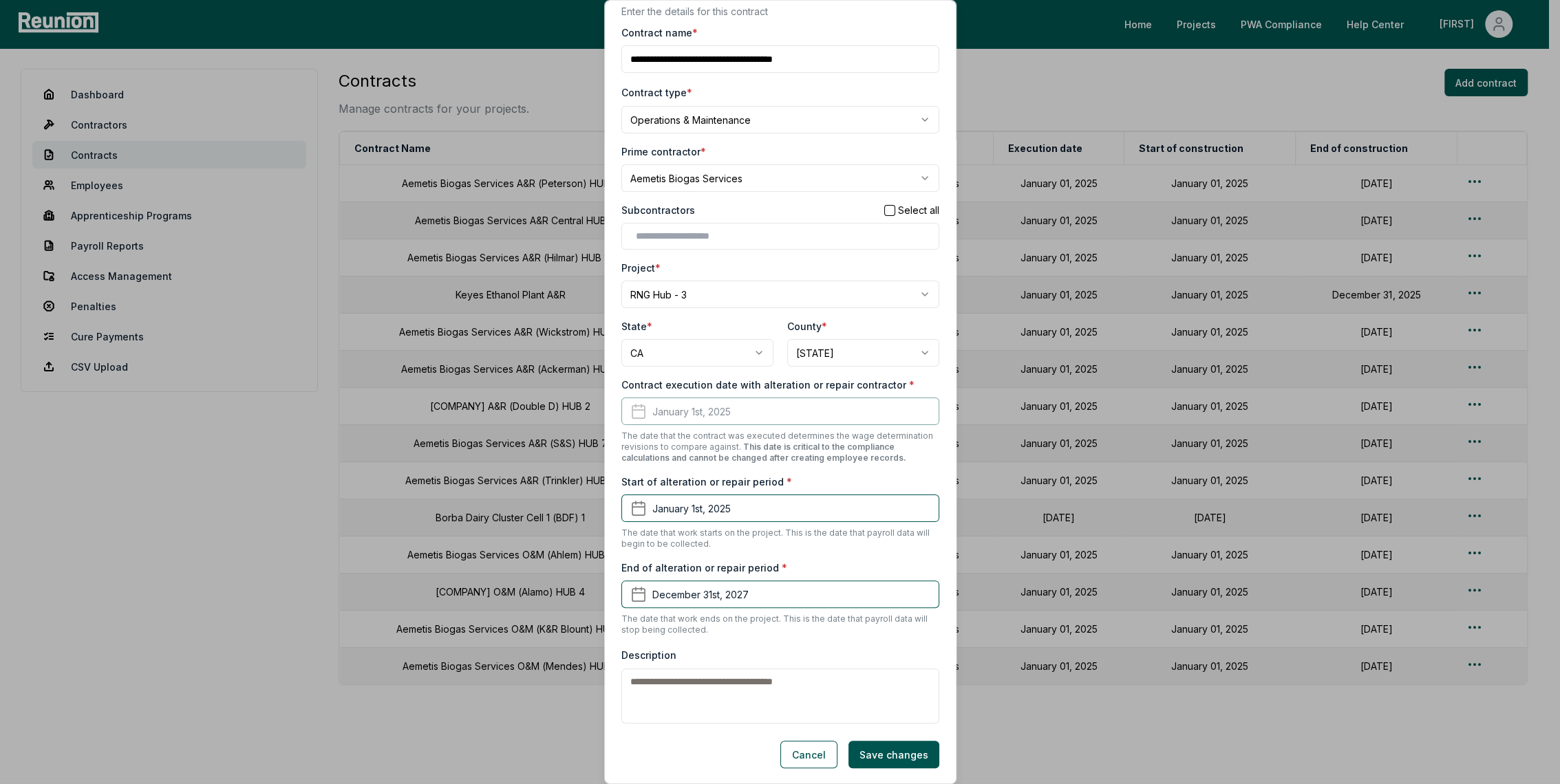 click on "Save changes" at bounding box center (894, 754) 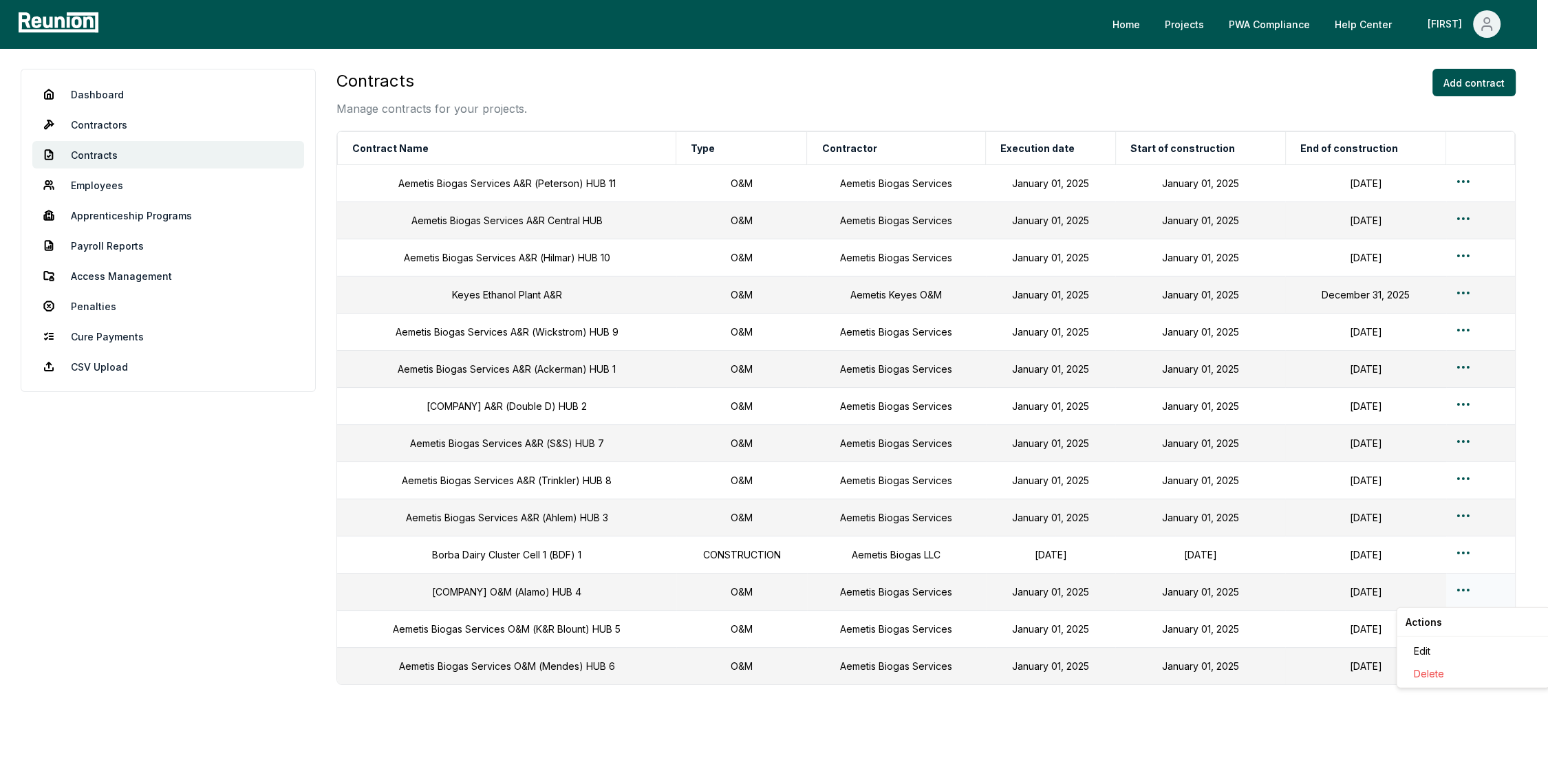 click on "Contracts Manage contracts for your projects. Add contract Contract Name Type Contractor Execution date Start of construction End of construction [COMPANY] A&R (Peterson) HUB 11 O&M [COMPANY] [DATE] [DATE] [DATE] [COMPANY] A&R Central HUB O&M [COMPANY] [DATE] [DATE] [DATE] [COMPANY] A&R (Hilmar) HUB 10 O&M [COMPANY] [DATE] [DATE] [DATE] [COMPANY] O&M A&R O&M [COMPANY] Keyes O&M [DATE] [DATE] [DATE] [COMPANY] A&R (Wickstrom) HUB 9 O&M [COMPANY] O&M O&M" at bounding box center (774, 408) 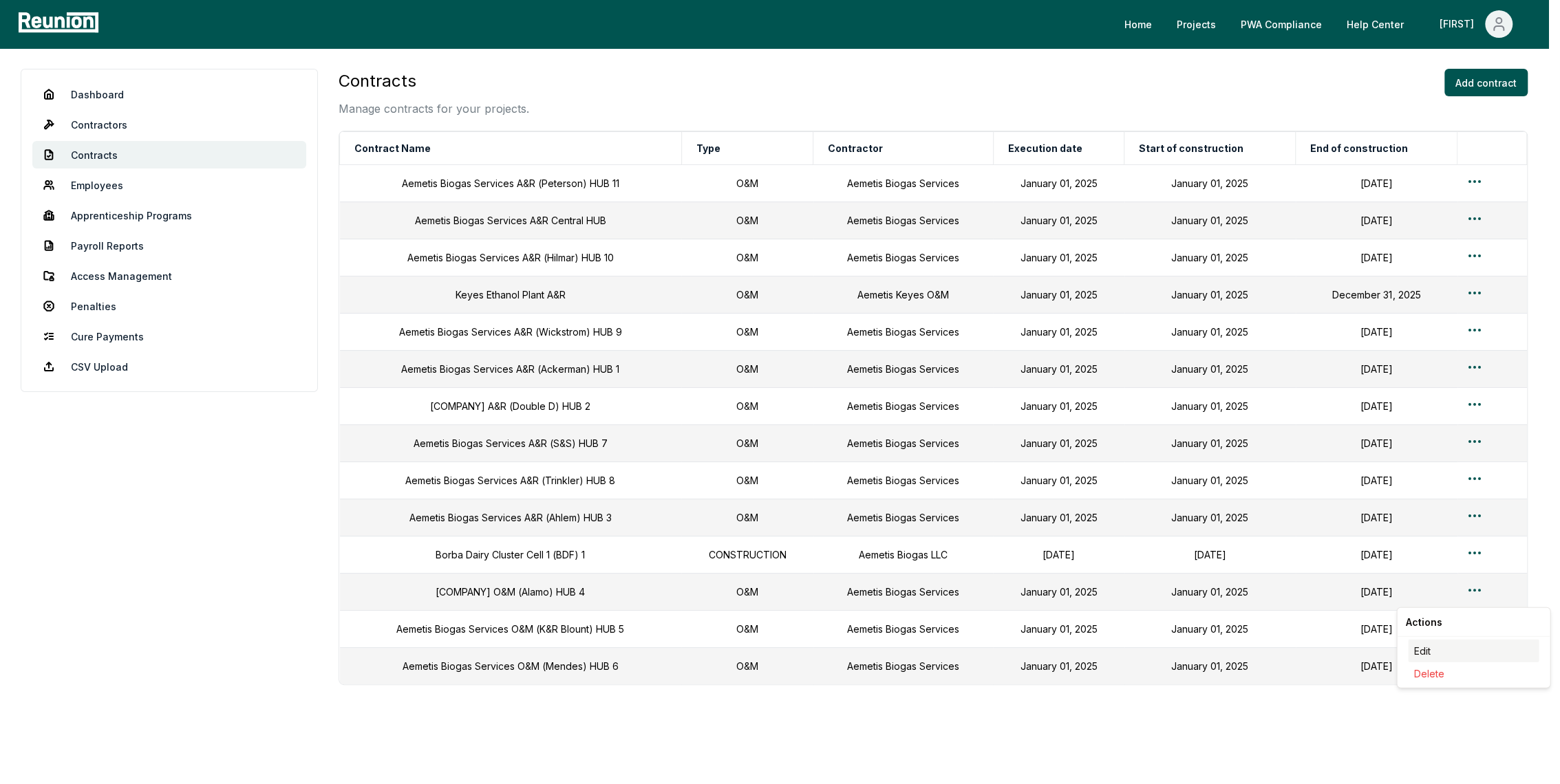 click on "Edit" at bounding box center (1473, 651) 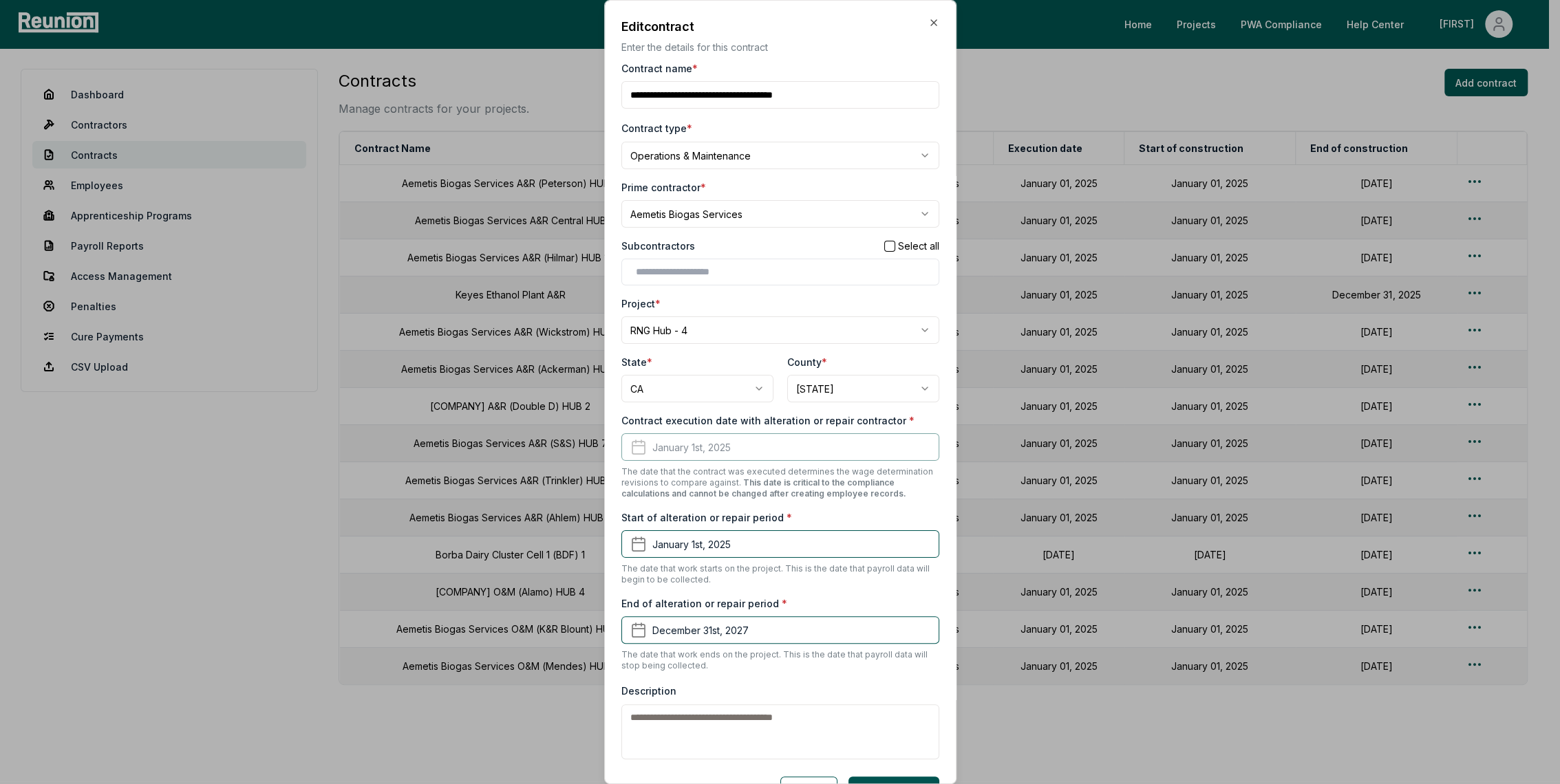 click on "Contract name  *" at bounding box center [780, 95] 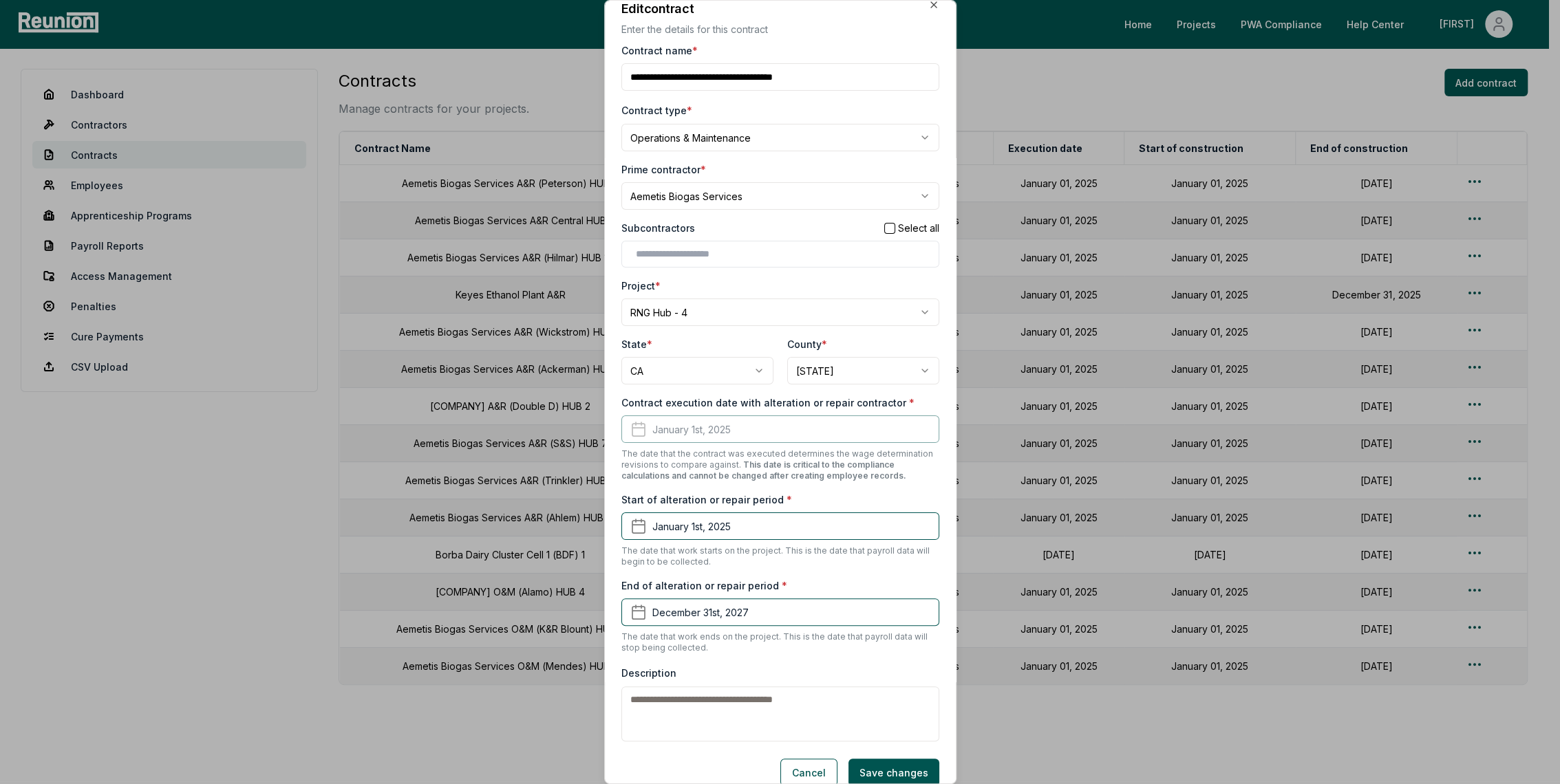 scroll, scrollTop: 36, scrollLeft: 0, axis: vertical 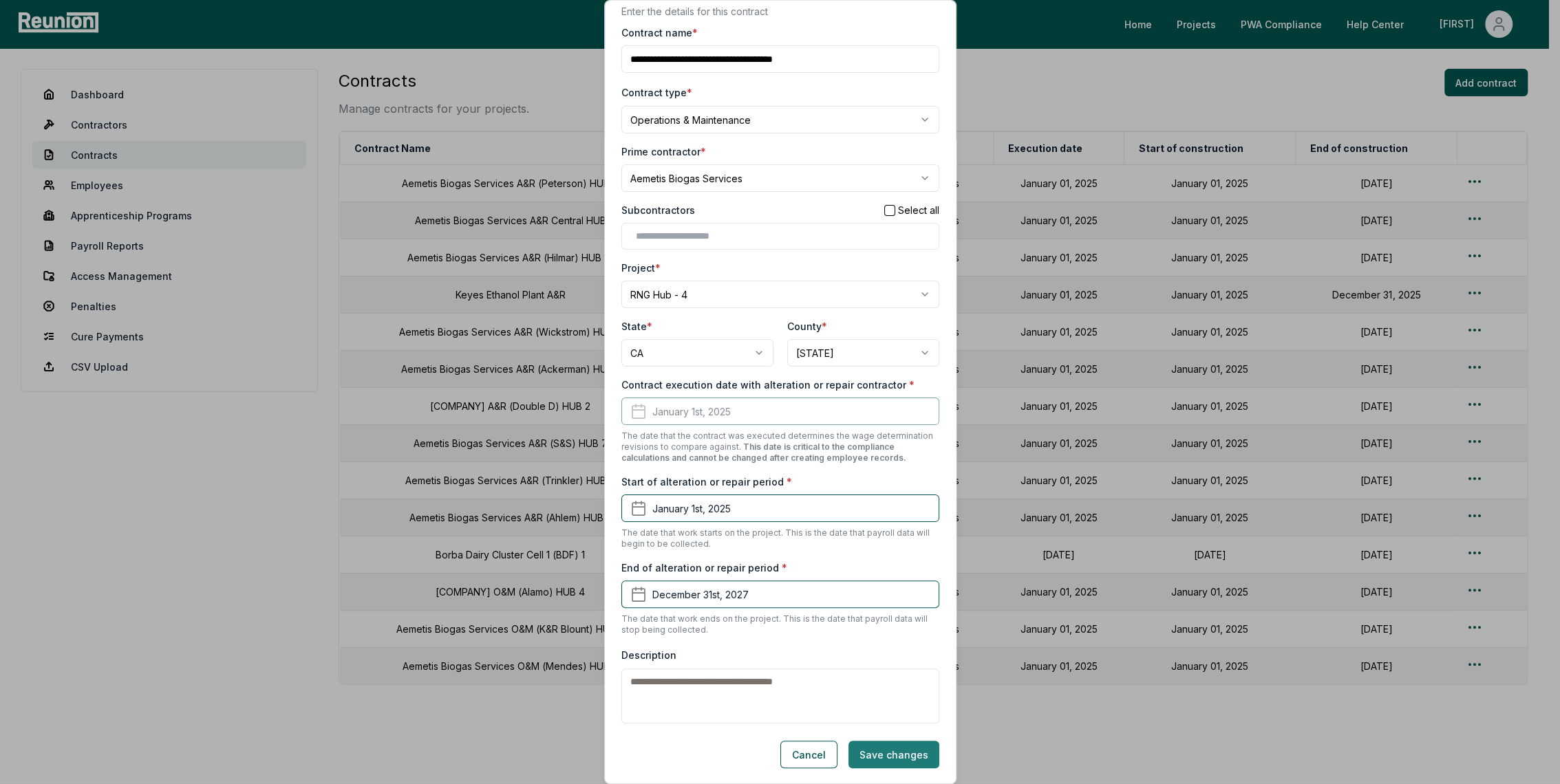 type on "**********" 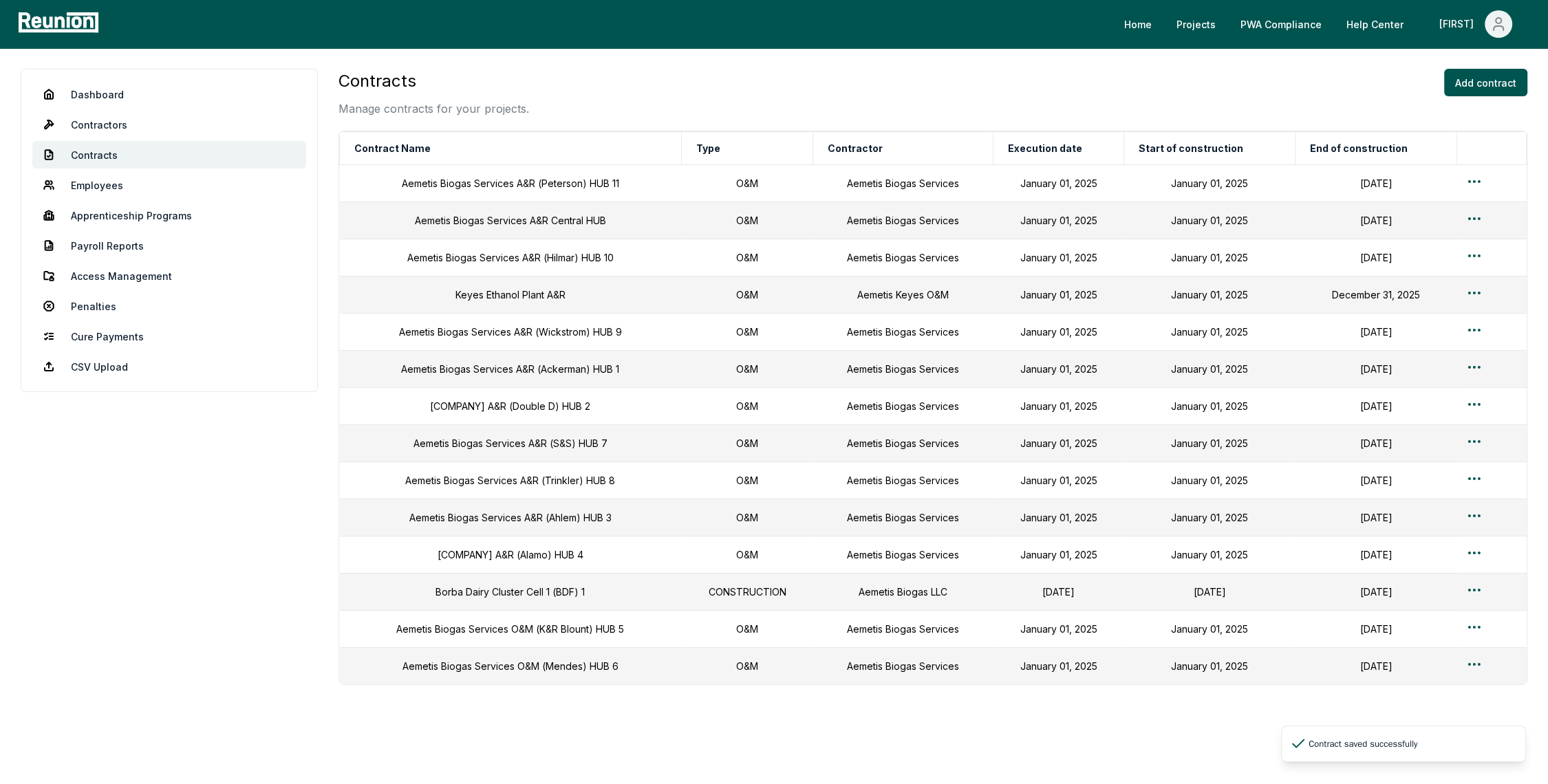 click on "Contracts Manage contracts for your projects. Add contract Contract Name Type Contractor Execution date Start of construction End of construction [COMPANY] A&R (Peterson) HUB 11 O&M [COMPANY] [DATE] [DATE] [DATE] [COMPANY] A&R Central HUB O&M [COMPANY] [DATE] [DATE] [DATE] [COMPANY] A&R (Hilmar) HUB 10 O&M [COMPANY] [DATE] [DATE] [DATE] Keyes Ethanol Plant A&R O&M [COMPANY] Keyes O&M [DATE] [DATE] [DATE] [COMPANY] A&R (Wickstrom) HUB 9 O&M [COMPANY] [DATE] [DATE] [DATE] [COMPANY] A&R (Ackerman) HUB 1 O&M [COMPANY] [DATE] [DATE] [DATE] [COMPANY] A&R (Double D) HUB 2 O&M [COMPANY] [DATE] [DATE] [DATE] O&M [COMPANY] O&M" at bounding box center [933, 432] 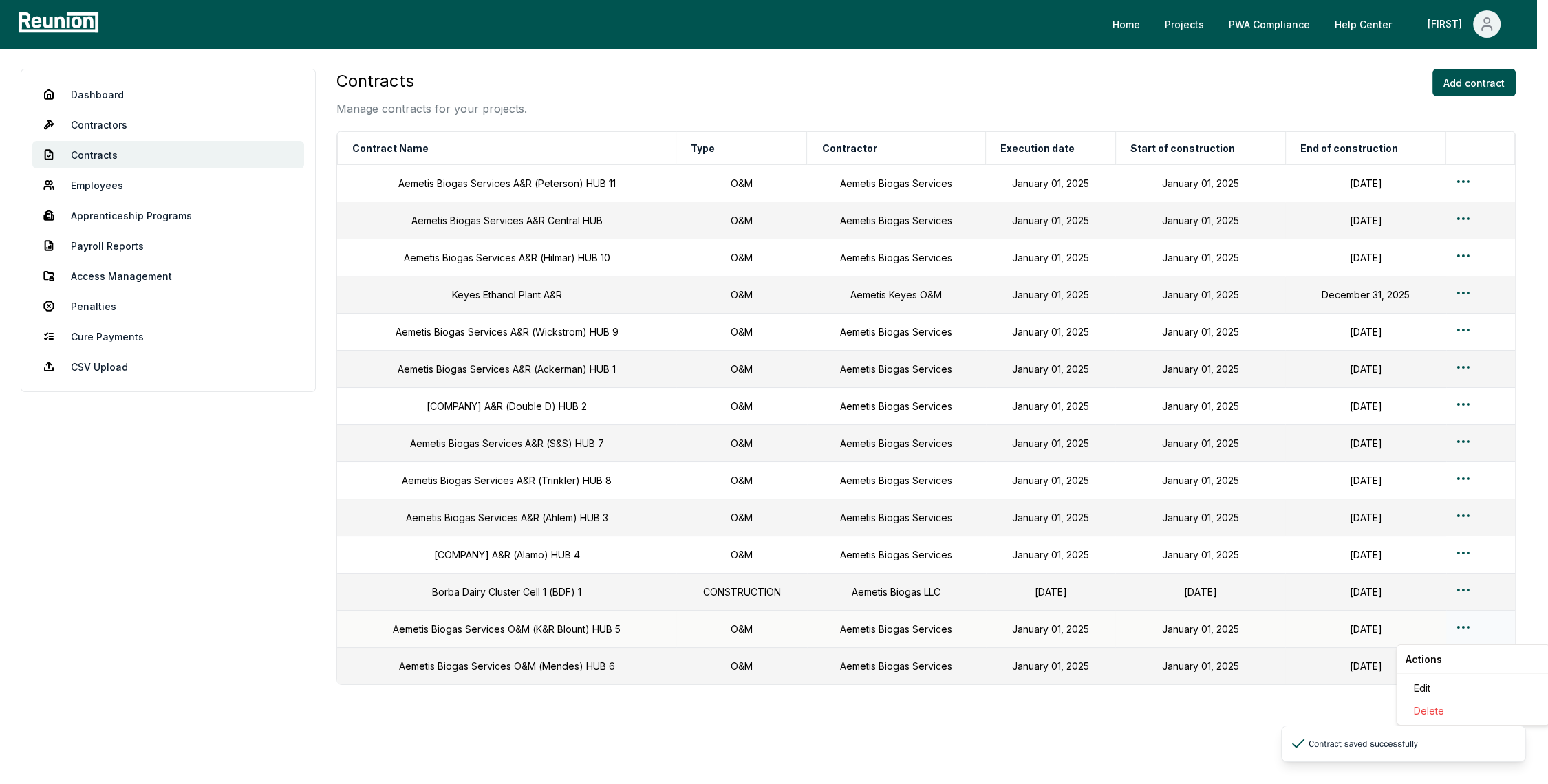 click on "Contracts Manage contracts for your projects. Add contract Contract Name Type Contractor Execution date Start of construction End of construction [COMPANY] A&R (Peterson) HUB 11 O&M [COMPANY] [DATE] [DATE] [DATE] [COMPANY] A&R Central HUB O&M [COMPANY] [DATE] [DATE] [DATE] [COMPANY] A&R (Hilmar) HUB 10 O&M [COMPANY] [DATE] [DATE] [DATE] [COMPANY] O&M A&R O&M [COMPANY] Keyes O&M [DATE] [DATE] [DATE] [COMPANY] A&R (Wickstrom) HUB 9 O&M [COMPANY] O&M O&M" at bounding box center (774, 408) 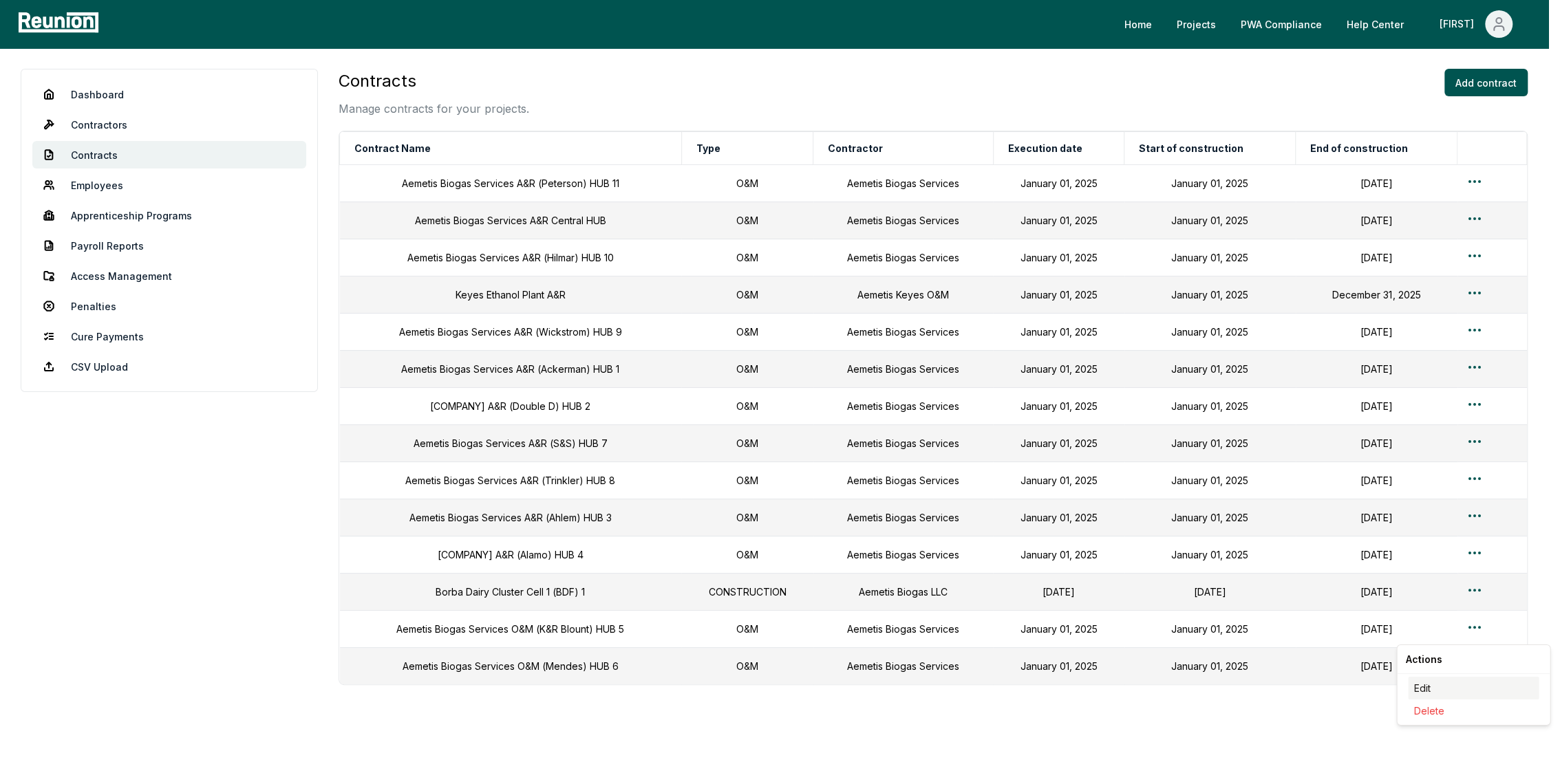 click on "Edit" at bounding box center [1473, 688] 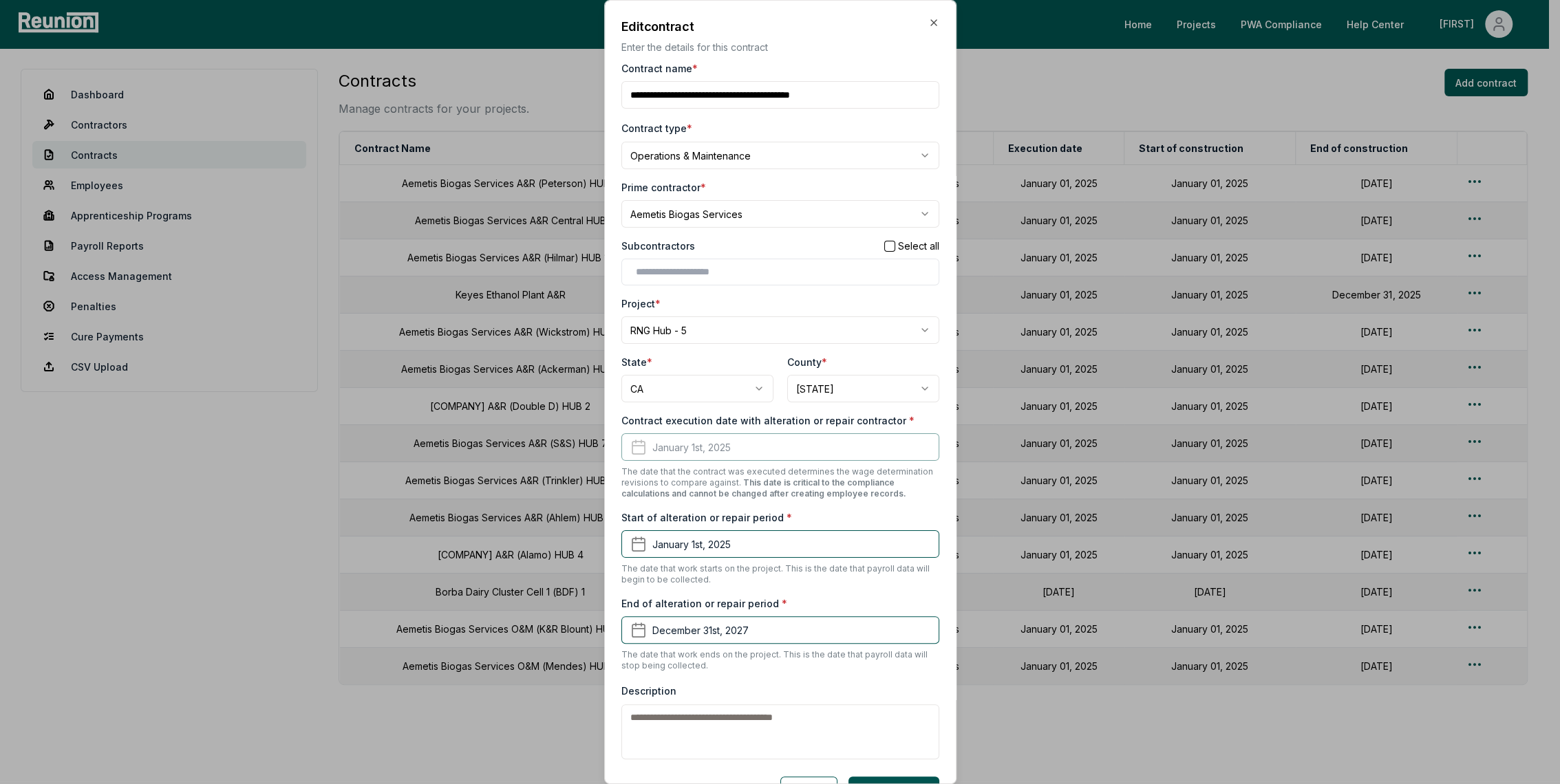 click on "Contract name  *" at bounding box center (780, 95) 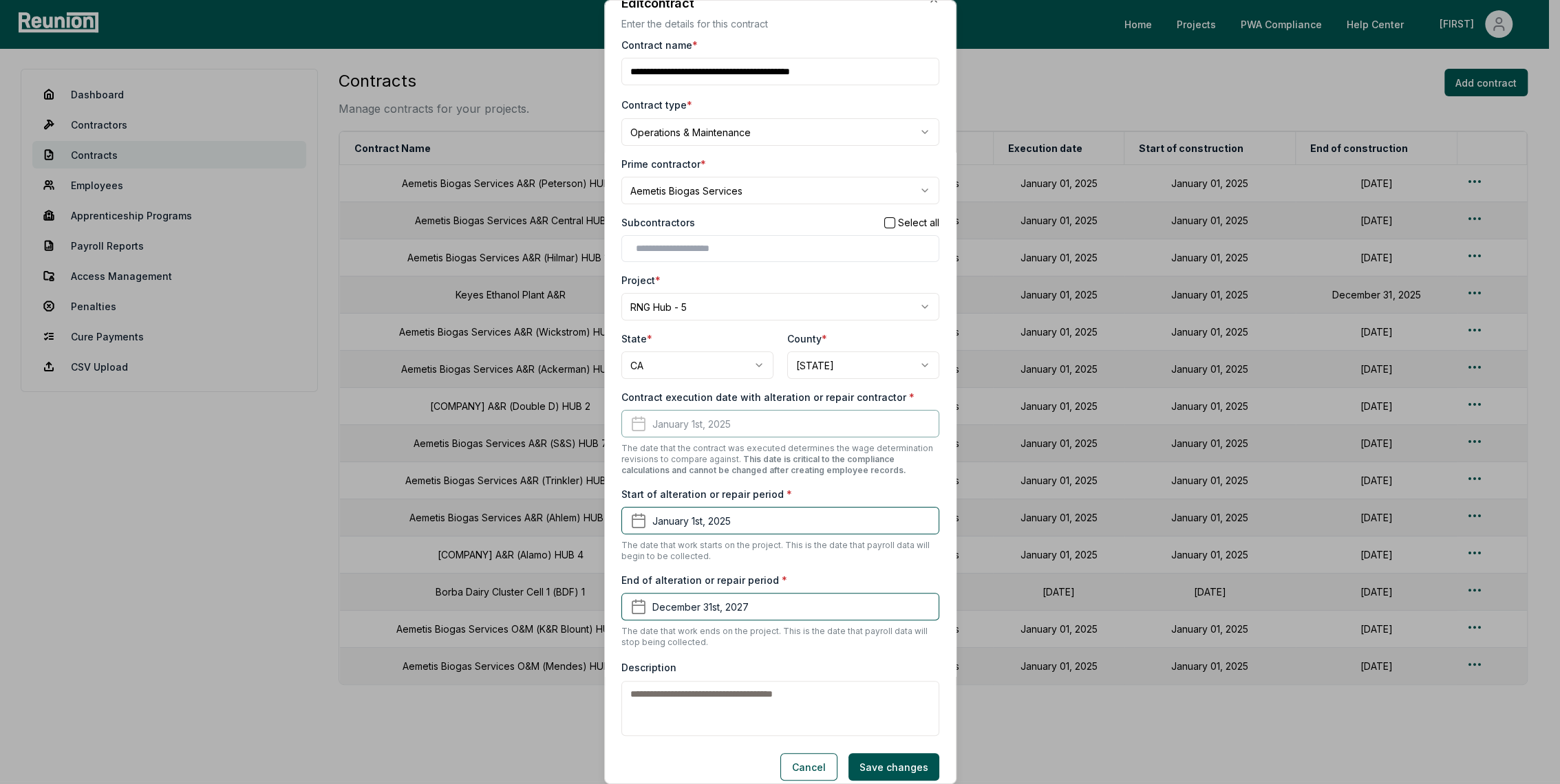scroll, scrollTop: 36, scrollLeft: 0, axis: vertical 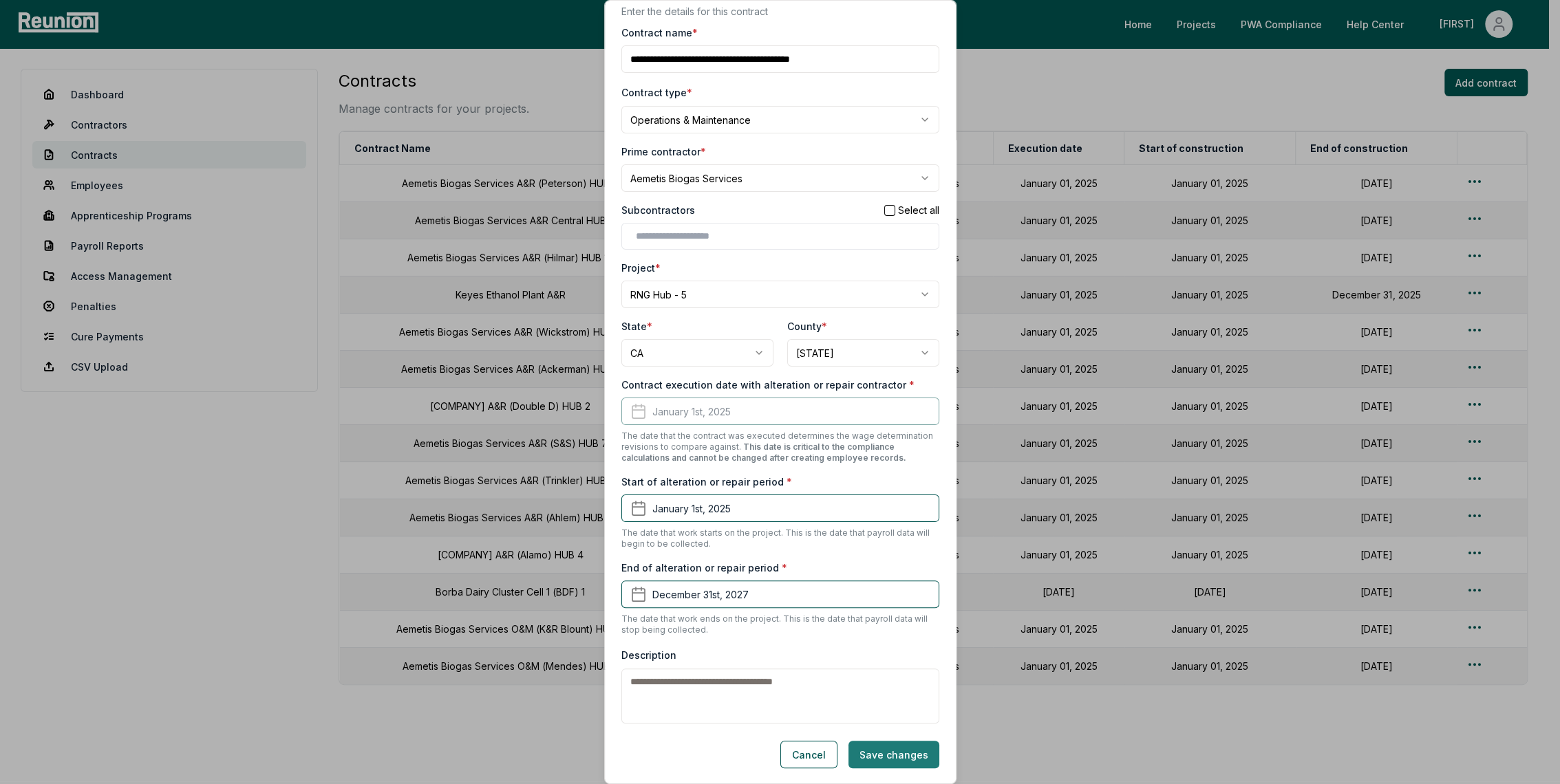 type on "**********" 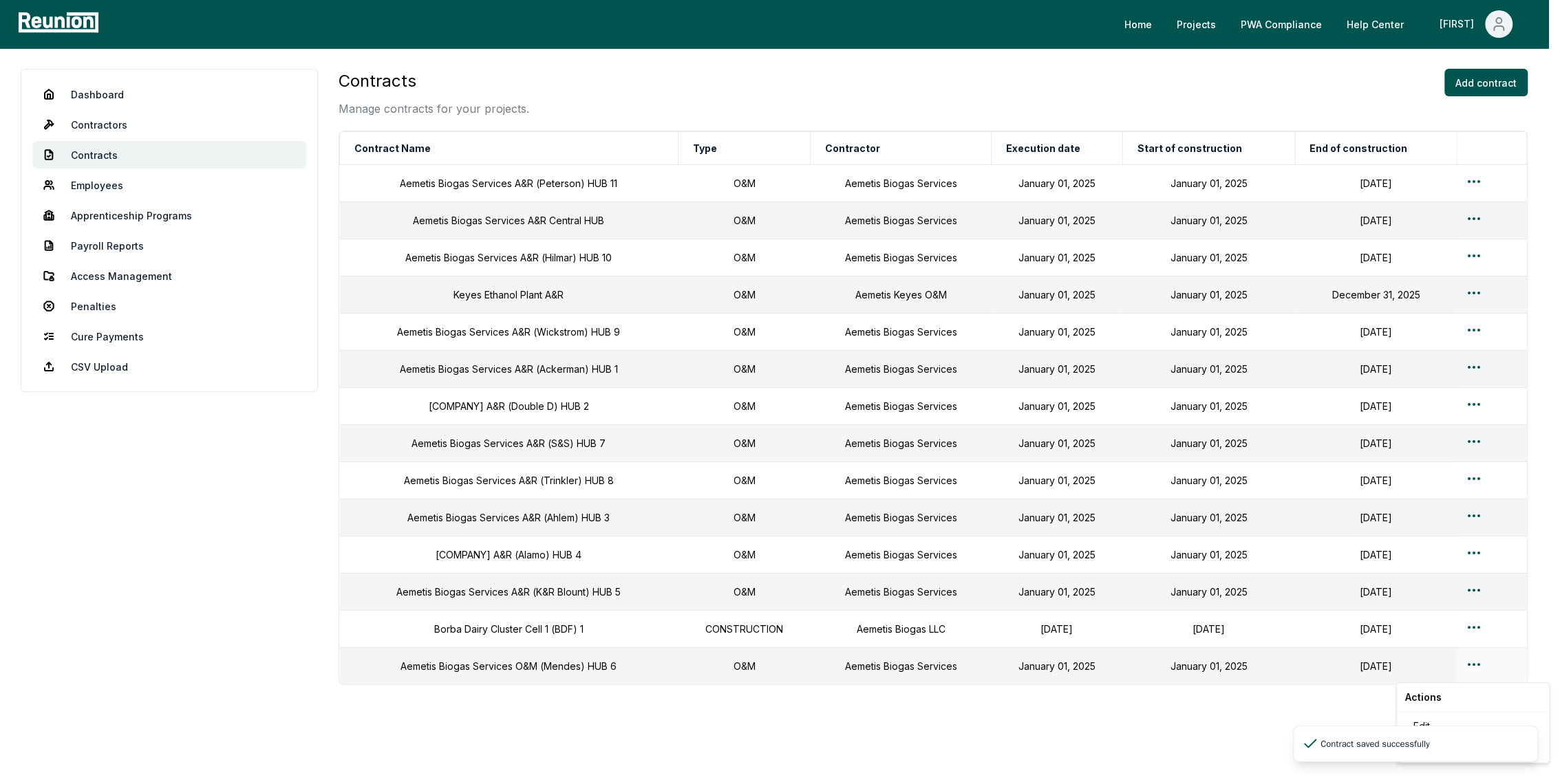click on "Contracts Manage contracts for your projects. Add contract Contract Name Type Contractor Execution date Start of construction End of construction [COMPANY] A&R (Peterson) HUB 11 O&M [COMPANY] [DATE] [DATE] [DATE] [COMPANY] A&R Central HUB O&M [COMPANY] [DATE] [DATE] [DATE] [COMPANY] A&R (Hilmar) HUB 10 O&M [COMPANY] [DATE] [DATE] [DATE] [COMPANY] O&M A&R O&M [COMPANY] Keyes O&M [DATE] [DATE] [DATE] [COMPANY] A&R (Wickstrom) HUB 9 O&M [COMPANY] O&M O&M" at bounding box center (780, 408) 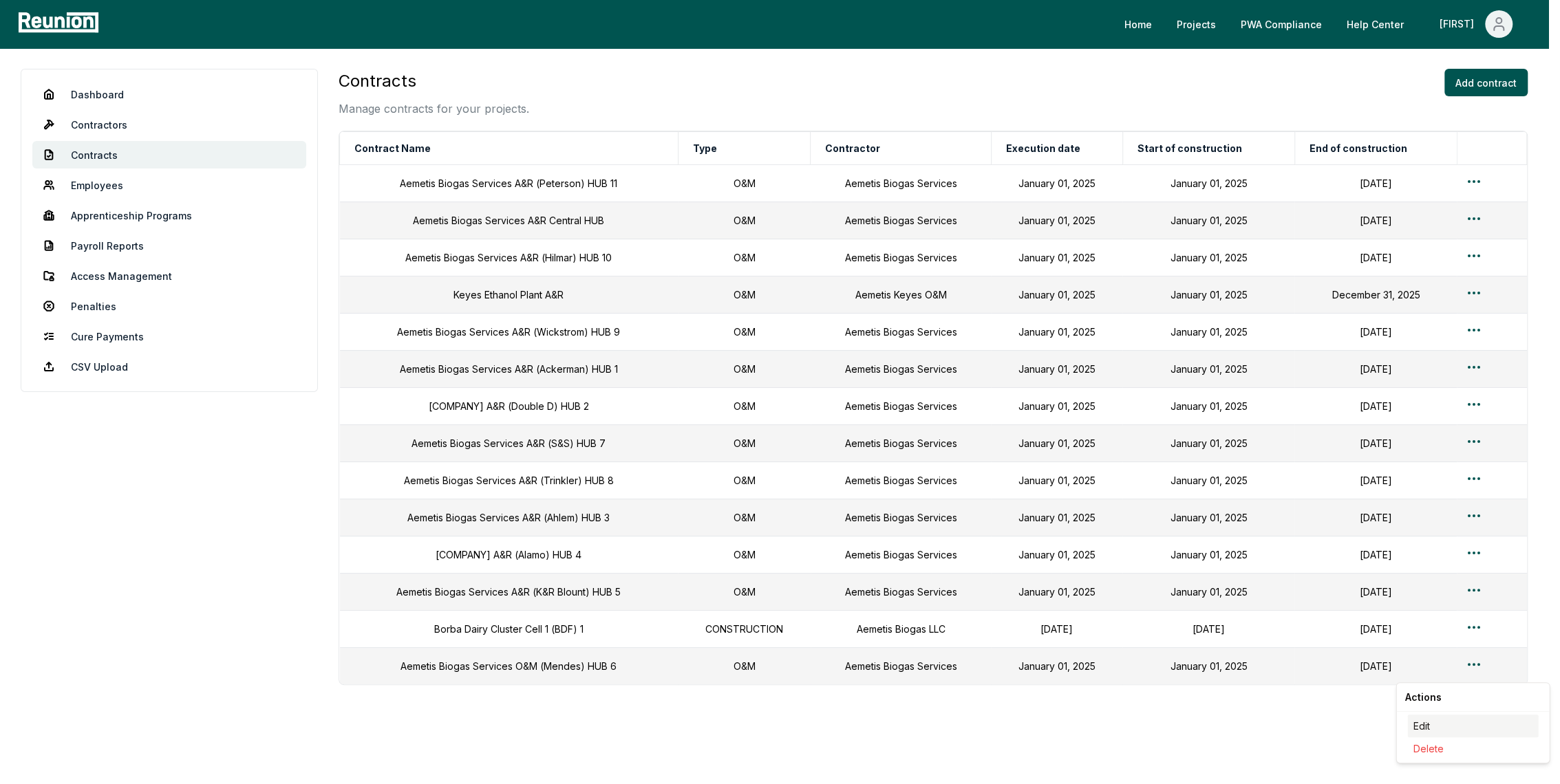 click on "Edit" at bounding box center (1473, 726) 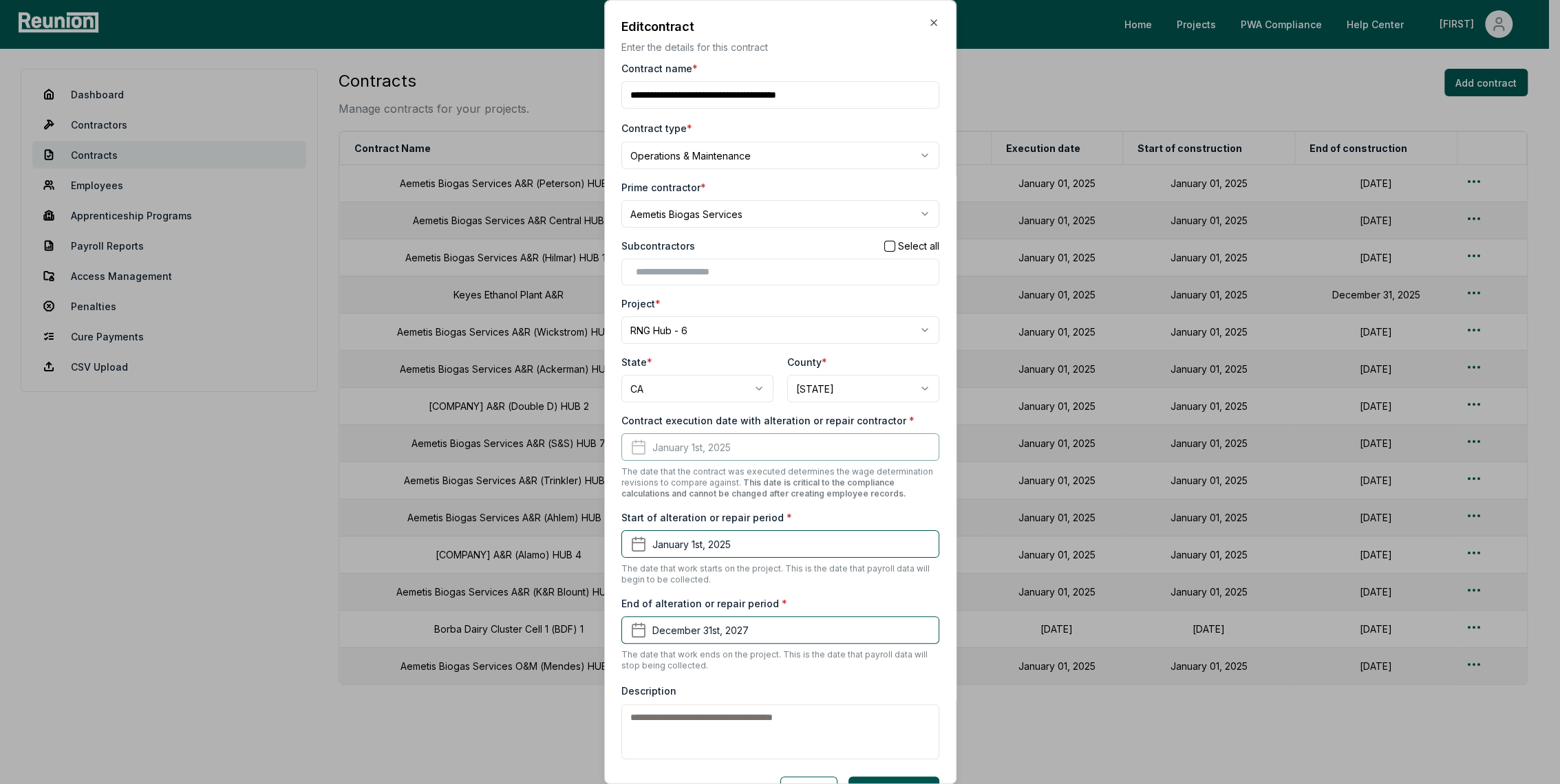 click on "Contract name  *" at bounding box center (780, 95) 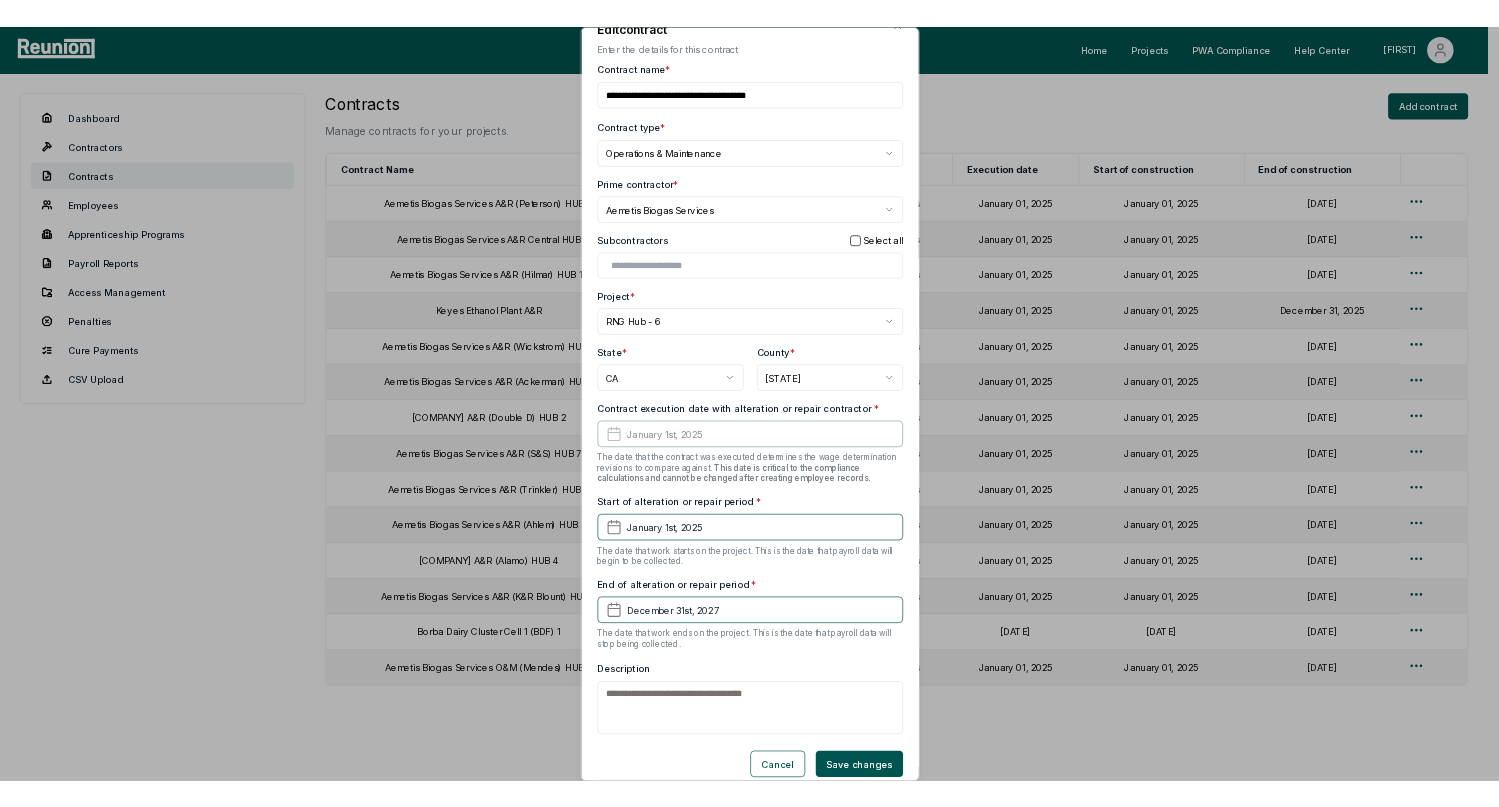 scroll, scrollTop: 52, scrollLeft: 0, axis: vertical 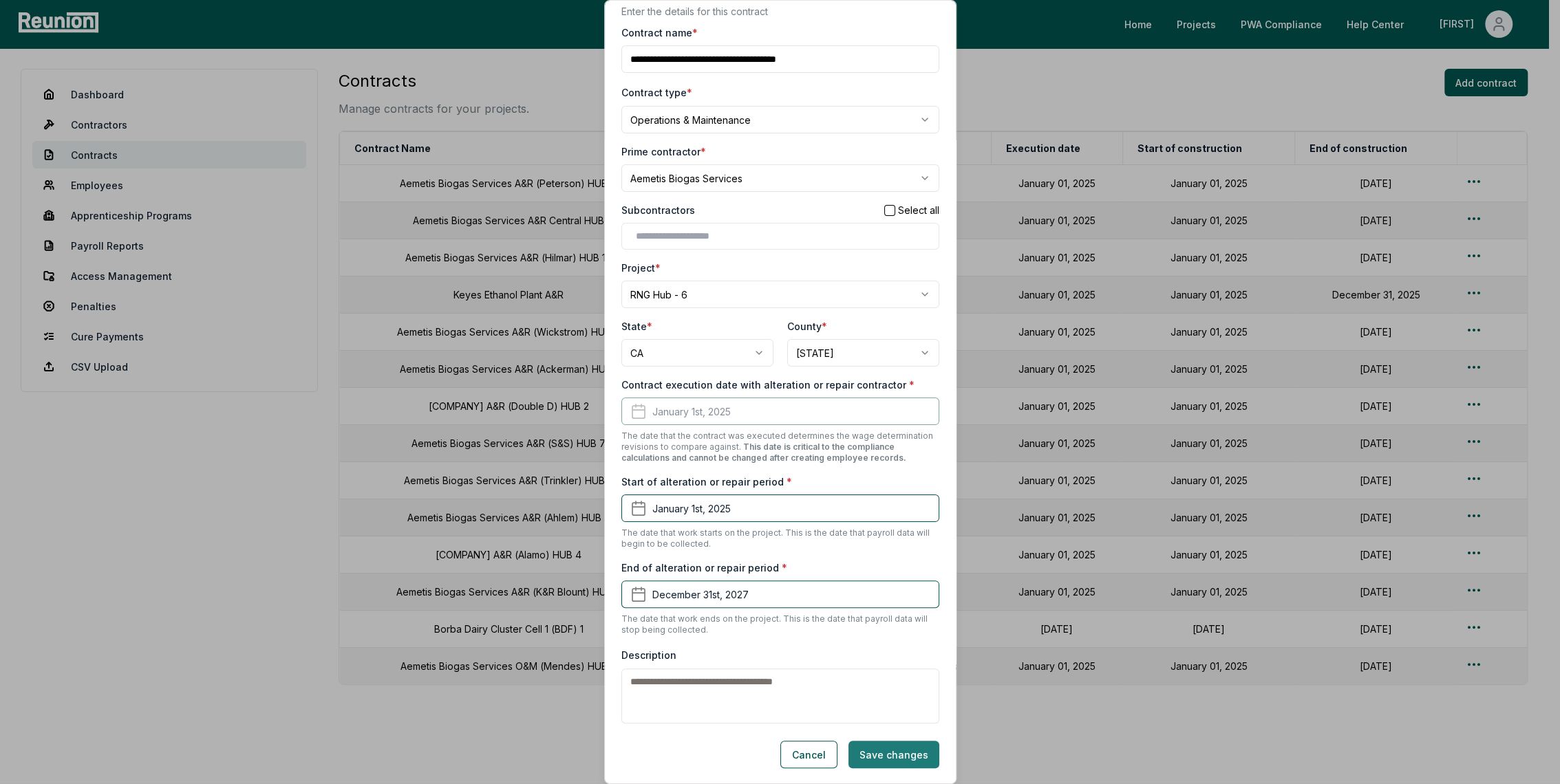 type on "**********" 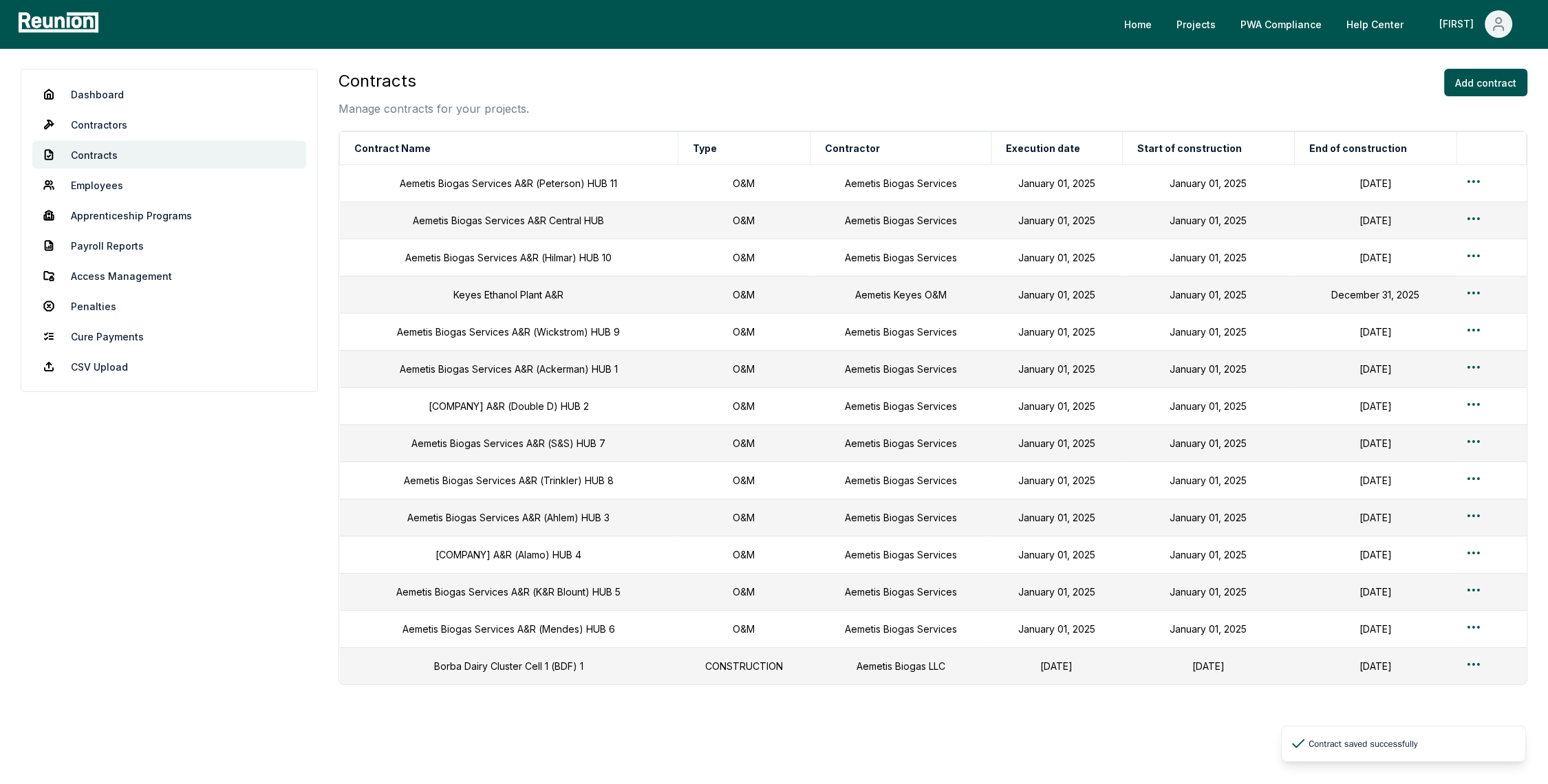click on "Contracts Manage contracts for your projects. Add contract Contract Name Type Contractor Execution date Start of construction End of construction [COMPANY] A&R (Peterson) HUB 11 O&M [COMPANY] [DATE] [DATE] [DATE] [COMPANY] A&R Central HUB O&M [COMPANY] [DATE] [DATE] [DATE] [COMPANY] A&R (Hilmar) HUB 10 O&M [COMPANY] [DATE] [DATE] [DATE] Keyes Ethanol Plant A&R O&M [COMPANY] Keyes O&M [DATE] [DATE] [DATE] [COMPANY] A&R (Wickstrom) HUB 9 O&M [COMPANY] [DATE] [DATE] [DATE] [COMPANY] A&R (Ackerman) HUB 1 O&M [COMPANY] [DATE] [DATE] [DATE] [COMPANY] A&R (Double D) HUB 2 O&M [COMPANY] [DATE] [DATE] [DATE] O&M [COMPANY] O&M" at bounding box center [933, 432] 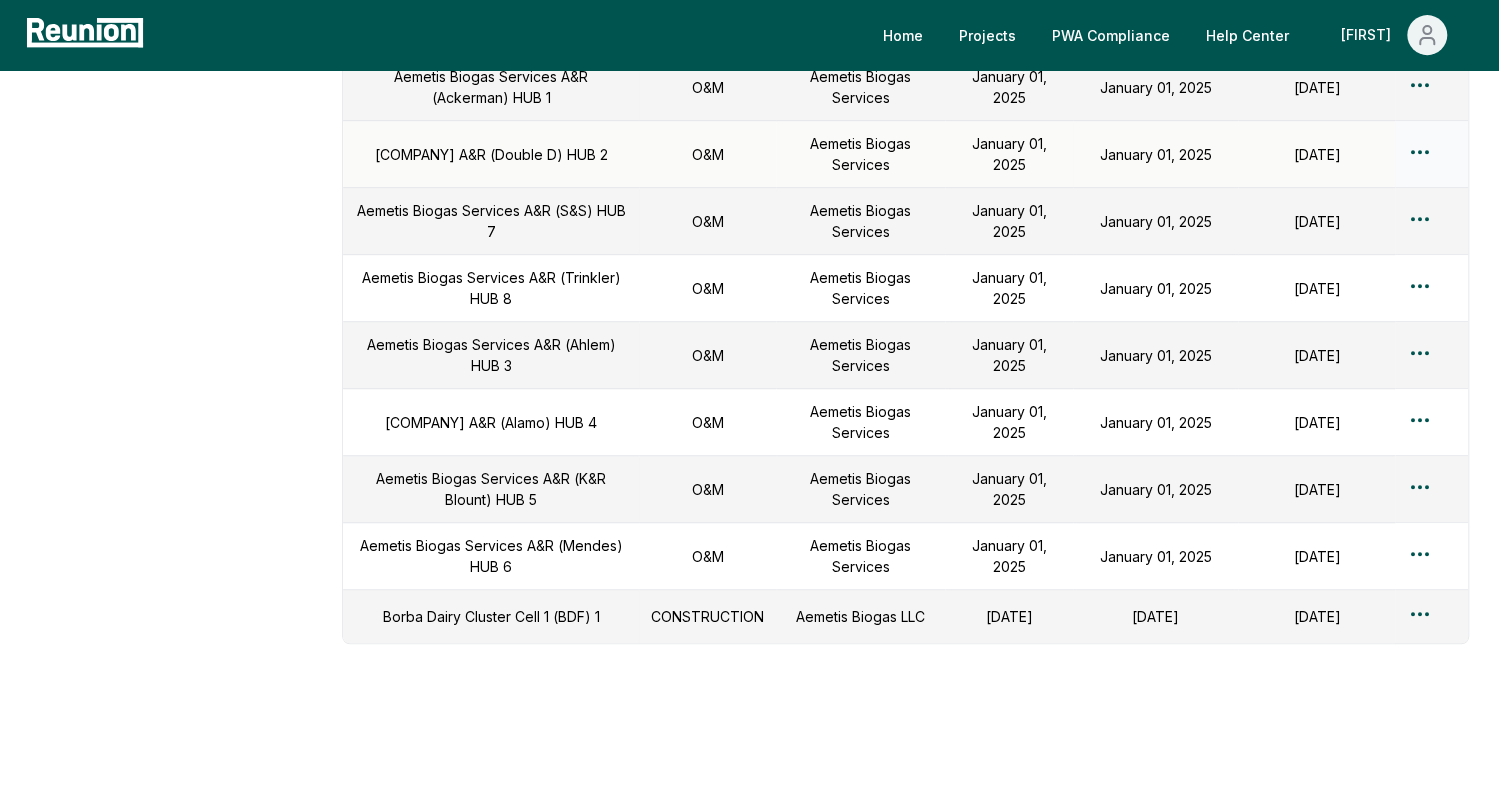 scroll, scrollTop: 555, scrollLeft: 0, axis: vertical 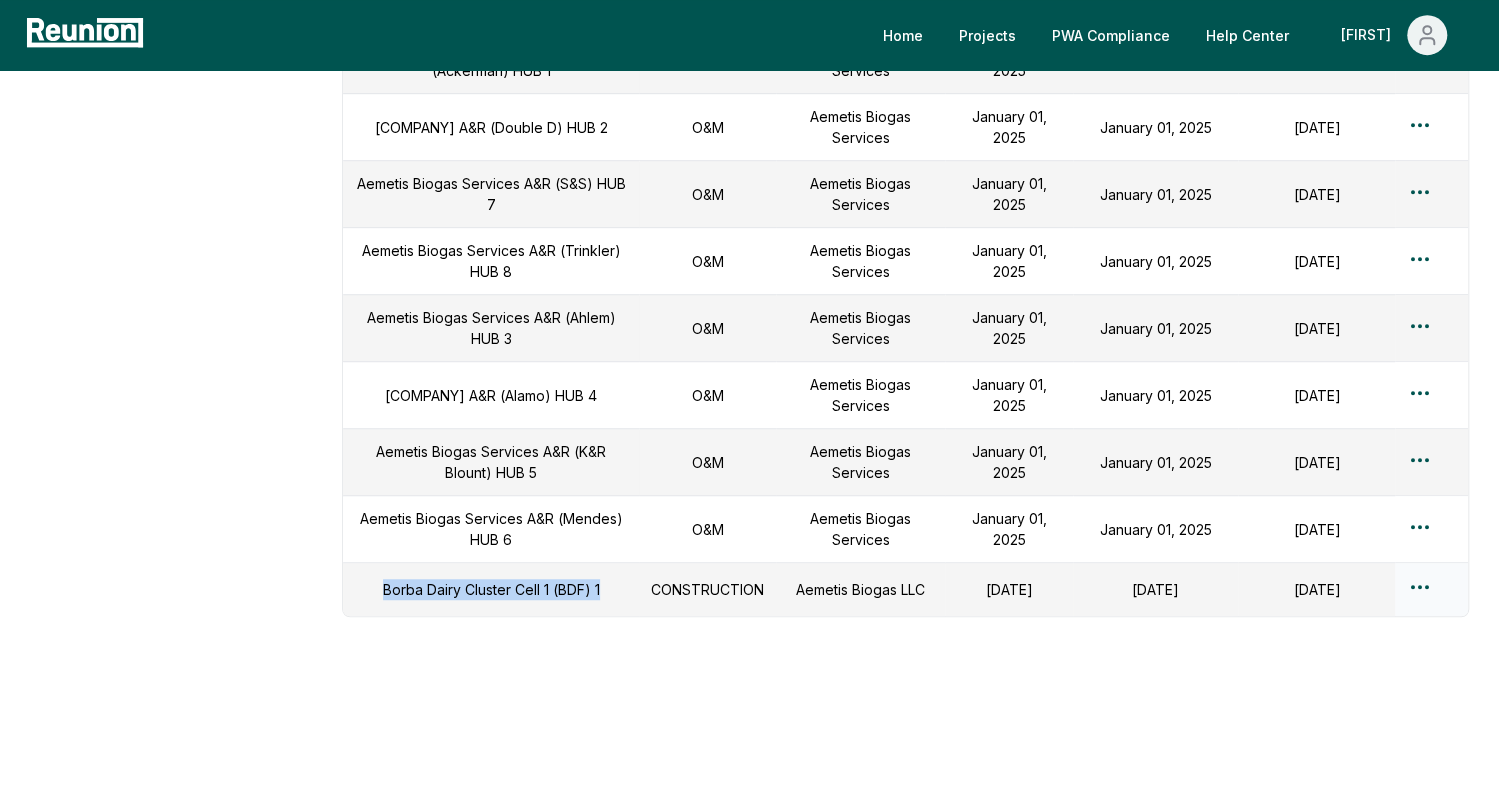 drag, startPoint x: 604, startPoint y: 584, endPoint x: 390, endPoint y: 590, distance: 214.08409 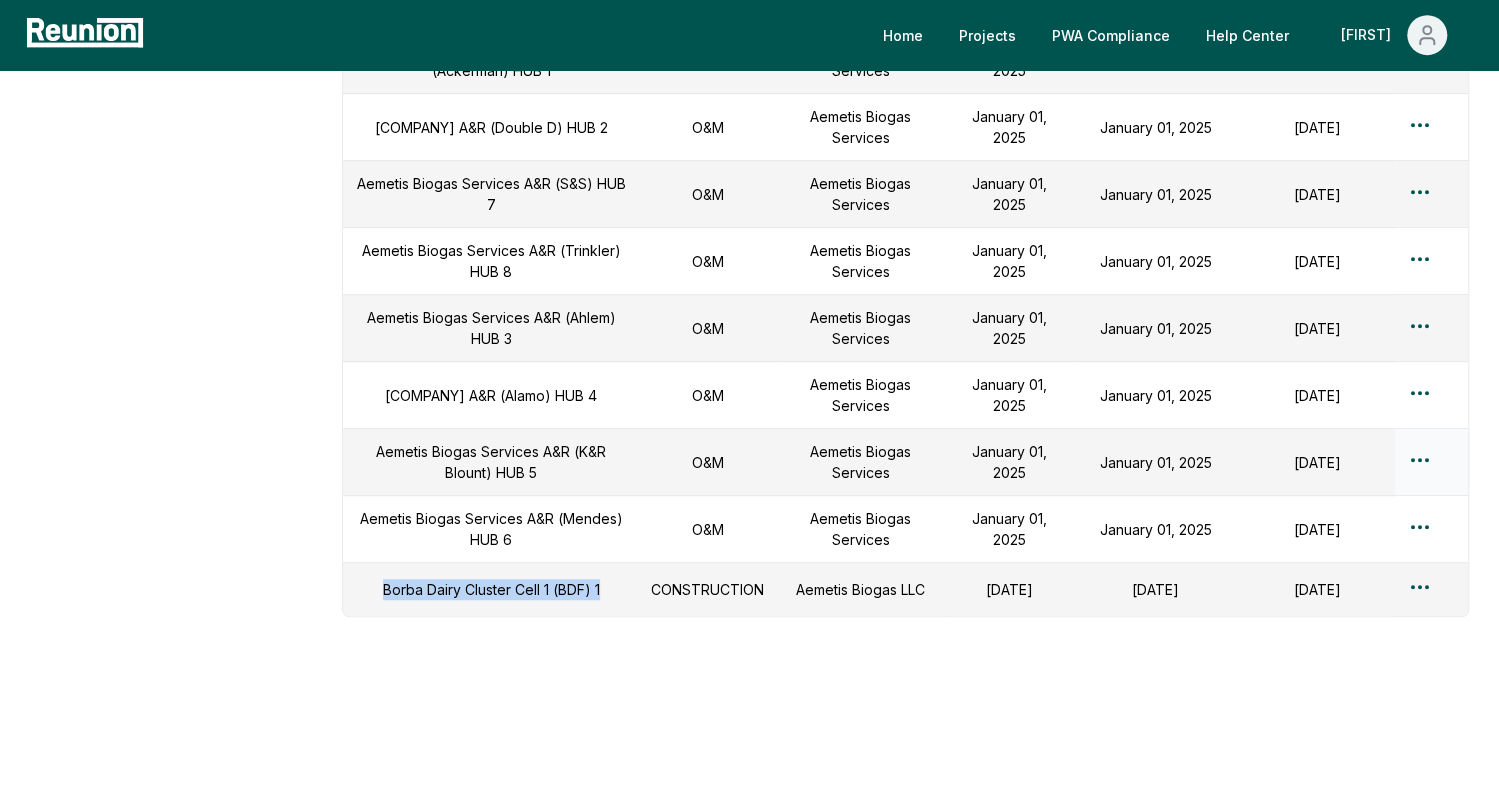 copy on "Borba Dairy Cluster Cell 1 (BDF) 1" 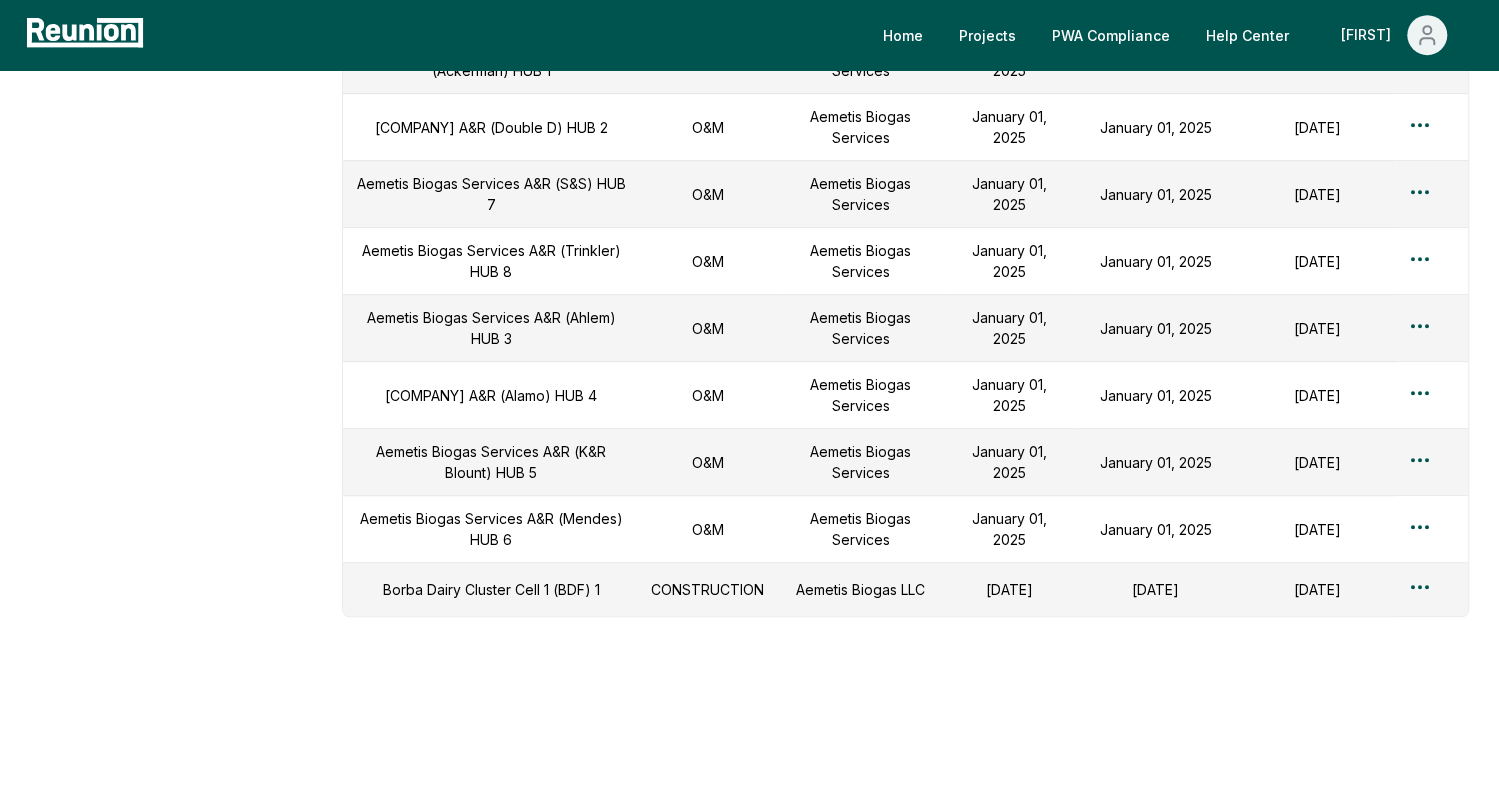click on "Contracts Manage contracts for your projects. Add contract Contract Name Type Contractor Execution date Start of construction End of construction [COMPANY] A&R (Peterson) HUB 11 O&M [COMPANY] [DATE] [DATE] [DATE] [COMPANY] A&R Central HUB O&M [COMPANY] [DATE] [DATE] [DATE] [COMPANY] A&R (Hilmar) HUB 10 O&M [COMPANY] [DATE] [DATE] [DATE] Keyes Ethanol Plant A&R O&M [COMPANY] Keyes O&M [DATE] [DATE] [DATE] [COMPANY] A&R (Wickstrom) HUB 9 O&M [COMPANY] [DATE] [DATE] [DATE] [COMPANY] A&R (Ackerman) HUB 1 O&M [COMPANY] [DATE] [DATE] [DATE] [COMPANY] A&R (Double D) HUB 2 O&M [COMPANY] [DATE] [DATE] [DATE] O&M [COMPANY] O&M" at bounding box center (905, 164) 